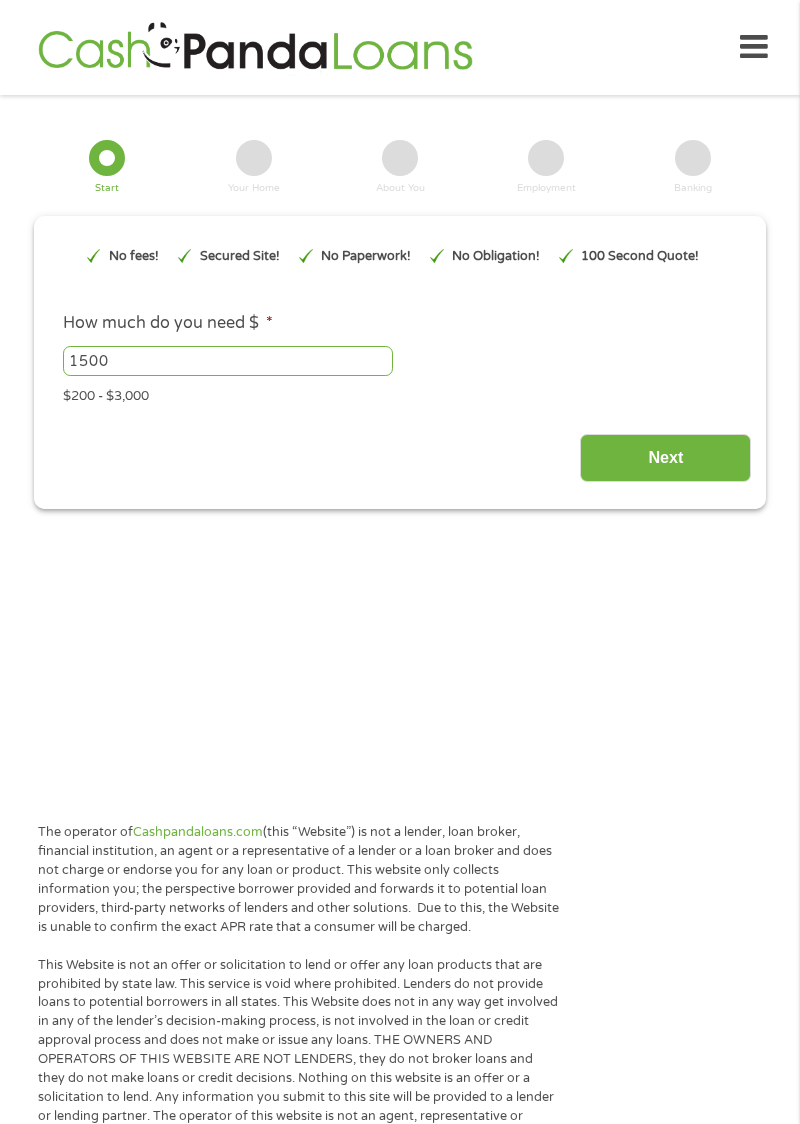 scroll, scrollTop: 0, scrollLeft: 0, axis: both 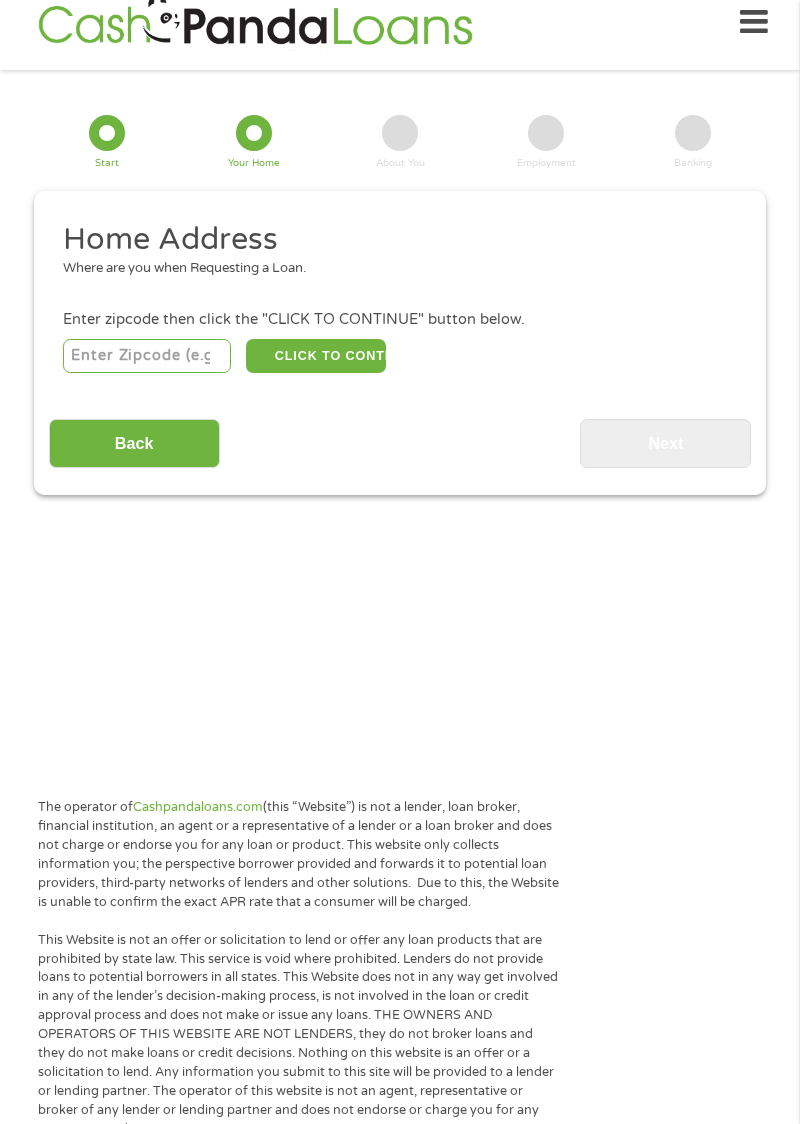 click at bounding box center [147, 356] 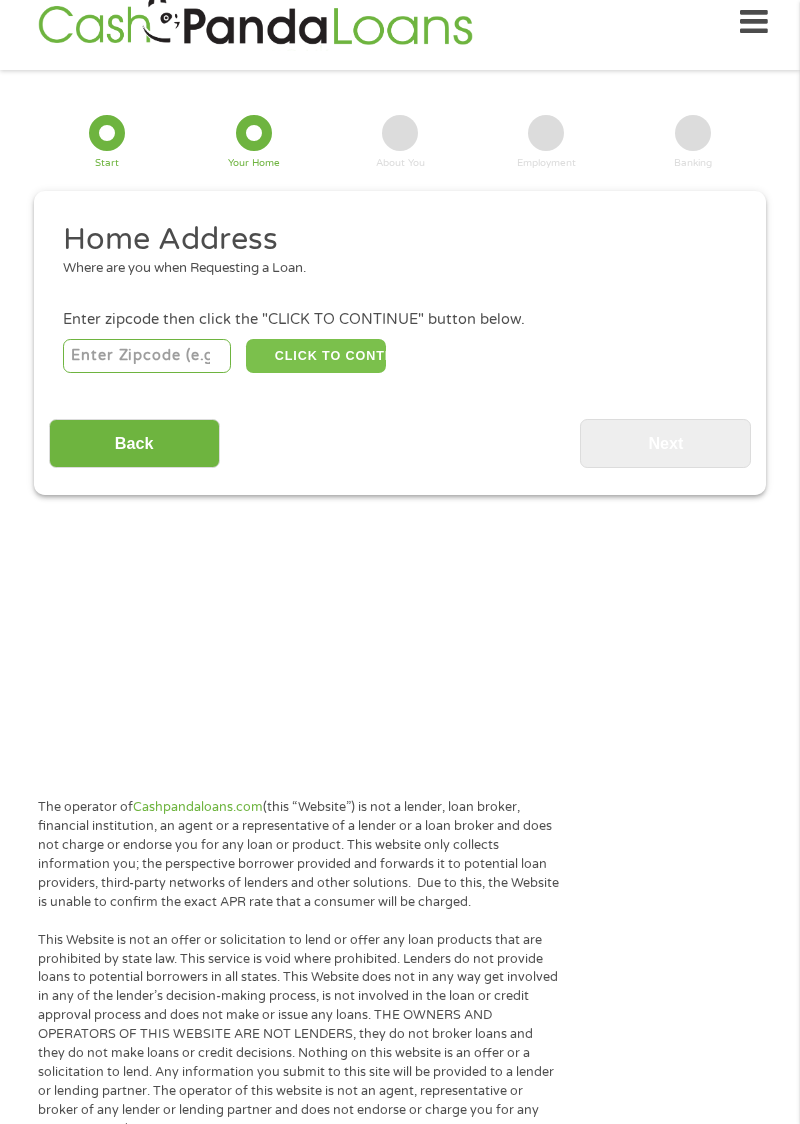 click on "CLICK TO CONTINUE" at bounding box center (316, 356) 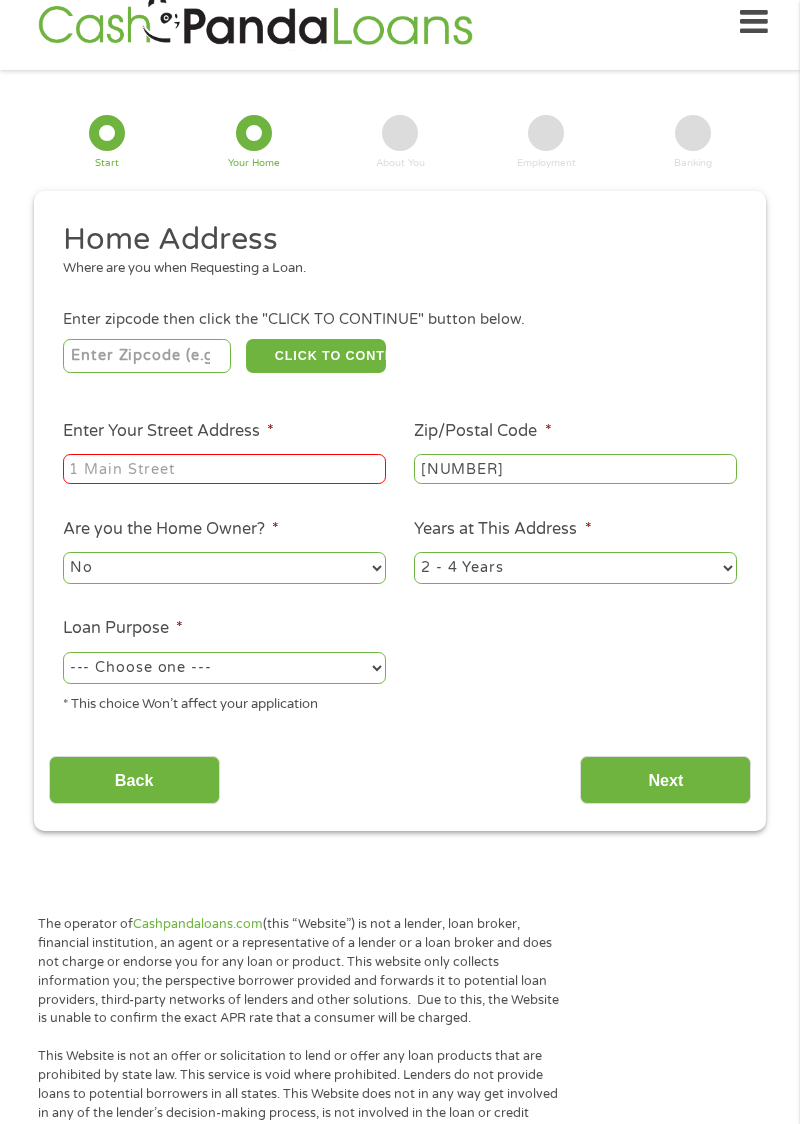 click on "Enter Your Street Address *" at bounding box center [224, 469] 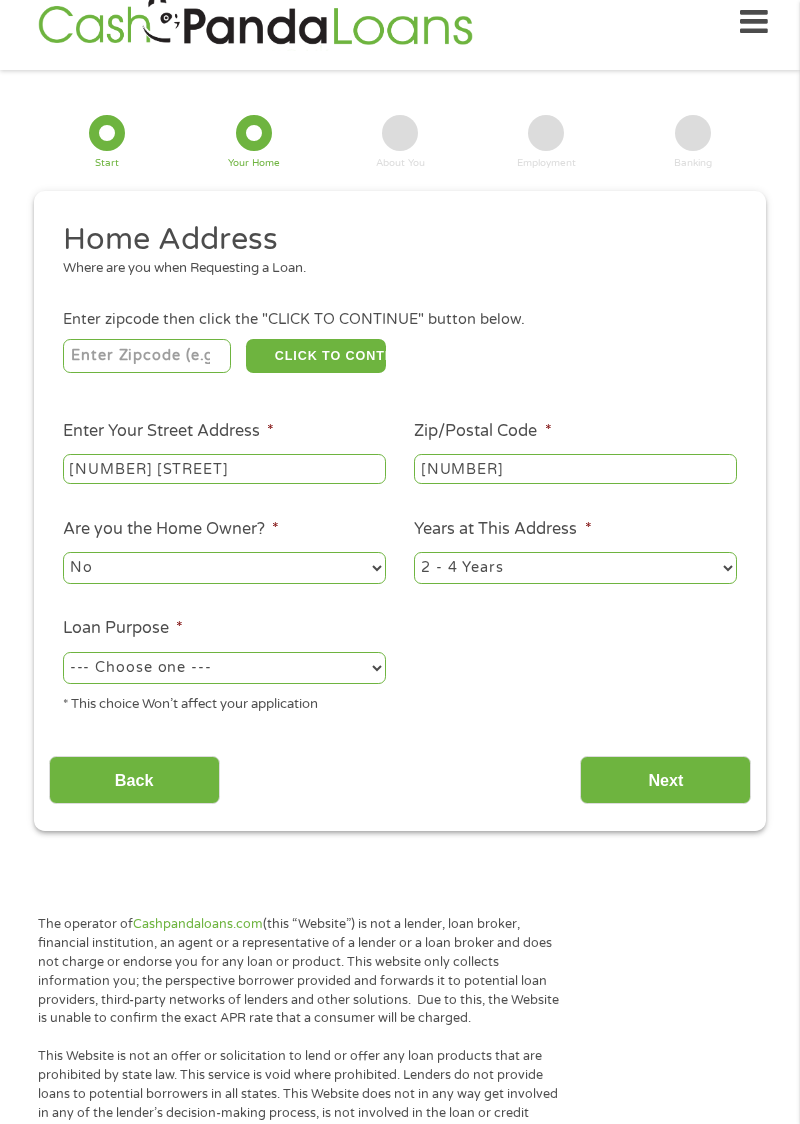 type on "[NUMBER] [STREET]" 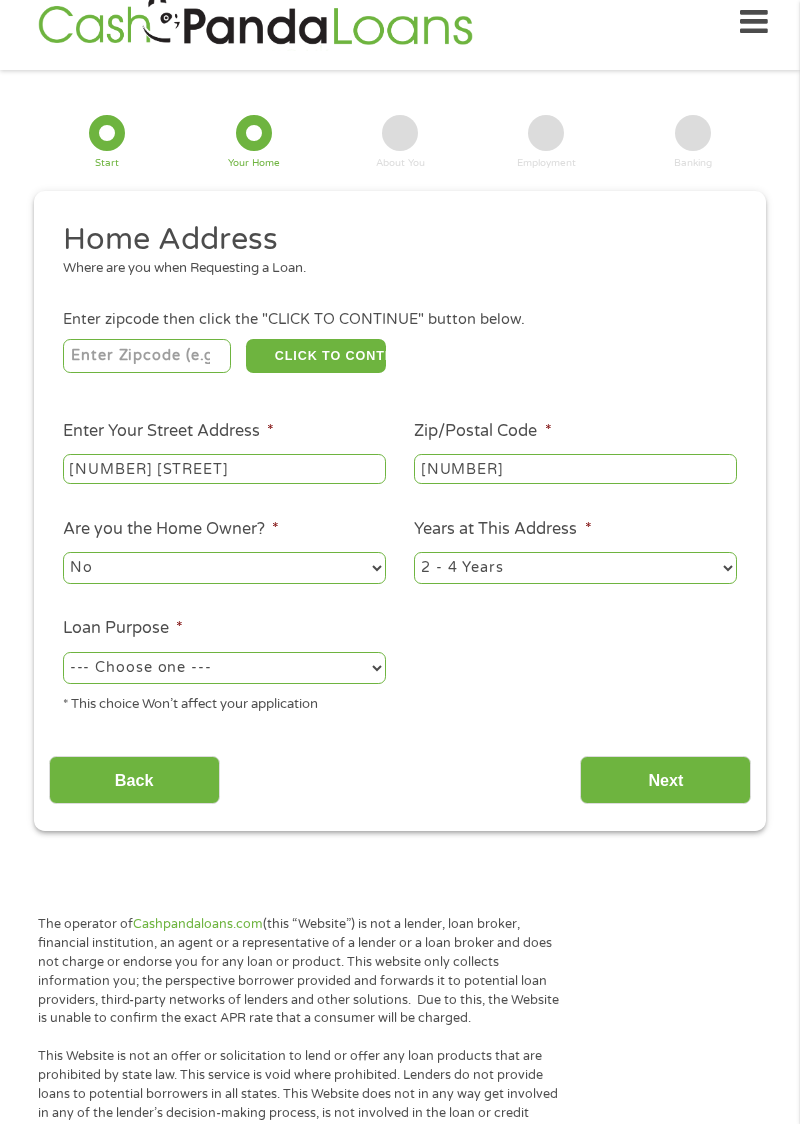 select on "24months" 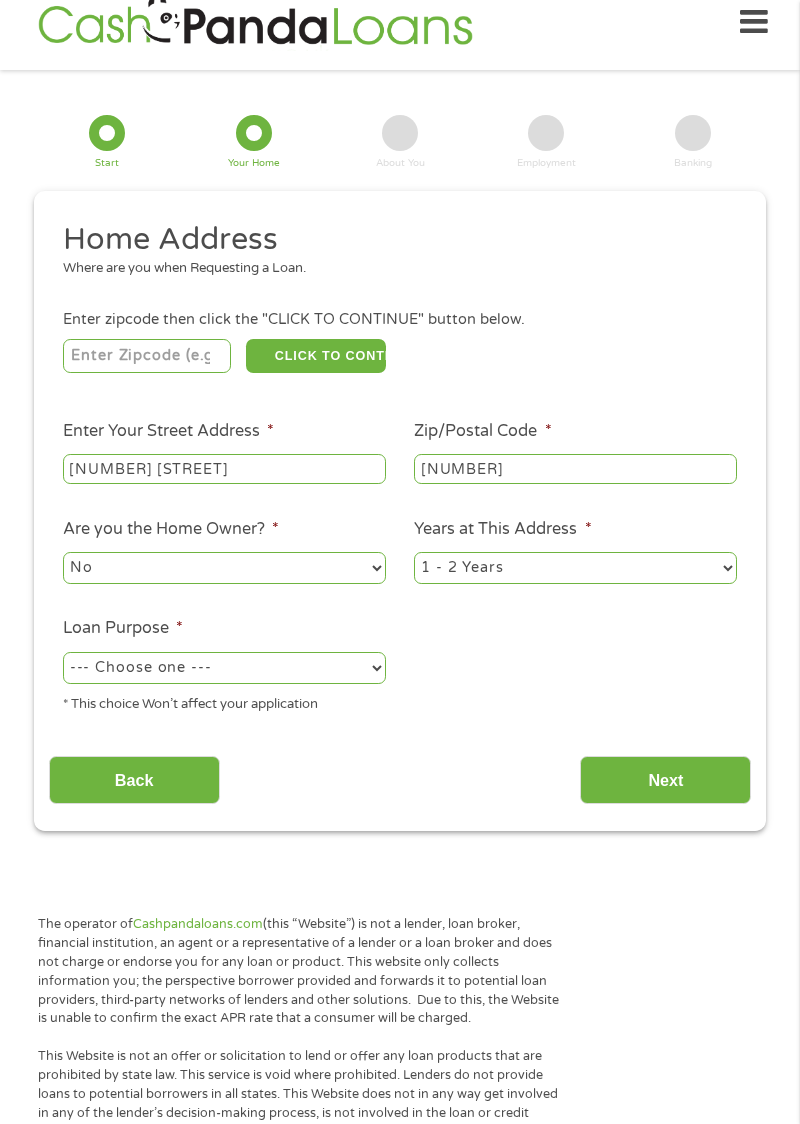 click on "--- Choose one --- Pay Bills Debt Consolidation Home Improvement Major Purchase Car Loan Short Term Cash Medical Expenses Other" at bounding box center [224, 668] 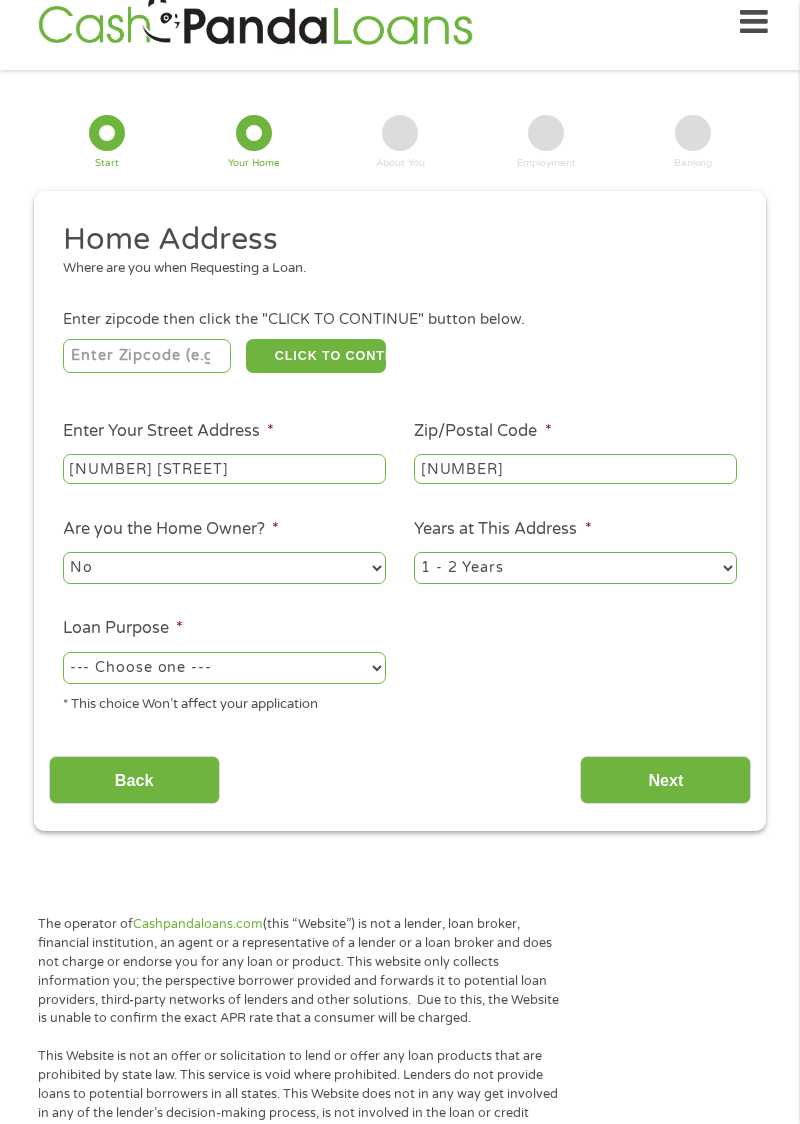 select on "paybills" 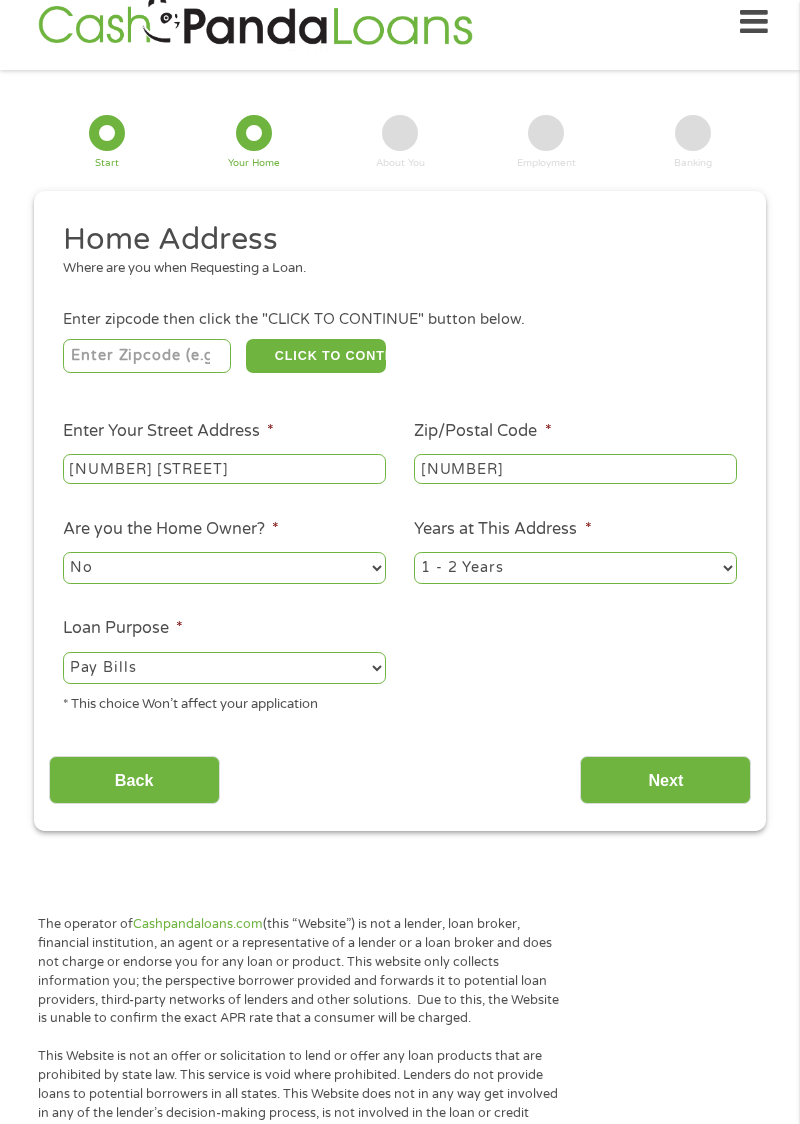 click on "Next" at bounding box center [665, 780] 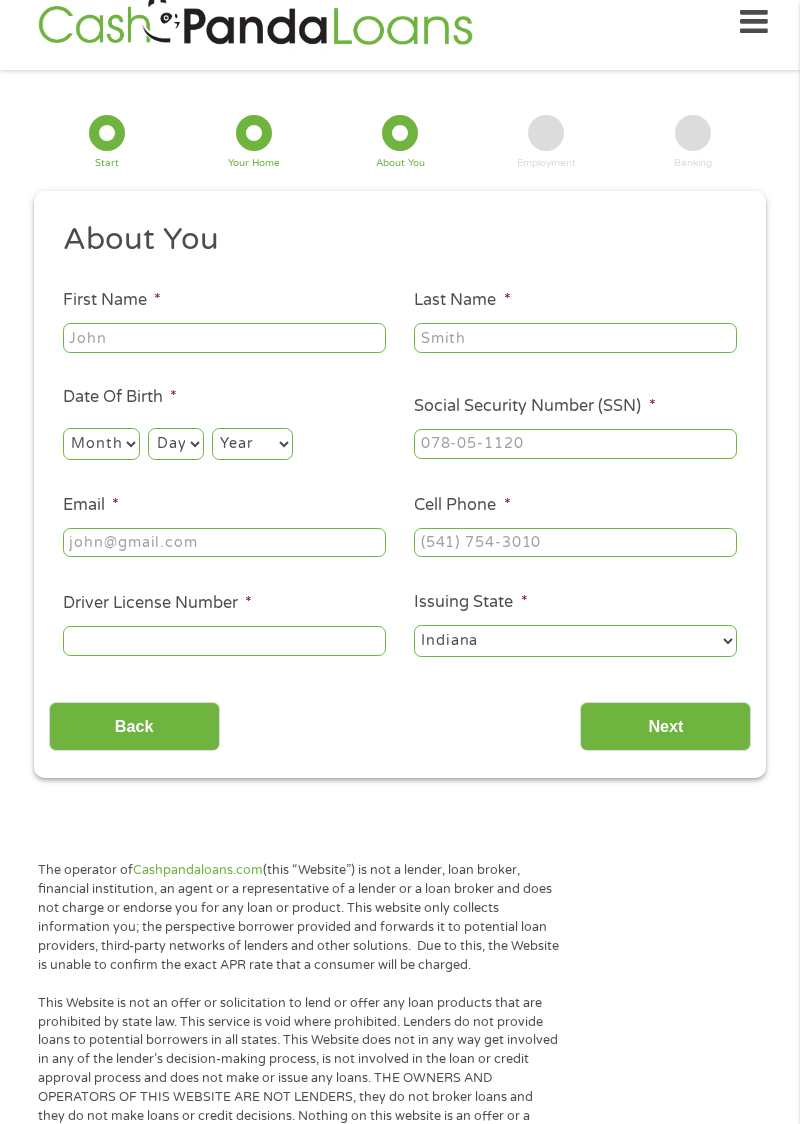 scroll, scrollTop: 0, scrollLeft: 0, axis: both 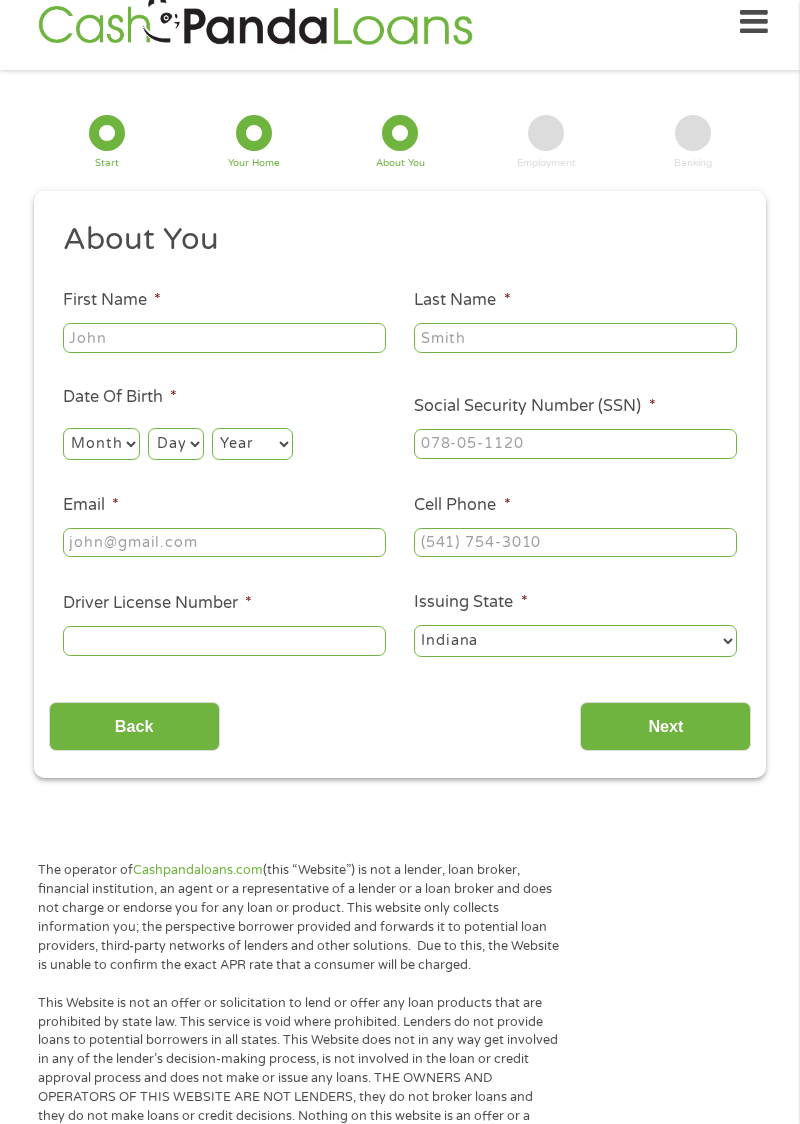 click on "Driver License Number *" at bounding box center [224, 641] 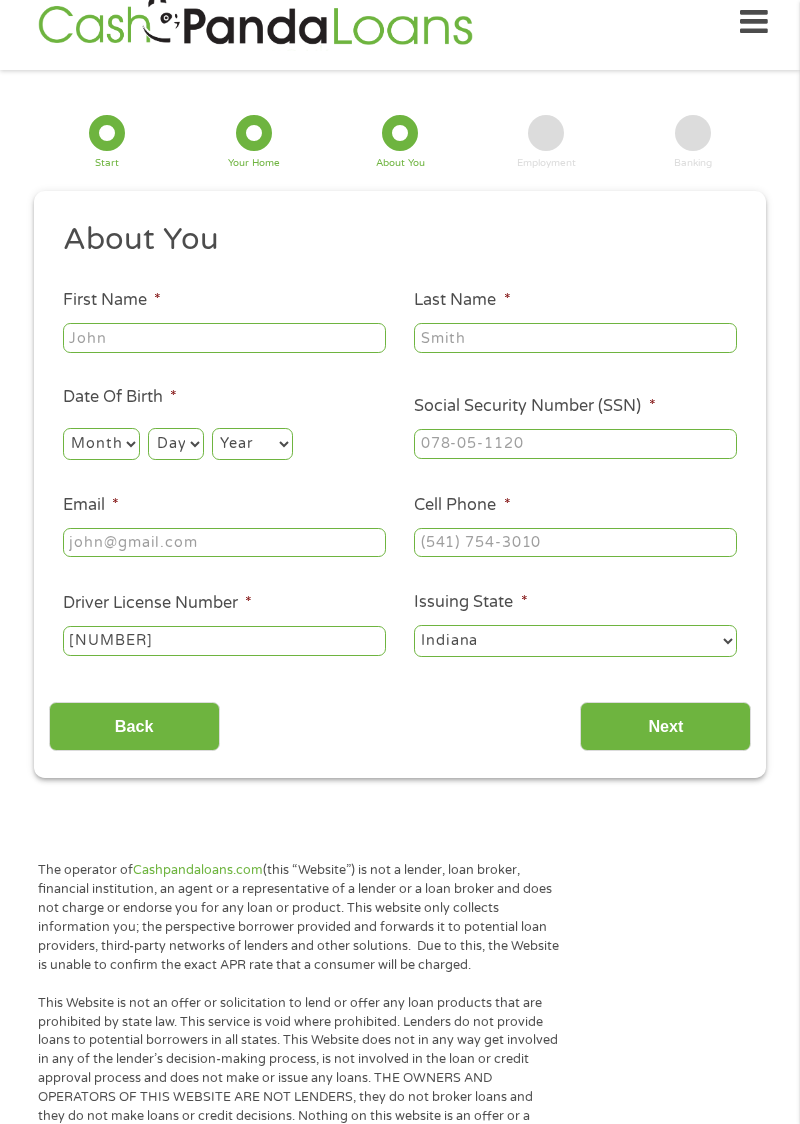 type on "[NUMBER]" 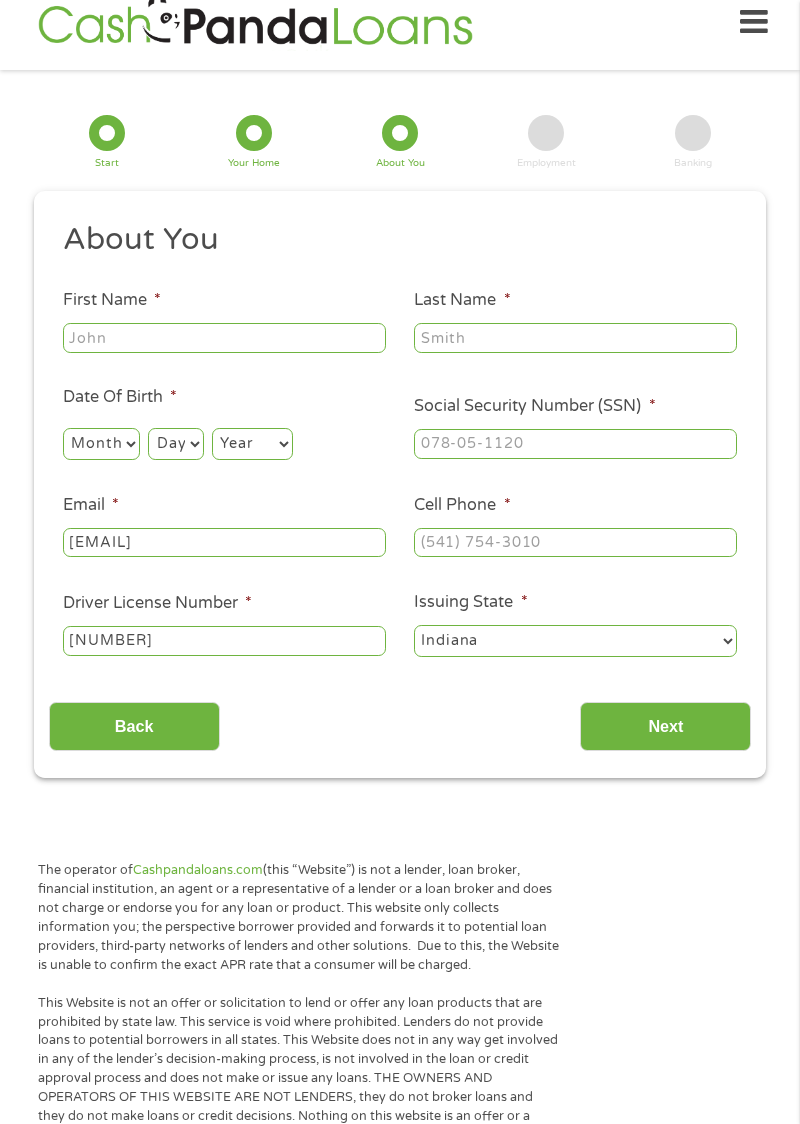 type on "[EMAIL]" 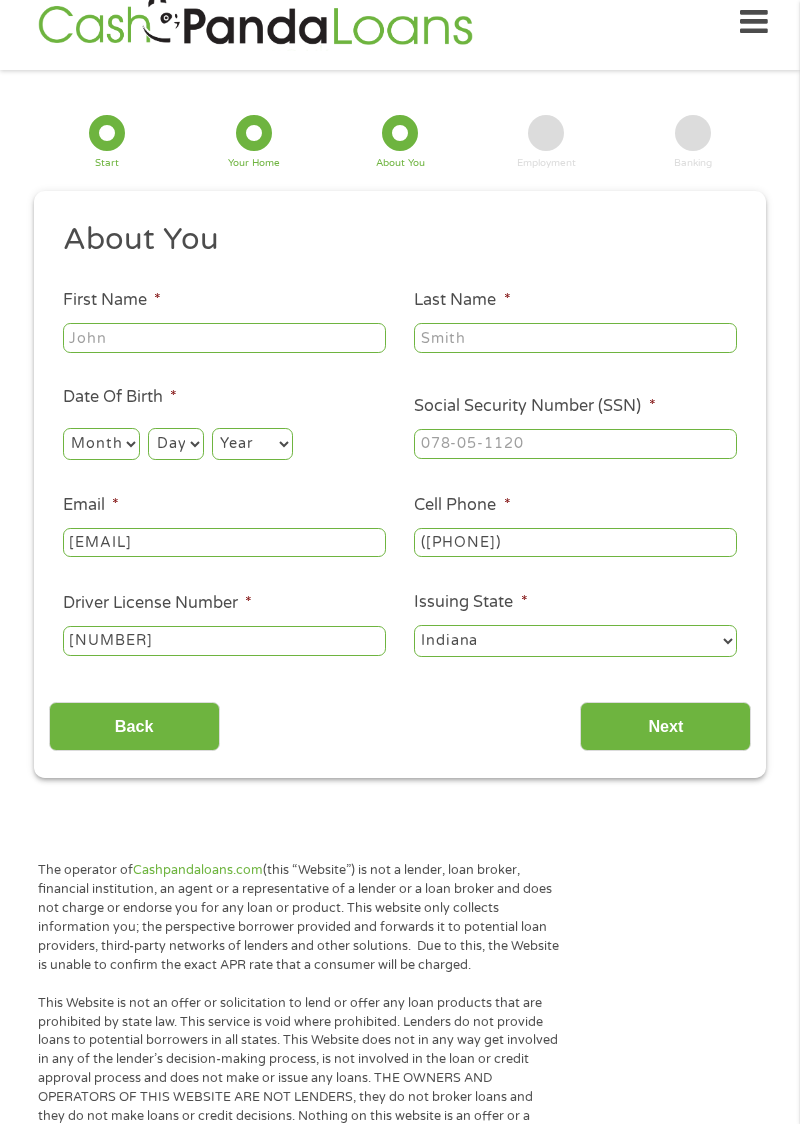 type on "([PHONE])" 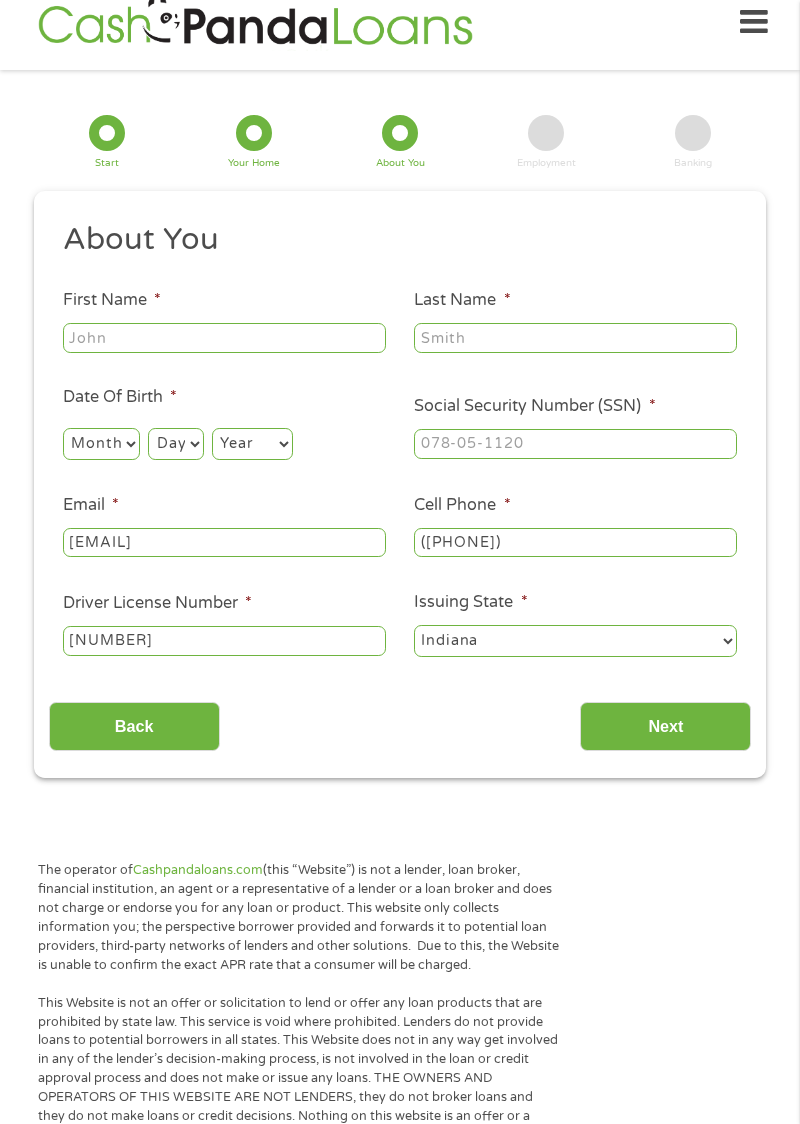 click on "First Name *" at bounding box center (224, 338) 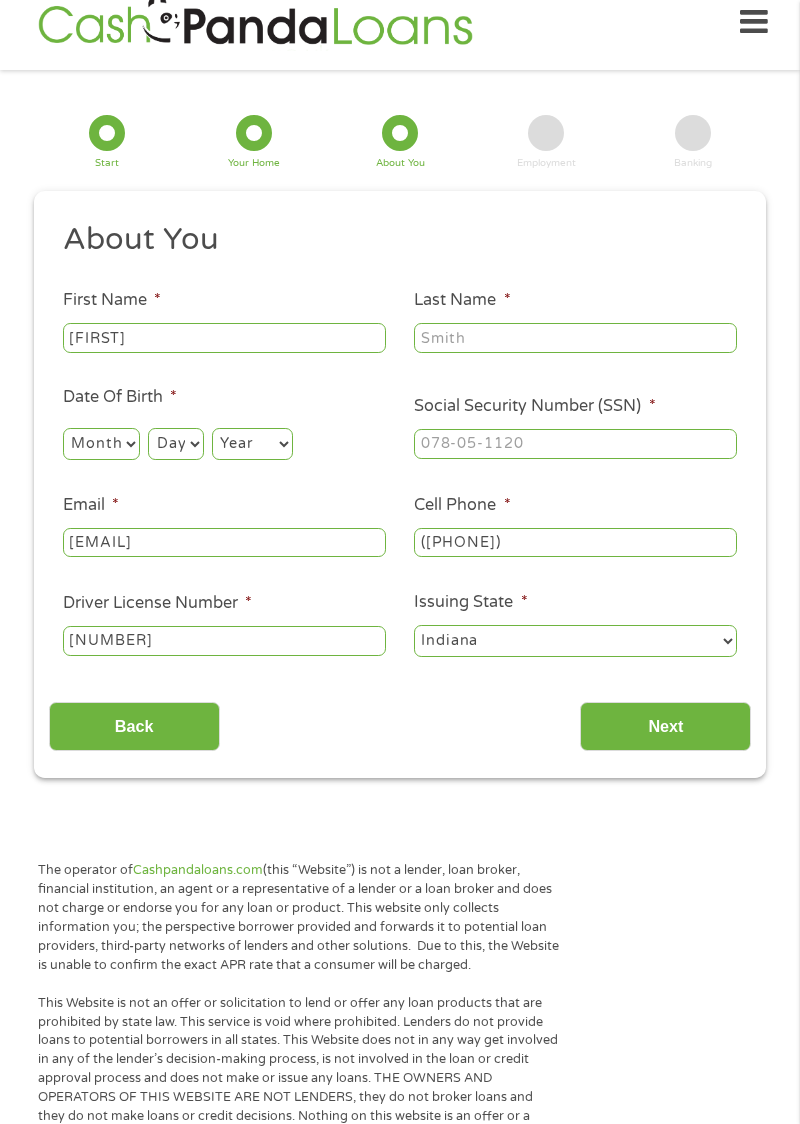 type on "[FIRST]" 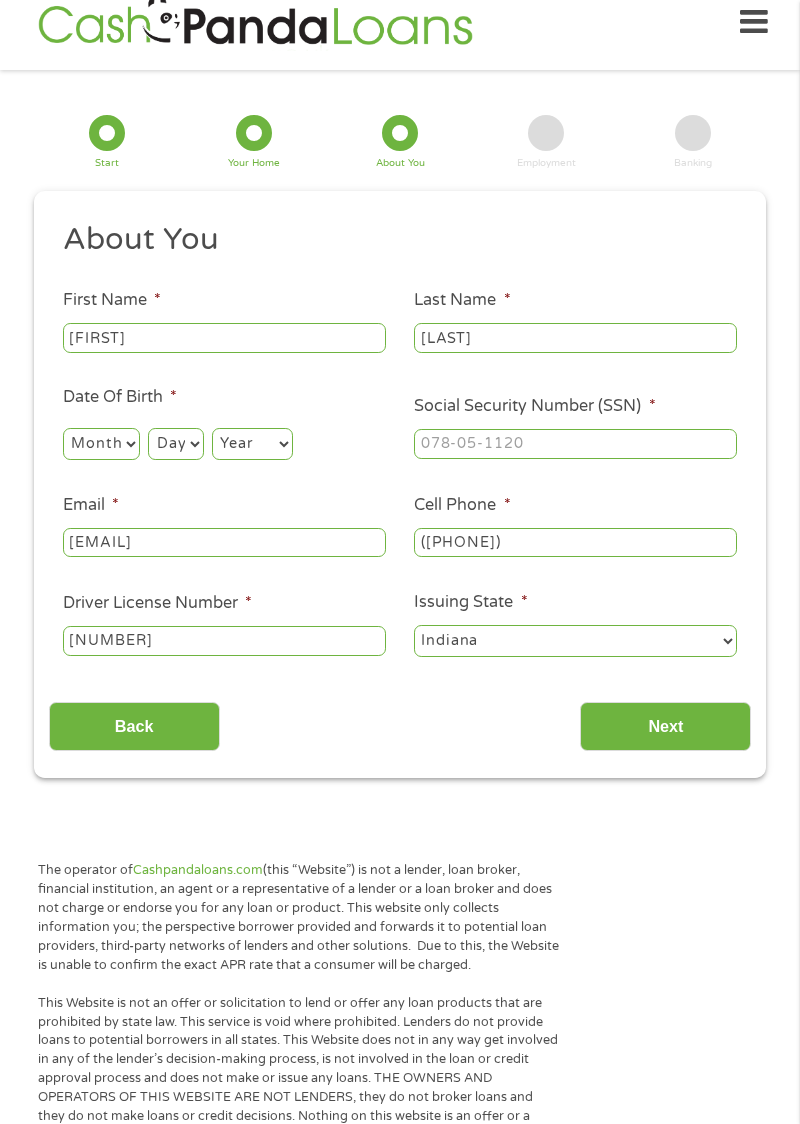 type on "[LAST]" 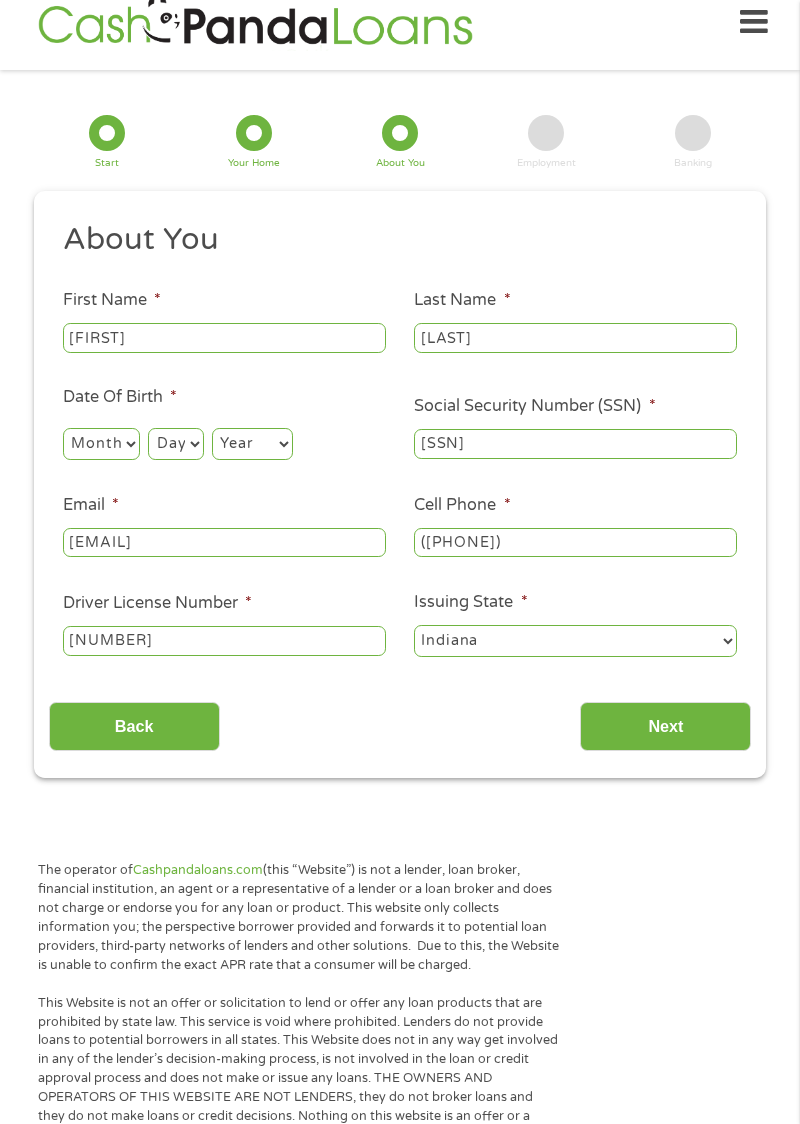 type on "[SSN]" 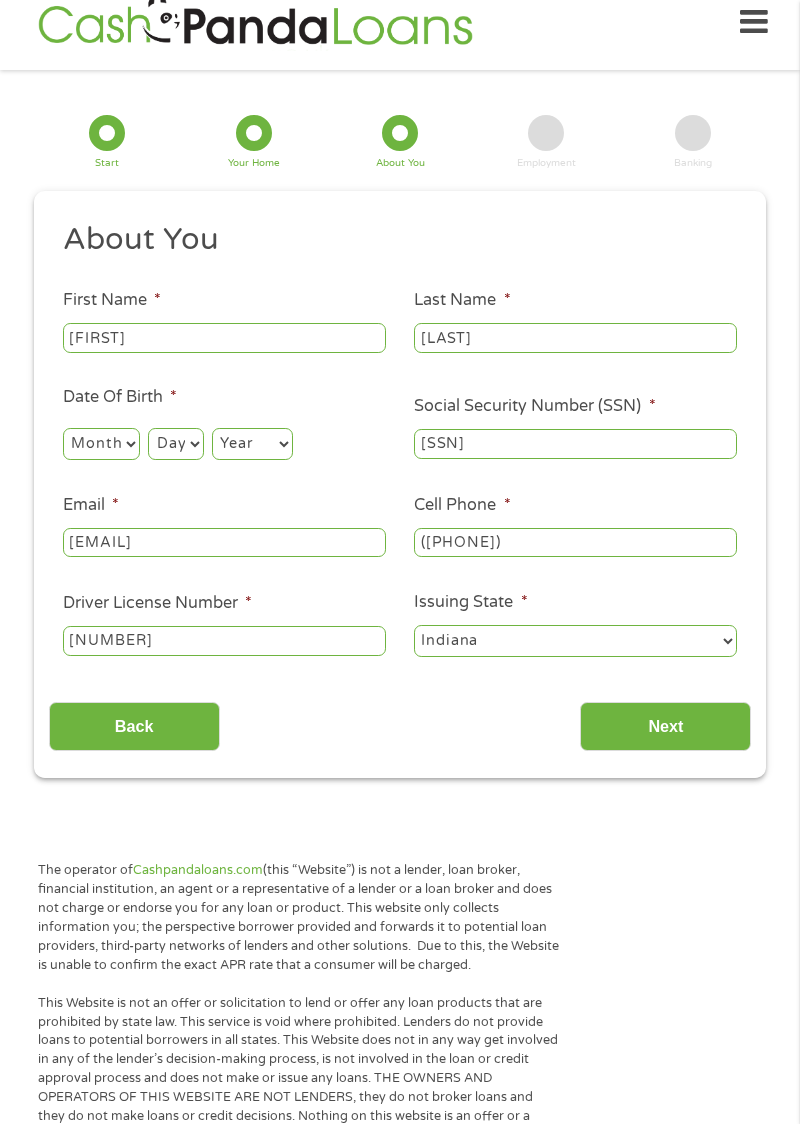 click on "Month 1 2 3 4 5 6 7 8 9 10 11 12" at bounding box center (101, 444) 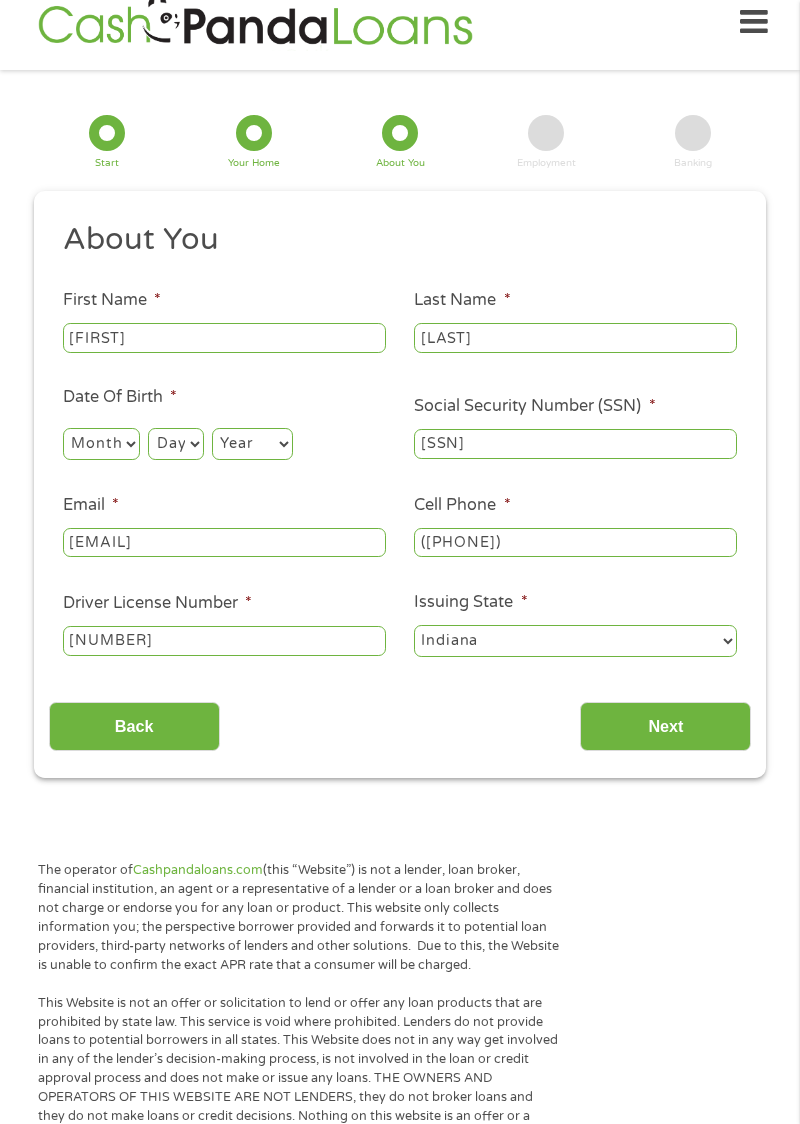 select on "5" 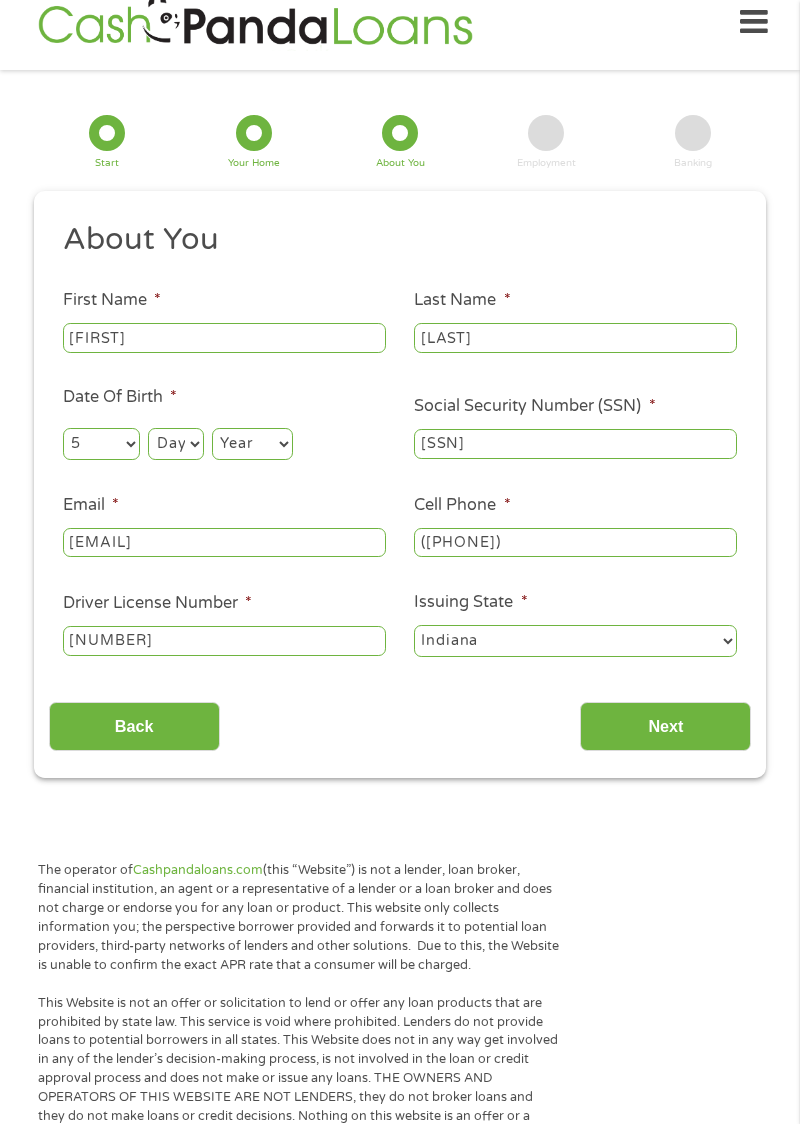 click on "Month Month 1 2 3 4 5 6 7 8 9 10 11 12 Day Day 1 2 3 4 5 6 7 8 9 10 11 12 13 14 15 16 17 18 19 20 21 22 23 24 25 26 27 28 29 30 31 Year Year 2007 2006 2005 2004 2003 2002 2001 2000 1999 1998 1997 1996 1995 1994 1993 1992 1991 1990 1989 1988 1987 1986 1985 1984 1983 1982 1981 1980 1979 1978 1977 1976 1975 1974 1973 1972 1971 1970 1969 1968 1967 1966 1965 1964 1963 1962 1961 1960 1959 1958 1957 1956 1955 1954 1953 1952 1951 1950 1949 1948 1947 1946 1945 1944 1943 1942 1941 1940 1939 1938 1937 1936 1935 1934 1933 1932 1931 1930 1929 1928 1927 1926 1925 1924 1923 1922 1921 1920" at bounding box center (224, 440) 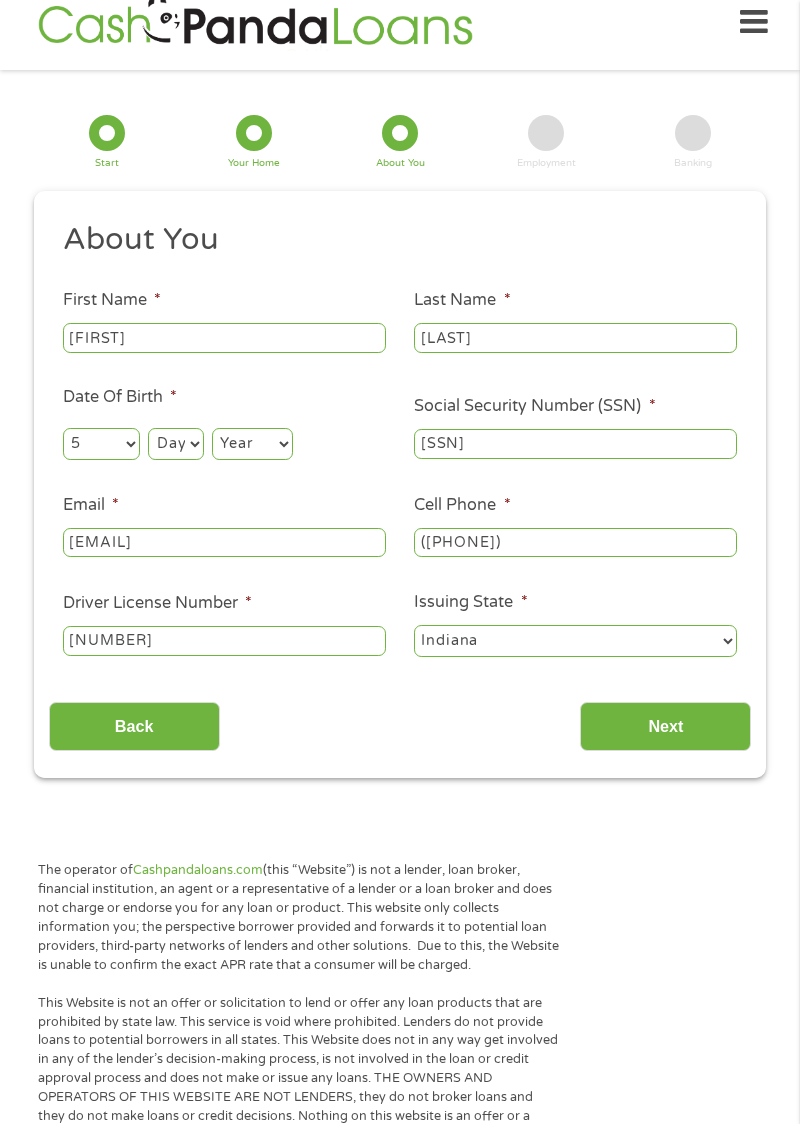 click on "Day 1 2 3 4 5 6 7 8 9 10 11 12 13 14 15 16 17 18 19 20 21 22 23 24 25 26 27 28 29 30 31" at bounding box center [175, 444] 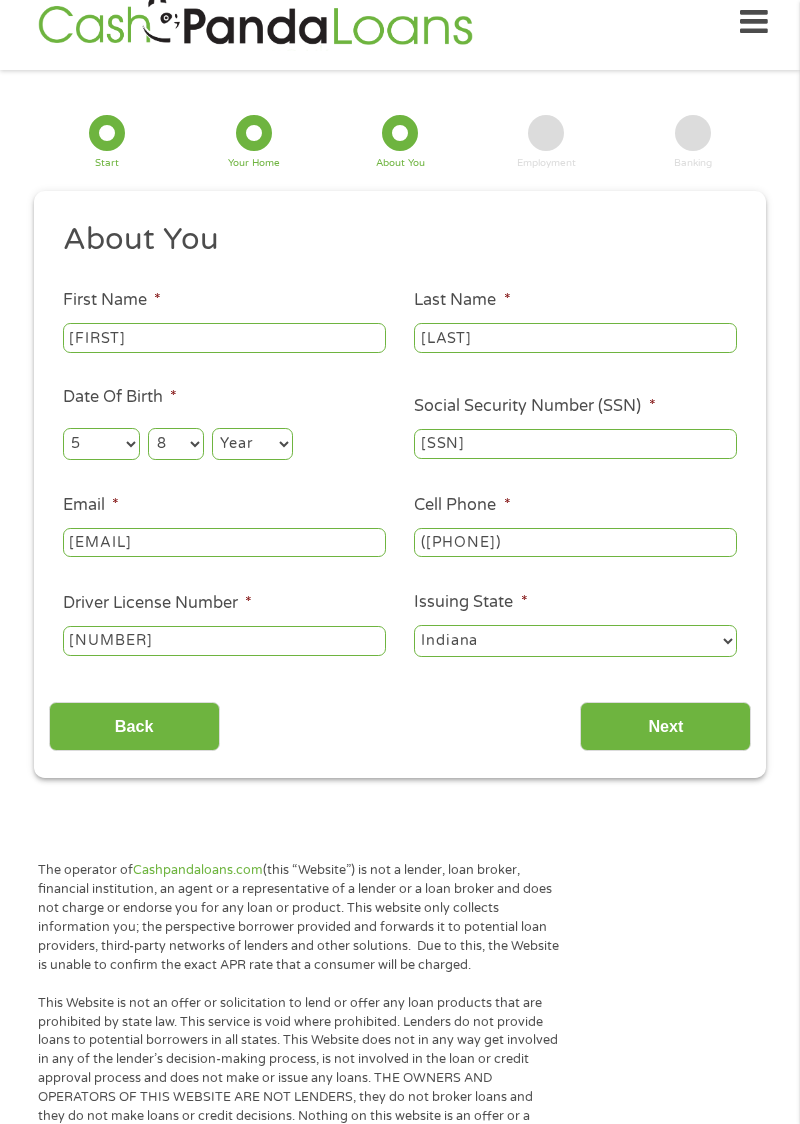 click on "Day 1 2 3 4 5 6 7 8 9 10 11 12 13 14 15 16 17 18 19 20 21 22 23 24 25 26 27 28 29 30 31" at bounding box center (175, 444) 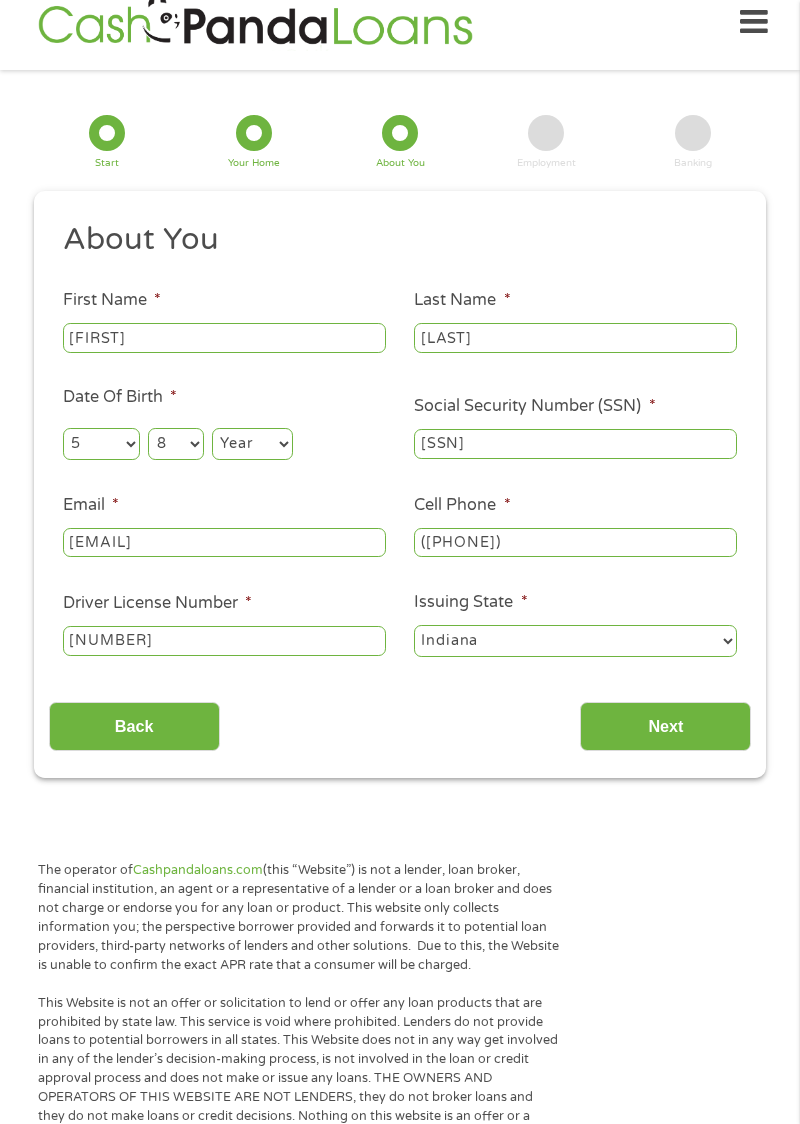select on "30" 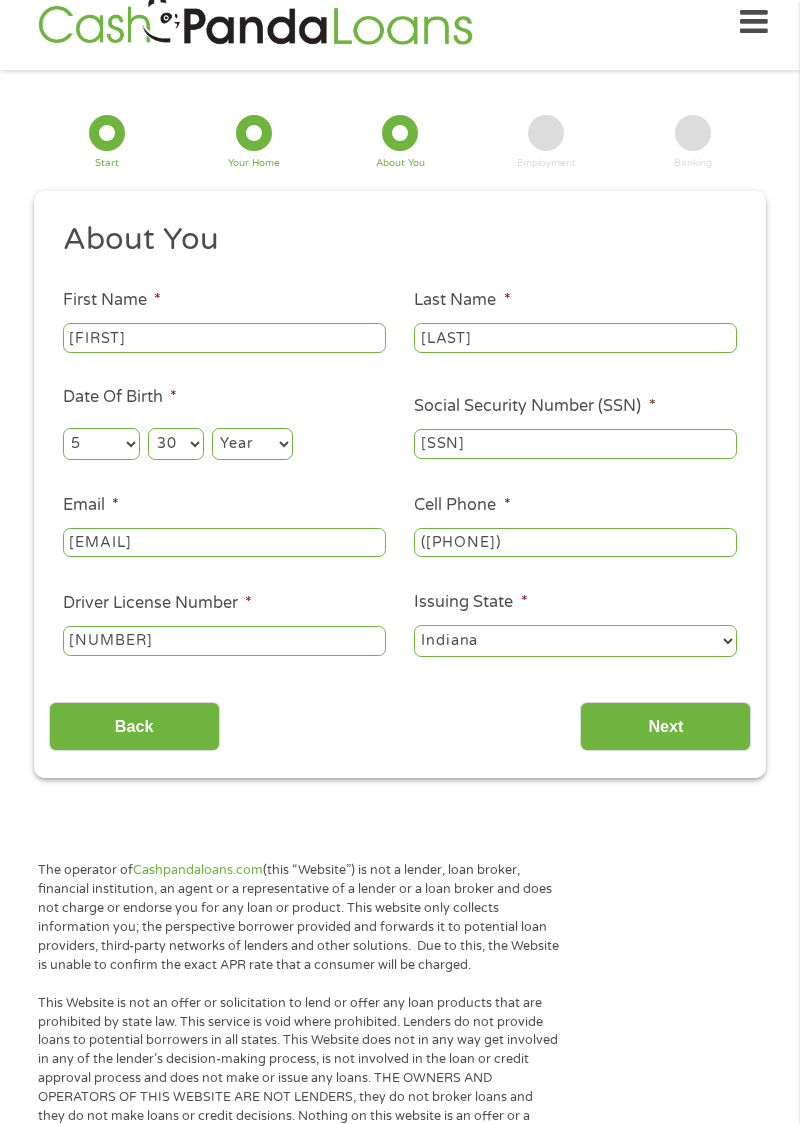 click on "Year 2007 2006 2005 2004 2003 2002 2001 2000 1999 1998 1997 1996 1995 1994 1993 1992 1991 1990 1989 1988 1987 1986 1985 1984 1983 1982 1981 1980 1979 1978 1977 1976 1975 1974 1973 1972 1971 1970 1969 1968 1967 1966 1965 1964 1963 1962 1961 1960 1959 1958 1957 1956 1955 1954 1953 1952 1951 1950 1949 1948 1947 1946 1945 1944 1943 1942 1941 1940 1939 1938 1937 1936 1935 1934 1933 1932 1931 1930 1929 1928 1927 1926 1925 1924 1923 1922 1921 1920" at bounding box center (252, 444) 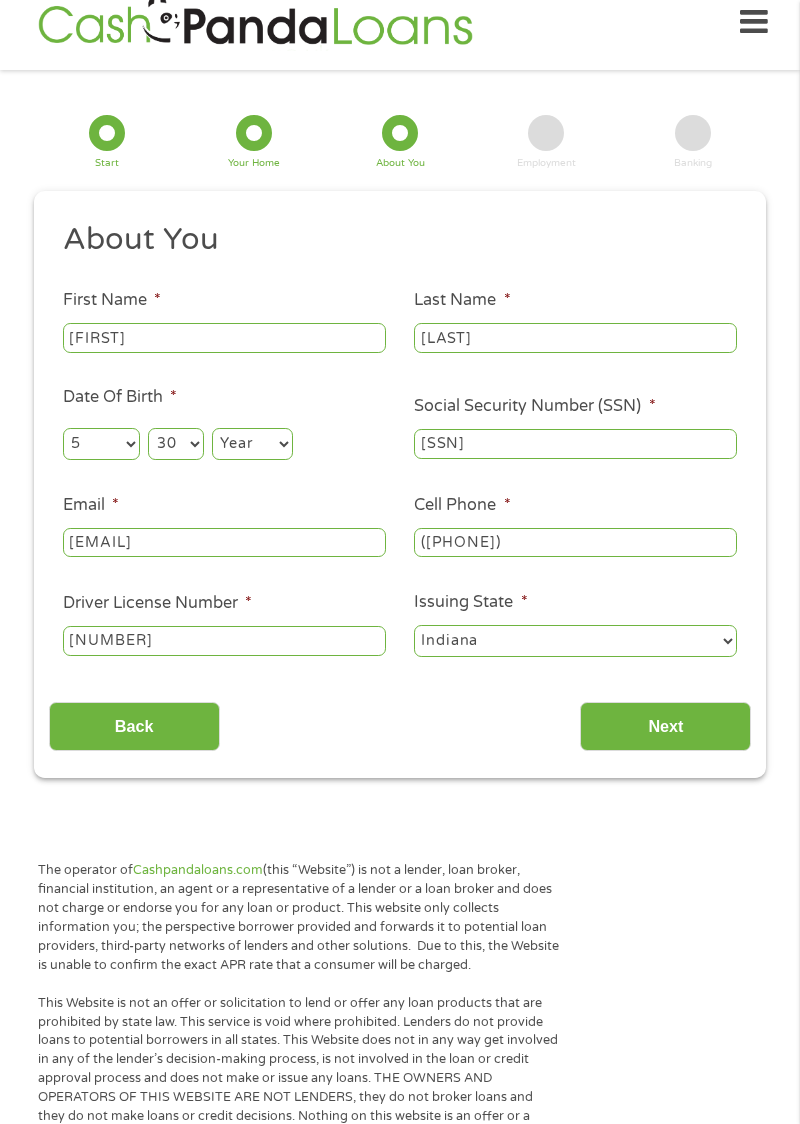 select on "1957" 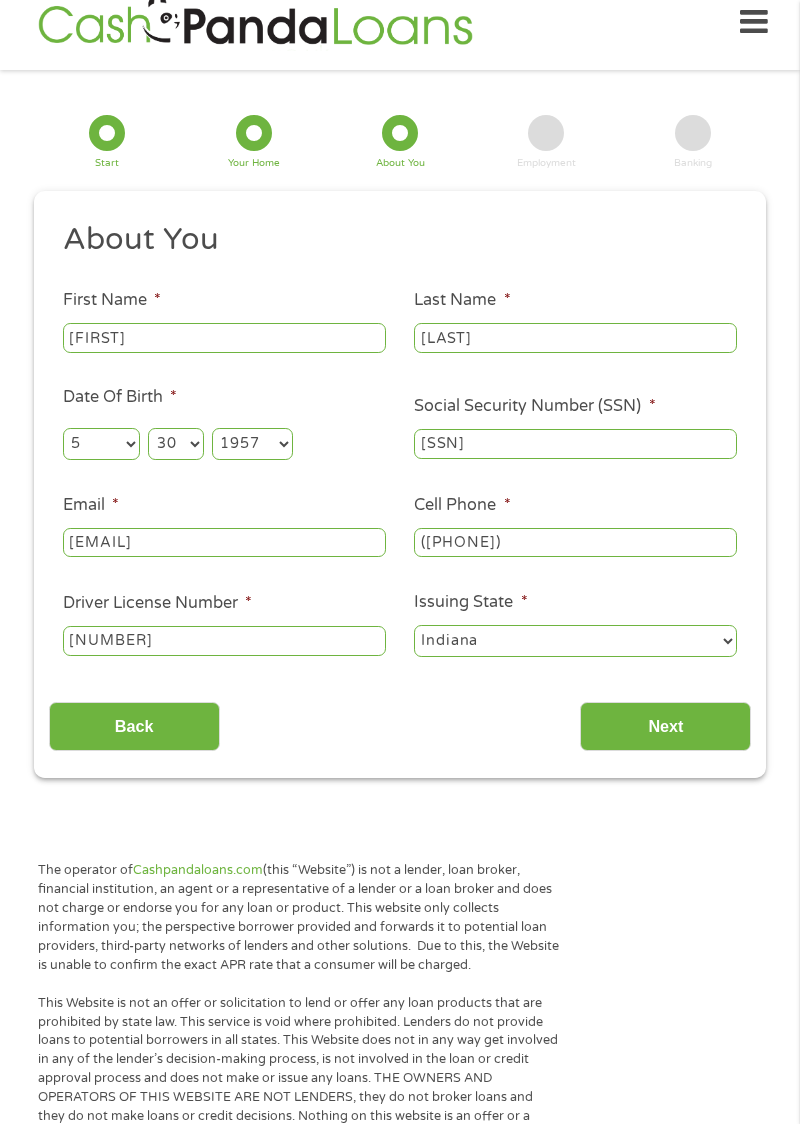 click on "Next" at bounding box center (665, 726) 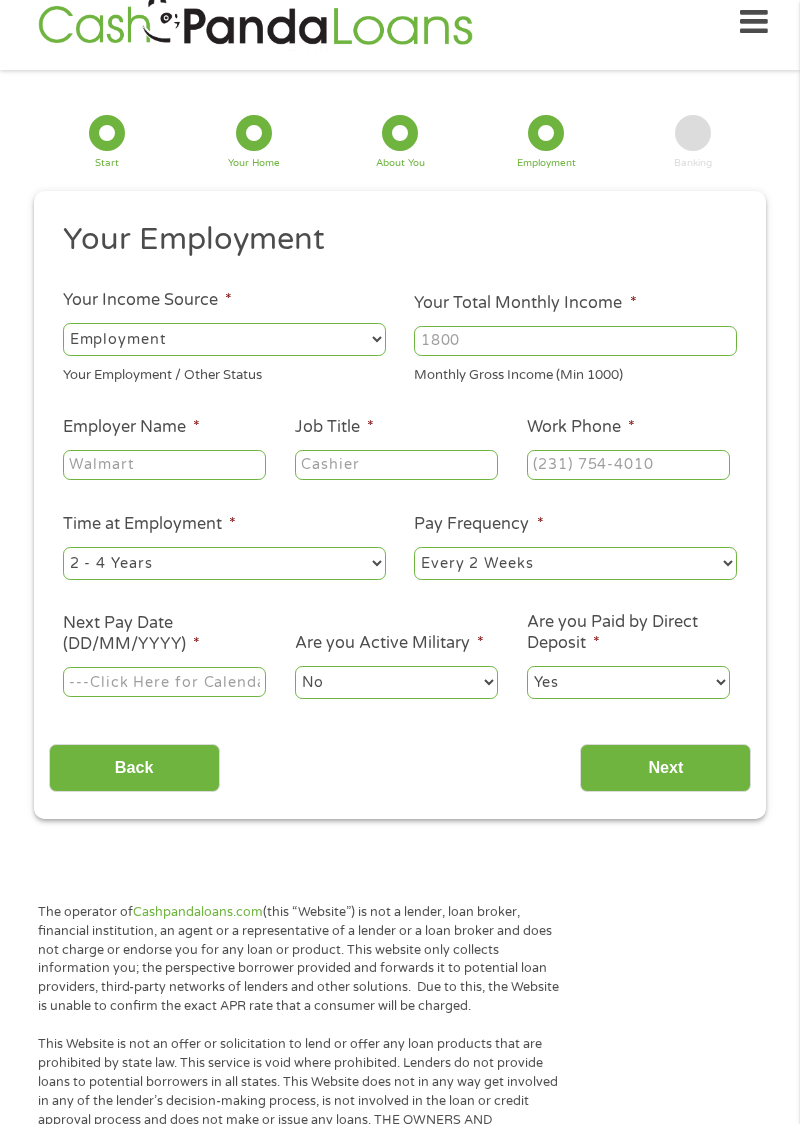 scroll, scrollTop: 0, scrollLeft: 0, axis: both 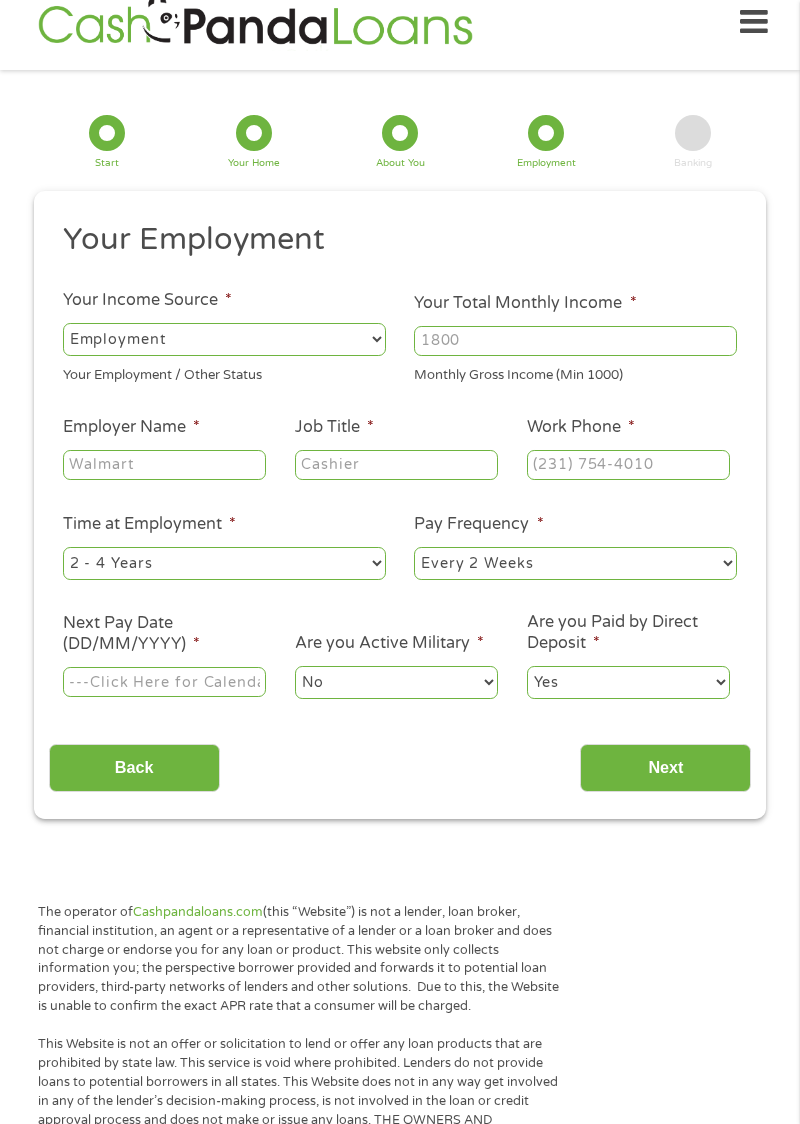 click on "--- Choose one --- Employment Self Employed Benefits" at bounding box center [224, 339] 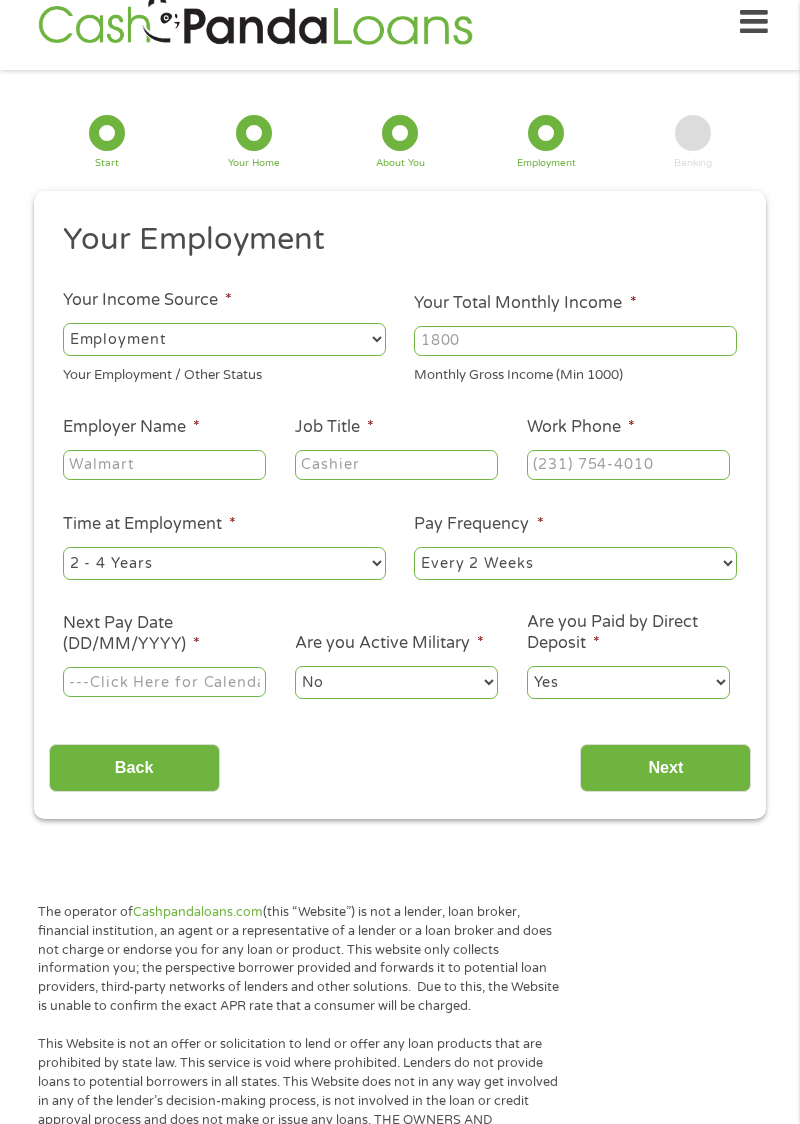 select on "benefits" 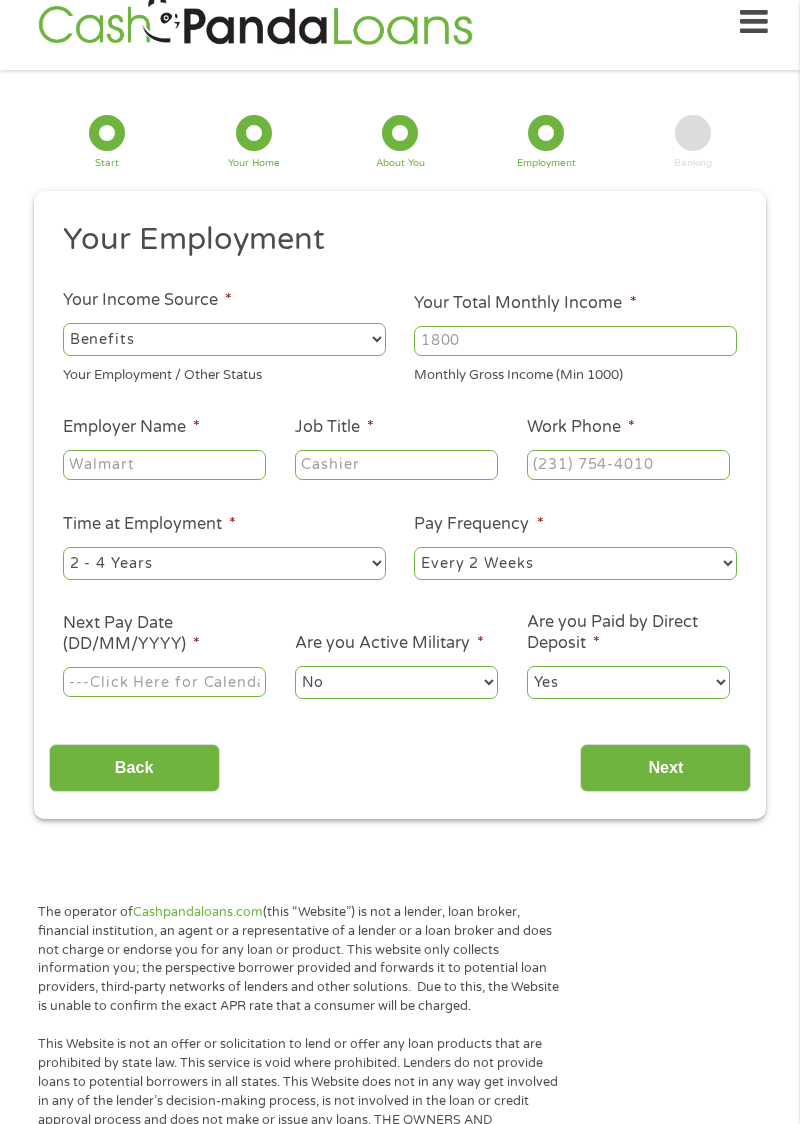type on "Other" 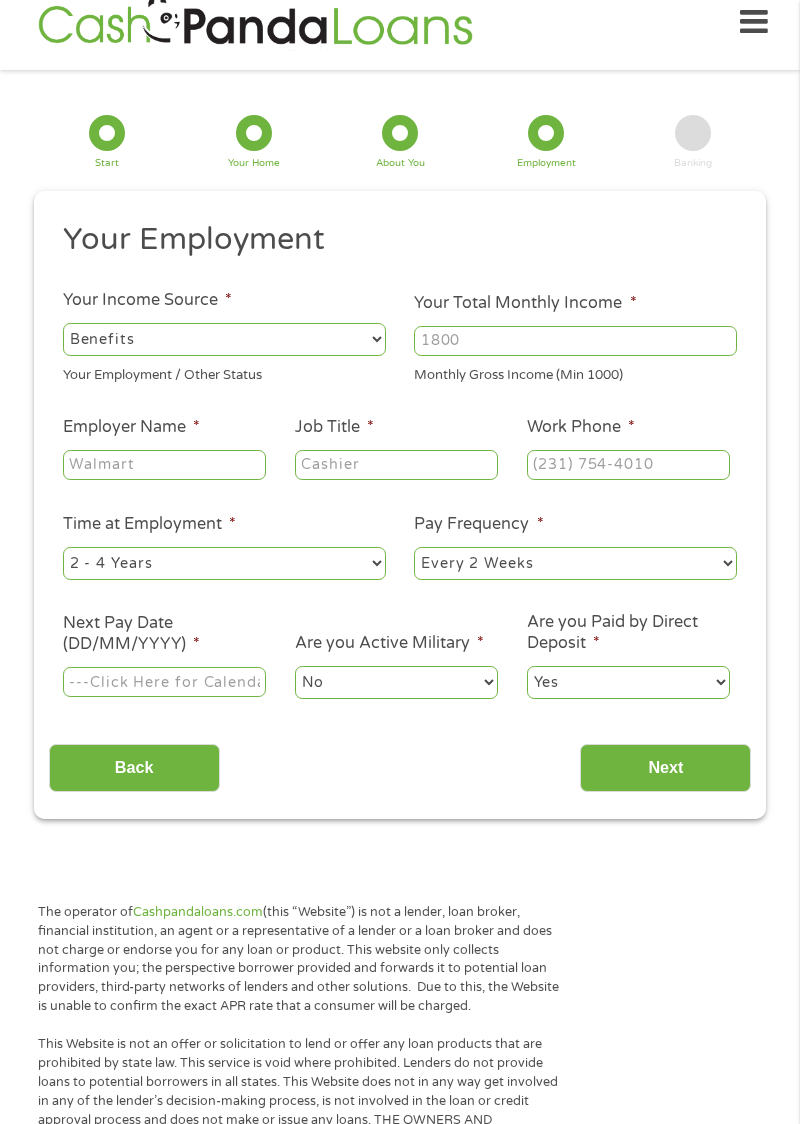 type on "([PHONE])" 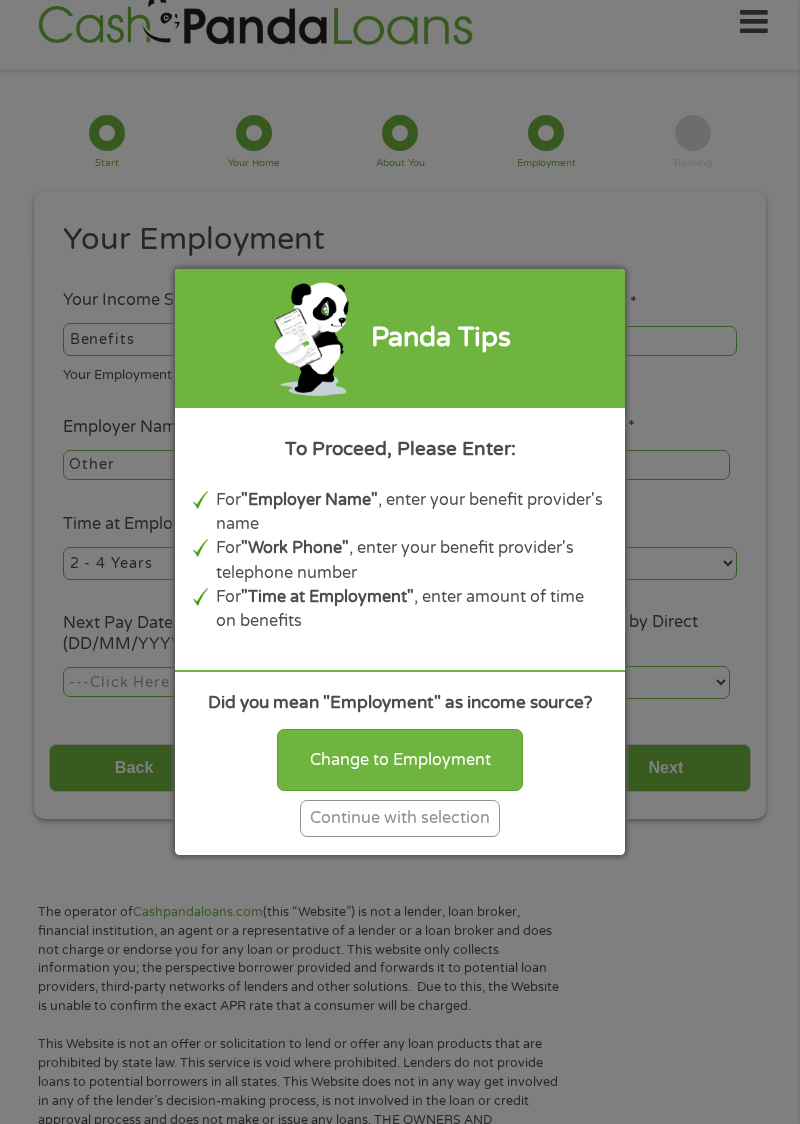 click on "Change to Employment" at bounding box center (400, 760) 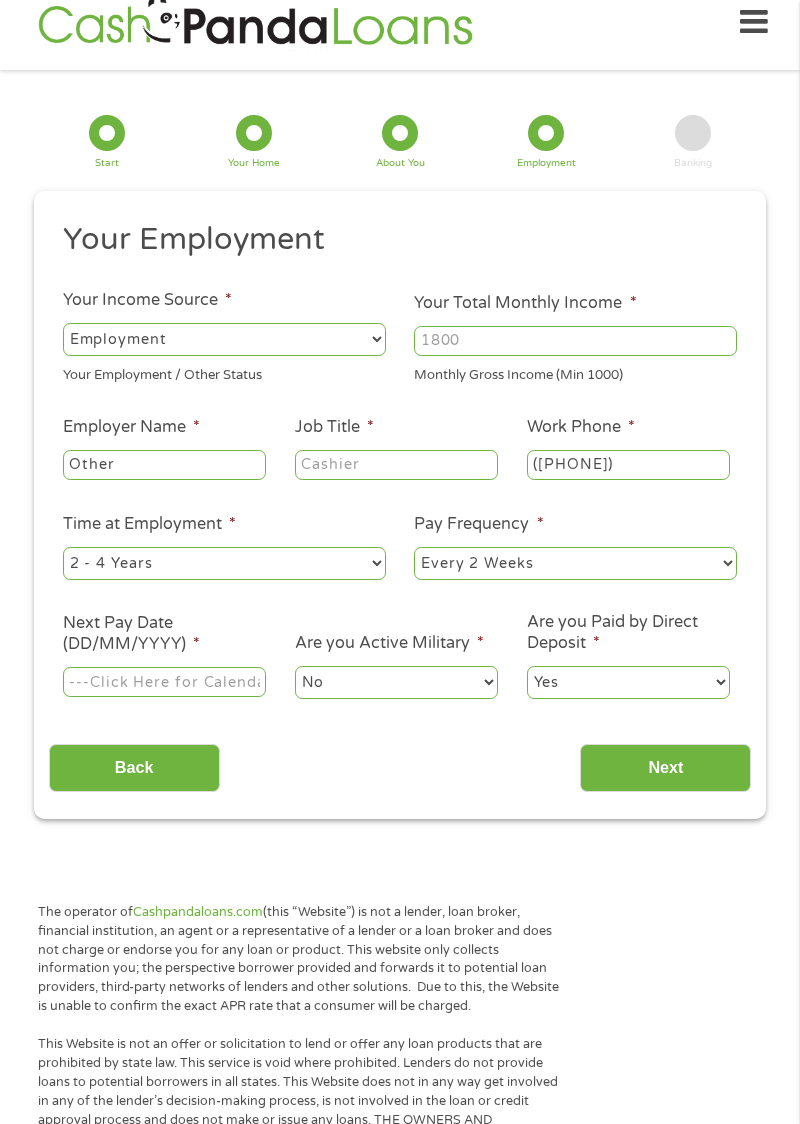 click on "Your Total Monthly Income *" at bounding box center [575, 341] 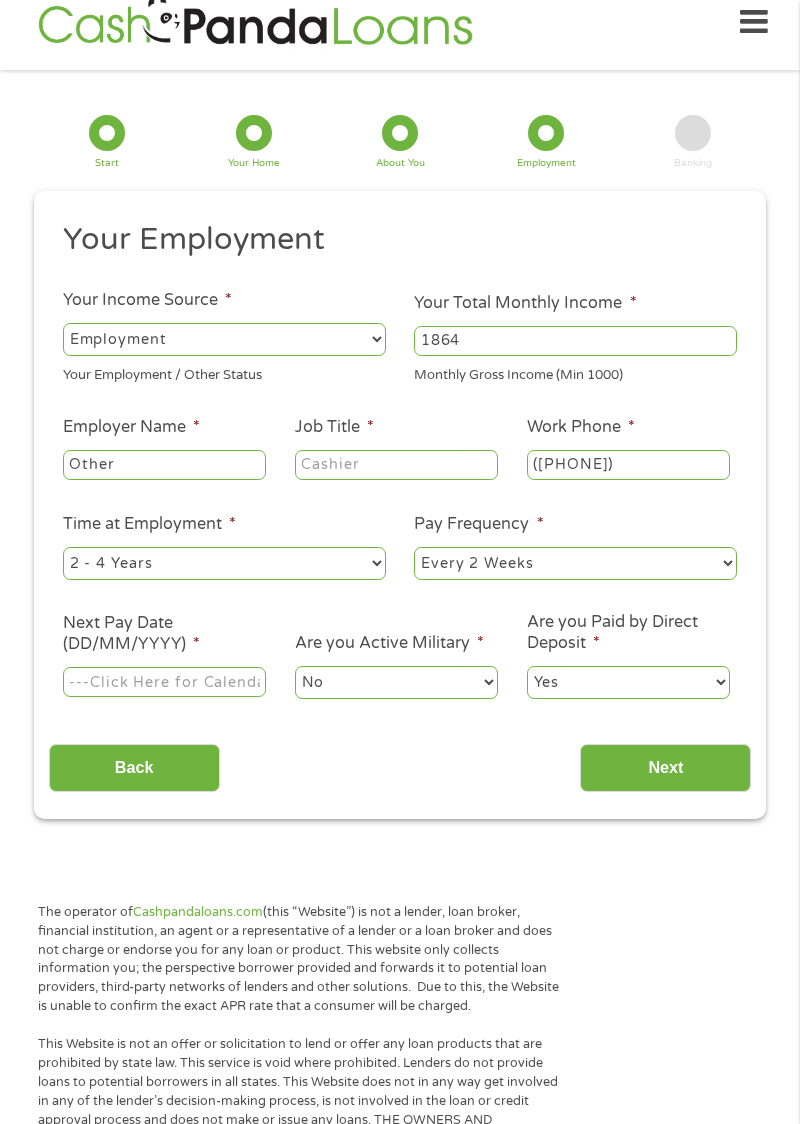 type on "1864" 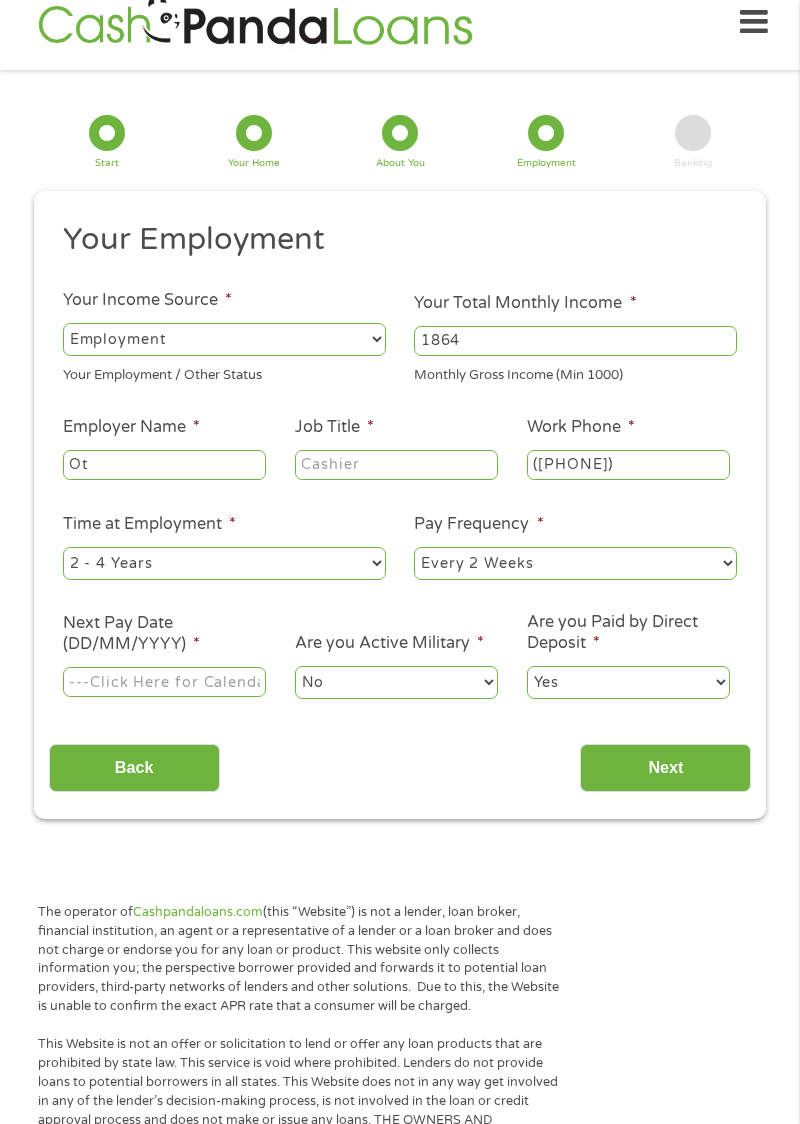 type on "O" 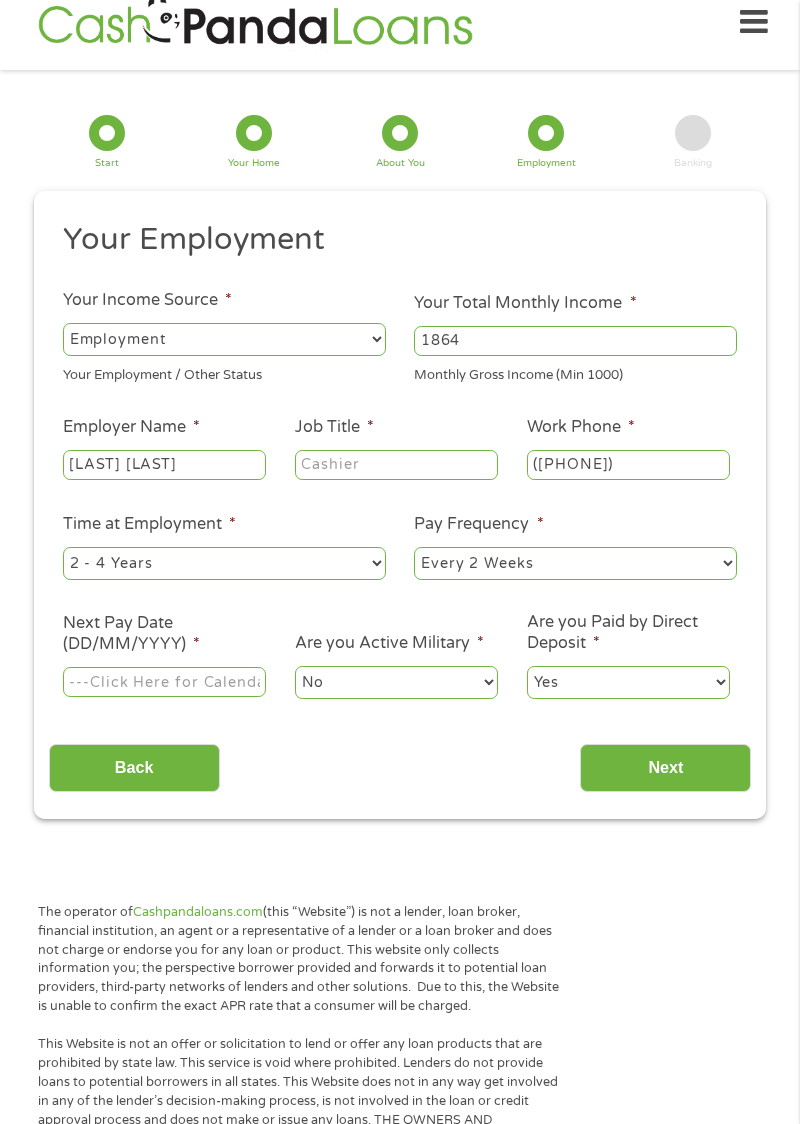 type on "[LAST] [LAST]" 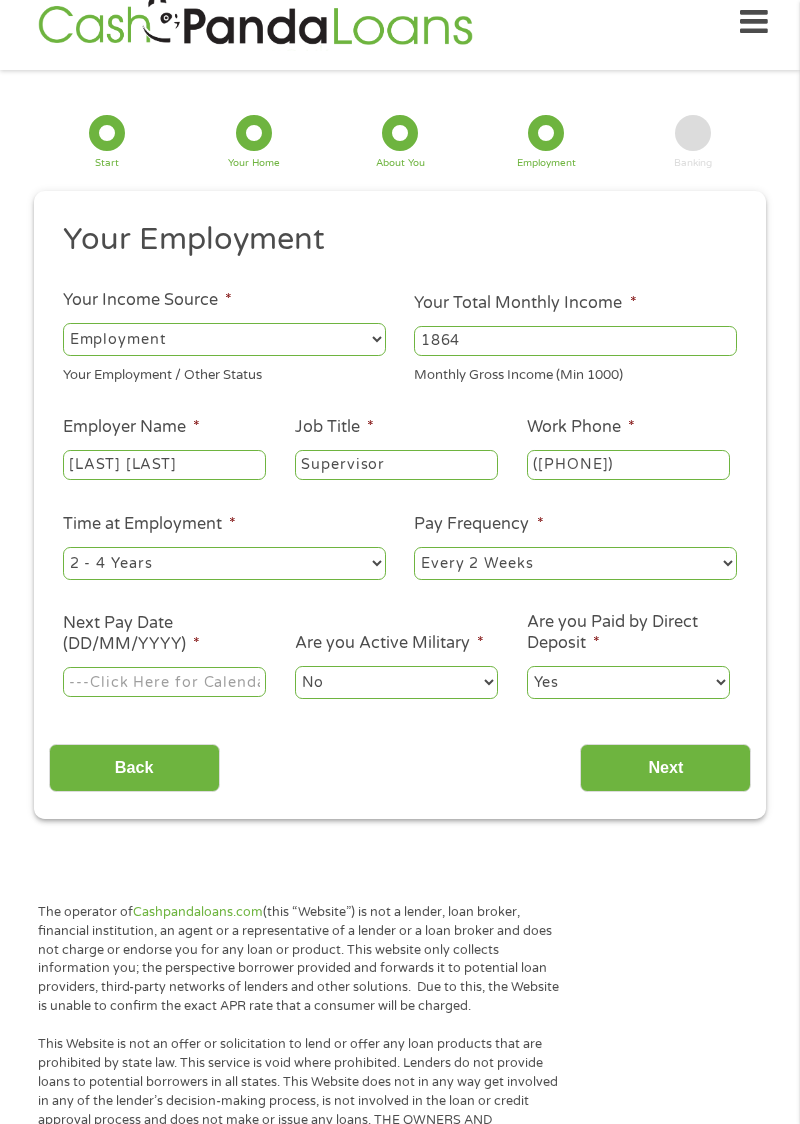 type on "Supervisor" 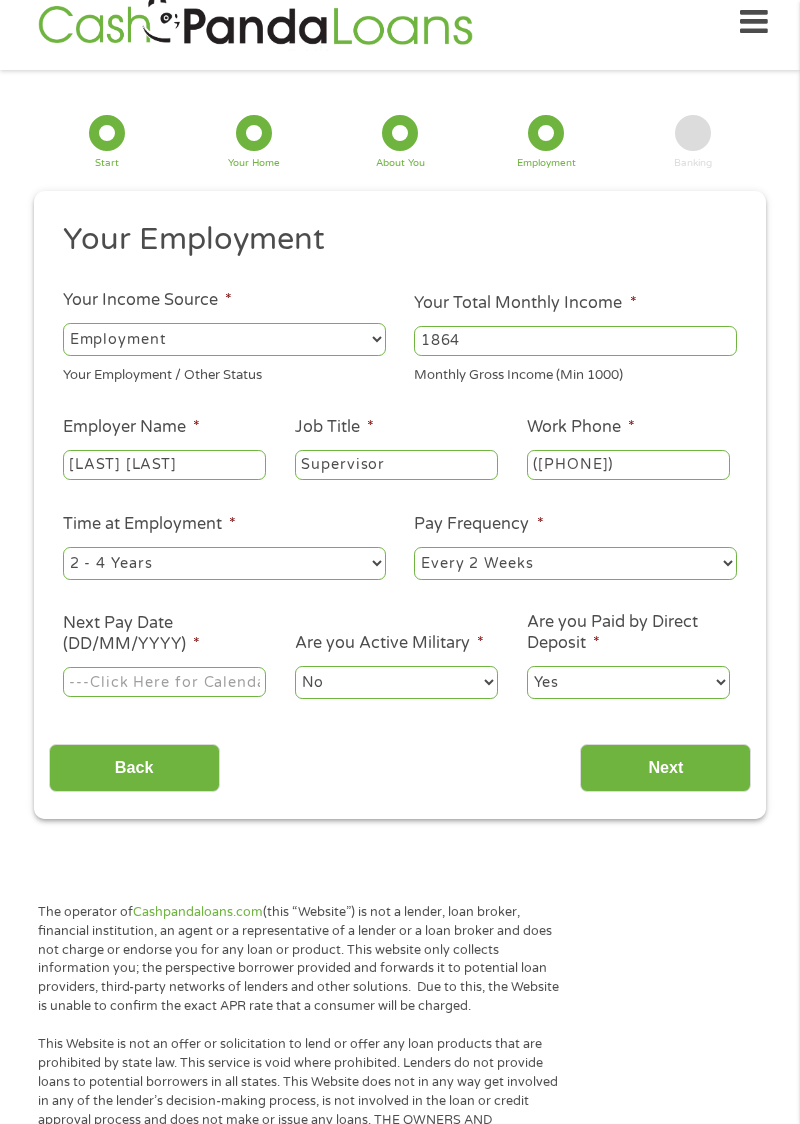 type on "([PHONE])" 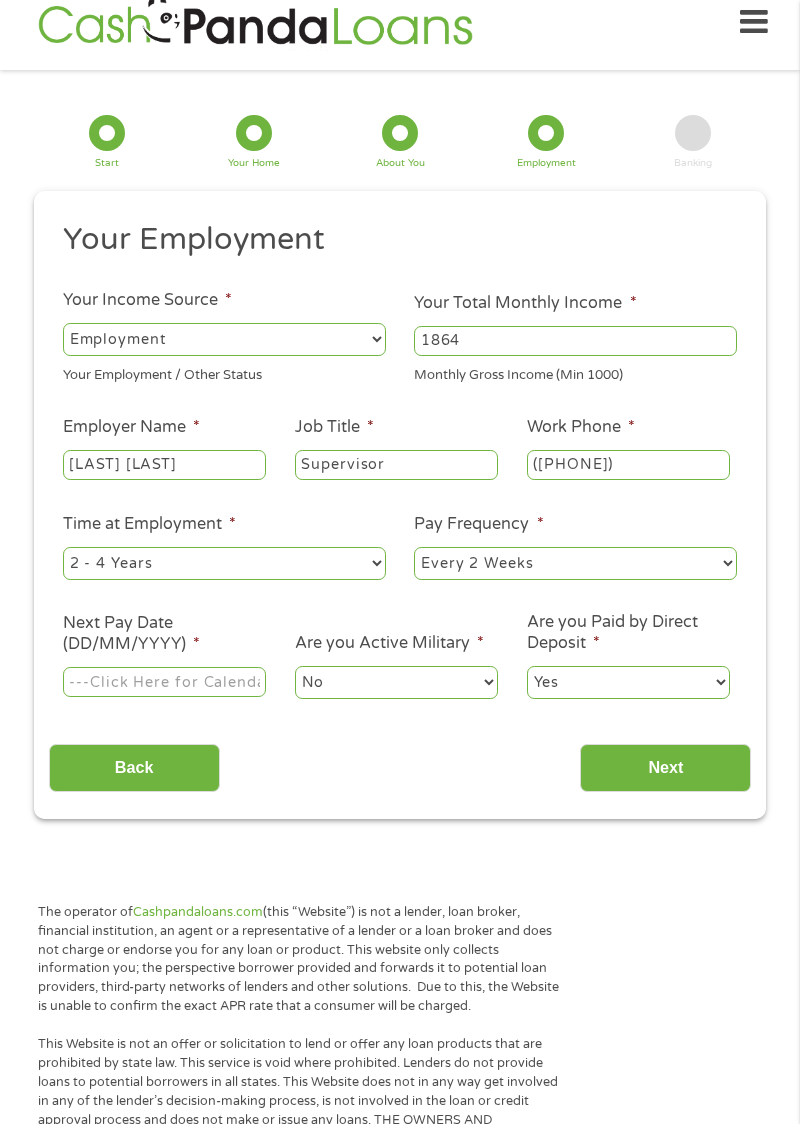 click on "--- Choose one --- Every 2 Weeks Every Week Monthly Semi-Monthly" at bounding box center [575, 563] 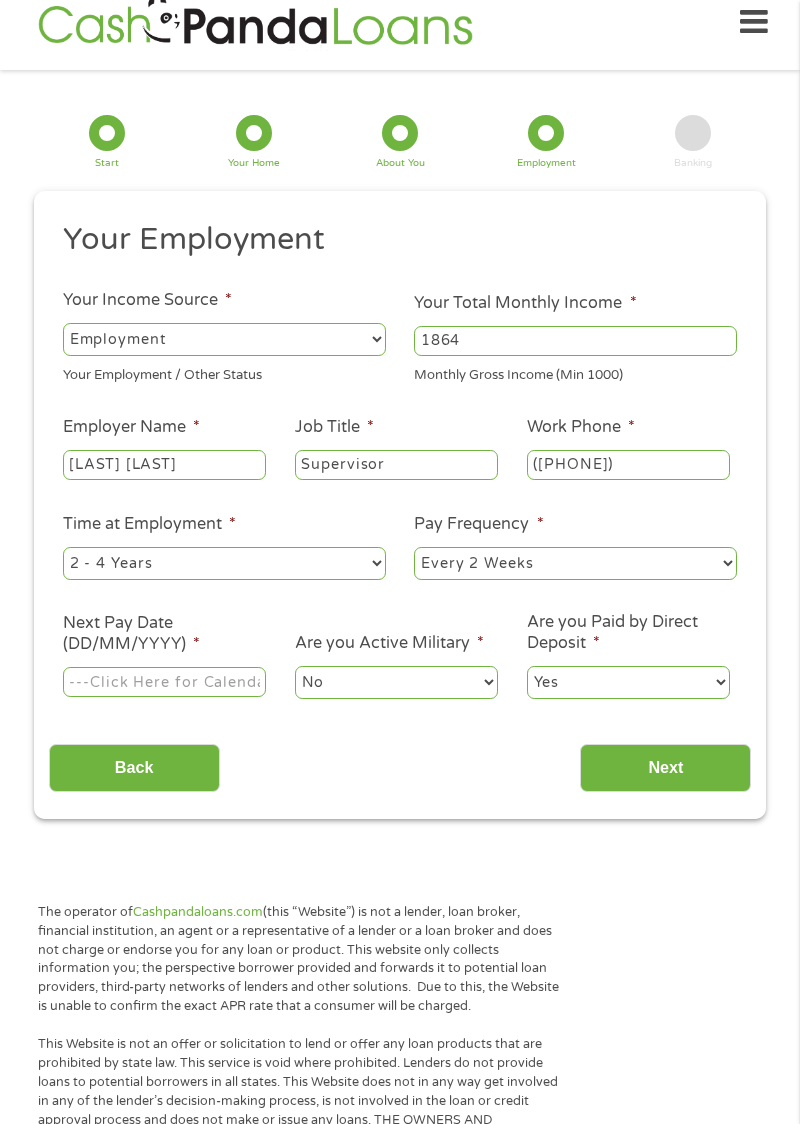 select on "monthly" 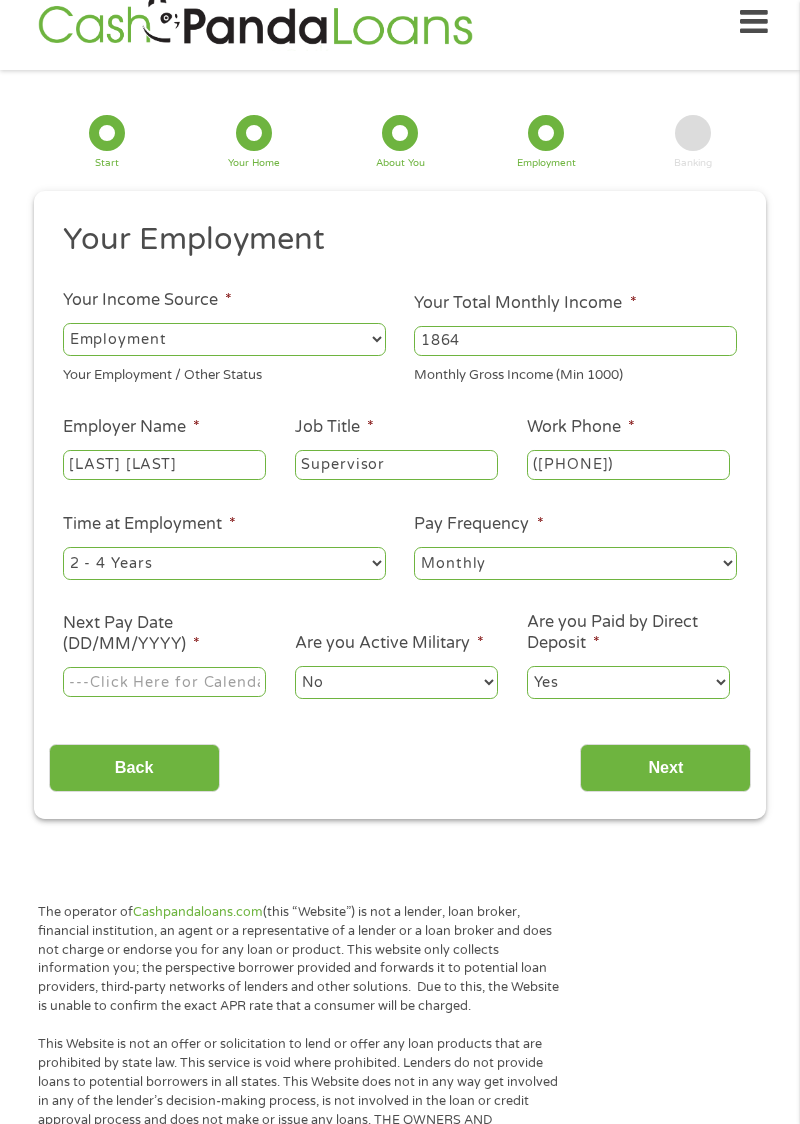 click on "--- Choose one --- 1 Year or less 1 - 2 Years 2 - 4 Years Over 4 Years" at bounding box center [224, 563] 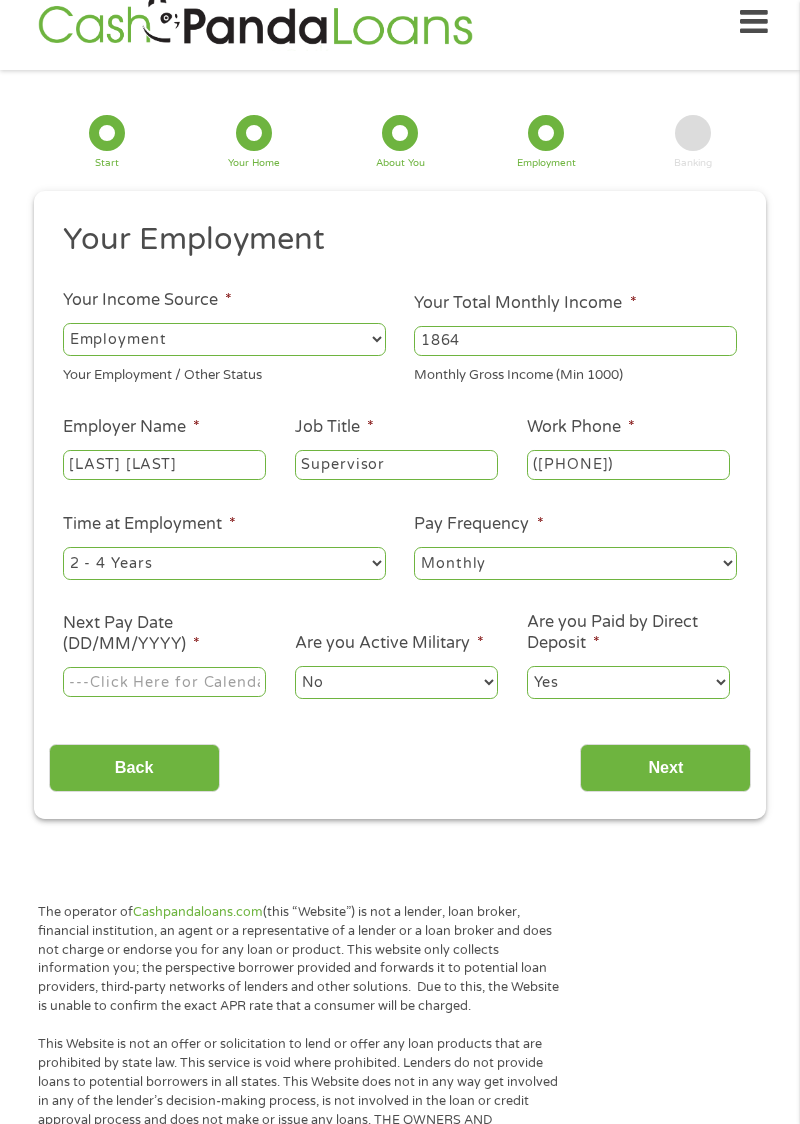 select on "60months" 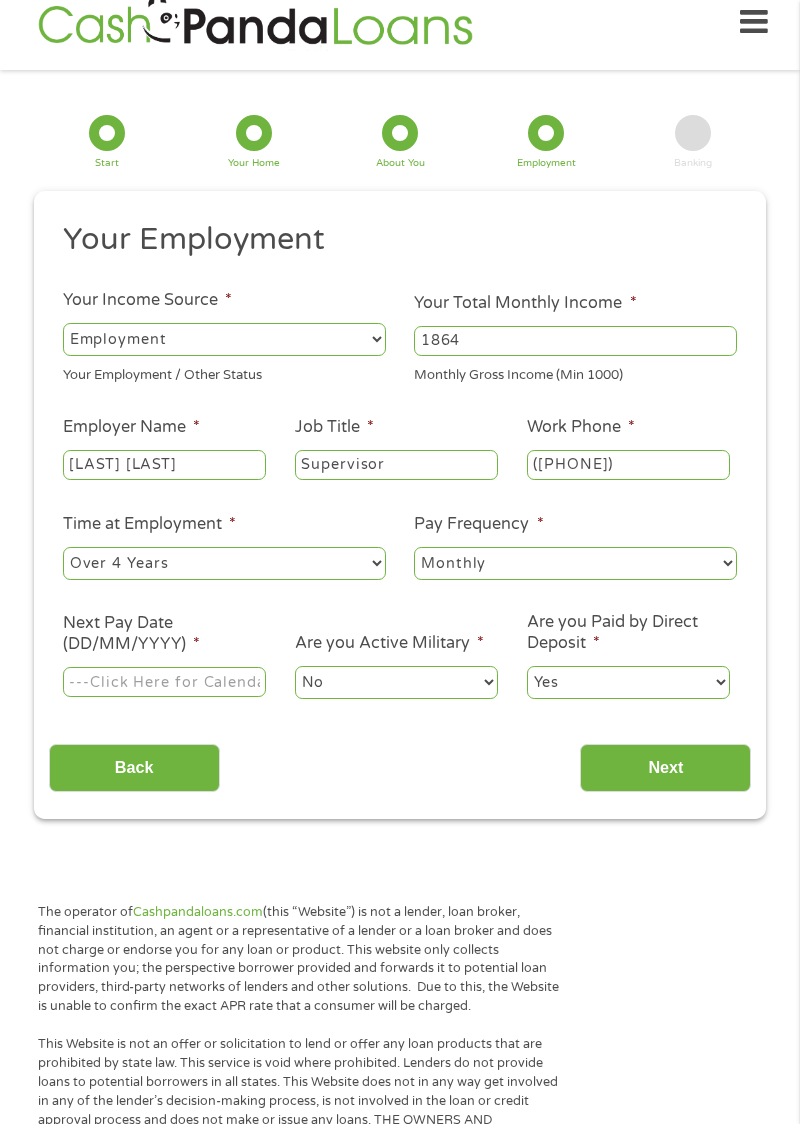 click on "--- Choose one --- 1 Year or less 1 - 2 Years 2 - 4 Years Over 4 Years" at bounding box center [224, 563] 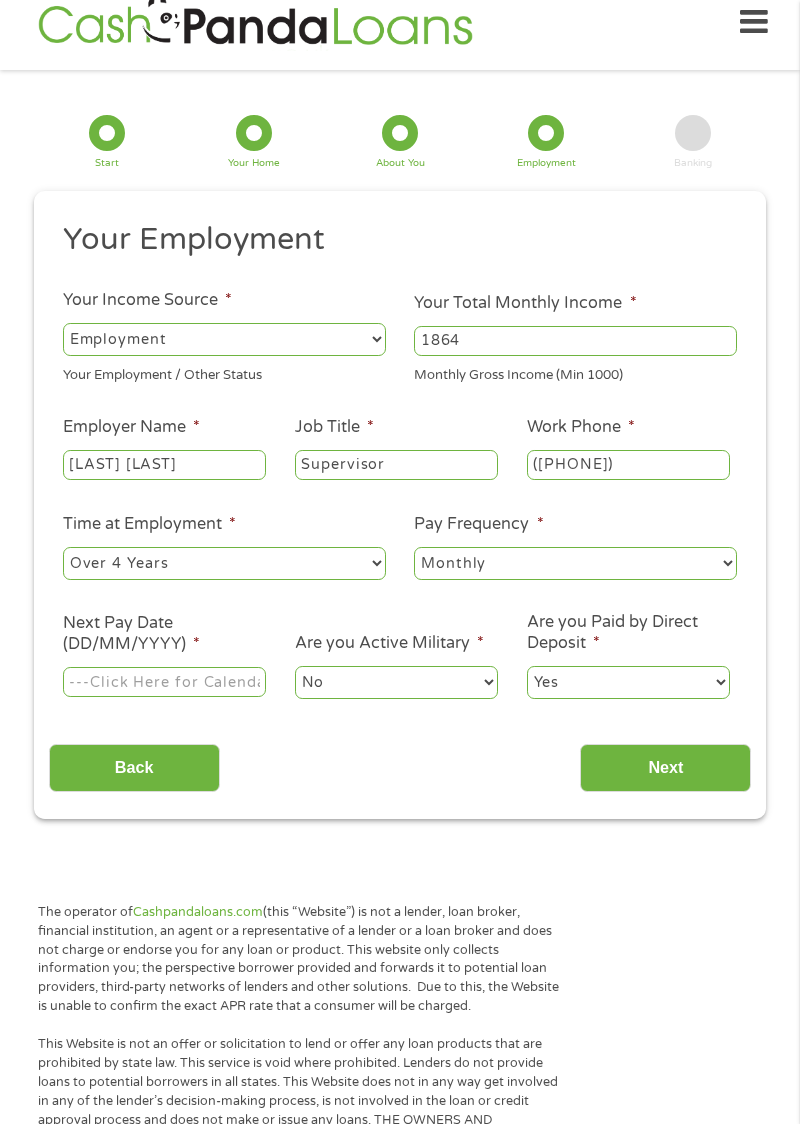 click on "Home Get Loan Offer How it works FAQs Blog Cash Loans Quick Loans Online Loans Payday Loans Cash Advances Préstamos Paycheck Loans Near Me Artificial Intelligence Loans Contact Us 1 Start 2 Your Home 3 About You 4 Employment 5 Banking 6
This field is hidden when viewing the form gclid EAIaIQobChMIp6yjy9b2jgMVt0T_AR0KsT3iEAAYASAAEgJ36_D_BwE This field is hidden when viewing the form Referrer https://www.cashpandaloans.com/?medium=adwords&source=adwords&campaign=[CAMPAIGN_ID]&adgroup=[ADGROUP_ID]&creative=[CREATIVE_ID]&position&keyword=instant%20approval%20direct%20deposit%20loans&utm_term=%7Bsearchterm%7D&matchtype=%7Bterm%7D&device=c&network=s&gad_source=5&gad_campaignid=[CAMPAIGN_ID]&gclid=EAIaIQobChMIp6yjy9b2jgMVt0T_AR0KsT3iEAAYASAAEgJ36_D_BwE This field is hidden when viewing the form Source adwords This field is hidden when viewing the form Medium" at bounding box center [400, 1466] 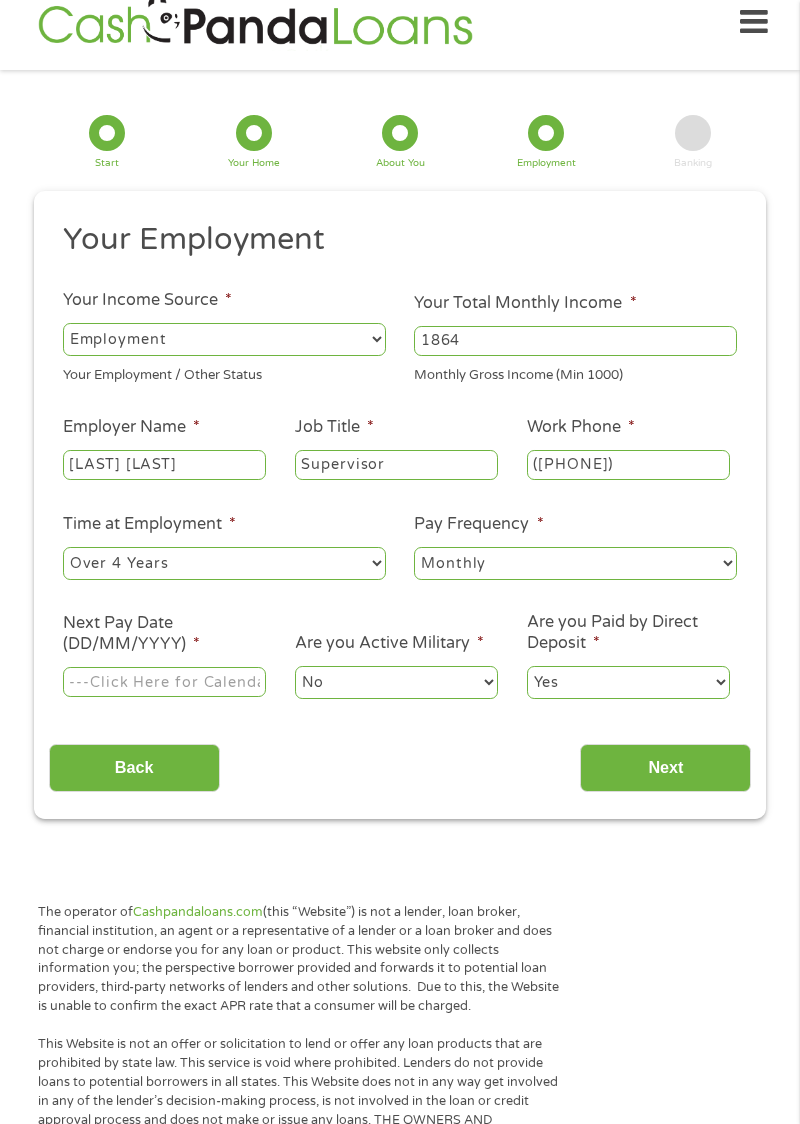 click on "Next Pay Date (DD/MM/YYYY) *" at bounding box center [164, 634] 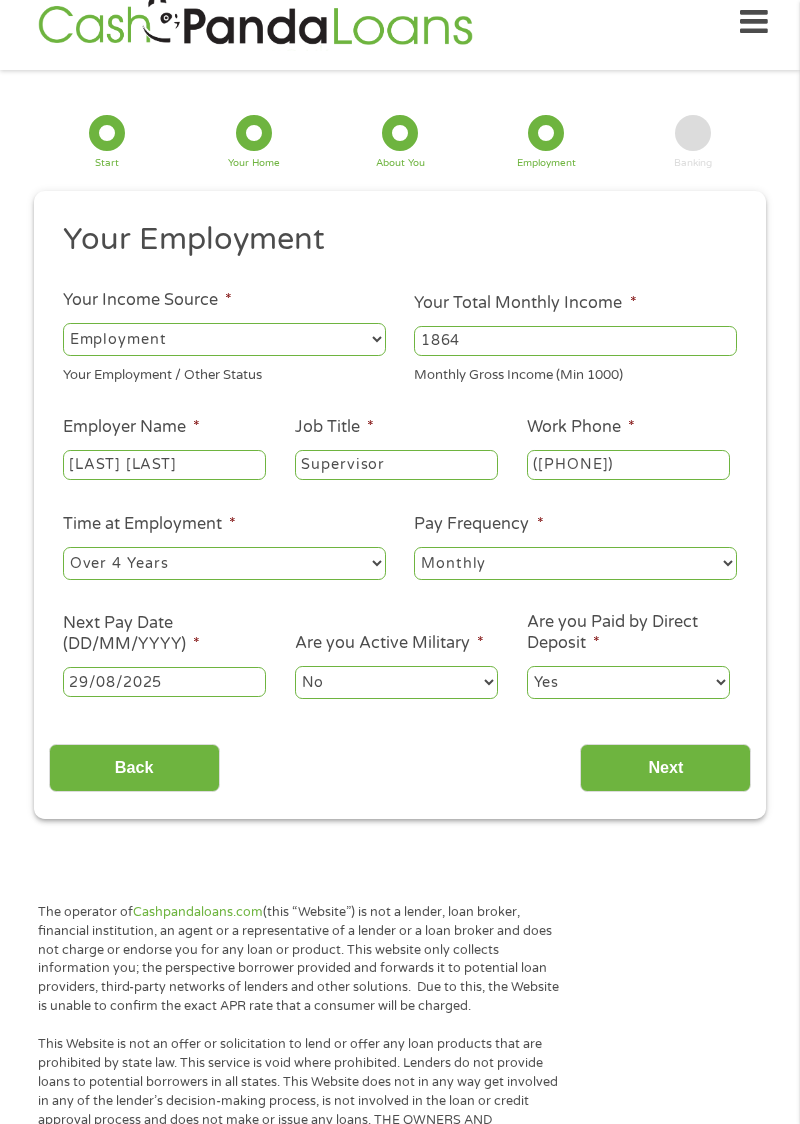 click on "Home Get Loan Offer How it works FAQs Blog Cash Loans Quick Loans Online Loans Payday Loans Cash Advances Préstamos Paycheck Loans Near Me Artificial Intelligence Loans Contact Us 1 Start 2 Your Home 3 About You 4 Employment 5 Banking 6
This field is hidden when viewing the form gclid EAIaIQobChMIp6yjy9b2jgMVt0T_AR0KsT3iEAAYASAAEgJ36_D_BwE This field is hidden when viewing the form Referrer https://www.cashpandaloans.com/?medium=adwords&source=adwords&campaign=[CAMPAIGN_ID]&adgroup=[ADGROUP_ID]&creative=[CREATIVE_ID]&position&keyword=instant%20approval%20direct%20deposit%20loans&utm_term=%7Bsearchterm%7D&matchtype=%7Bterm%7D&device=c&network=s&gad_source=5&gad_campaignid=[CAMPAIGN_ID]&gclid=EAIaIQobChMIp6yjy9b2jgMVt0T_AR0KsT3iEAAYASAAEgJ36_D_BwE This field is hidden when viewing the form Source adwords This field is hidden when viewing the form Medium" at bounding box center [400, 1466] 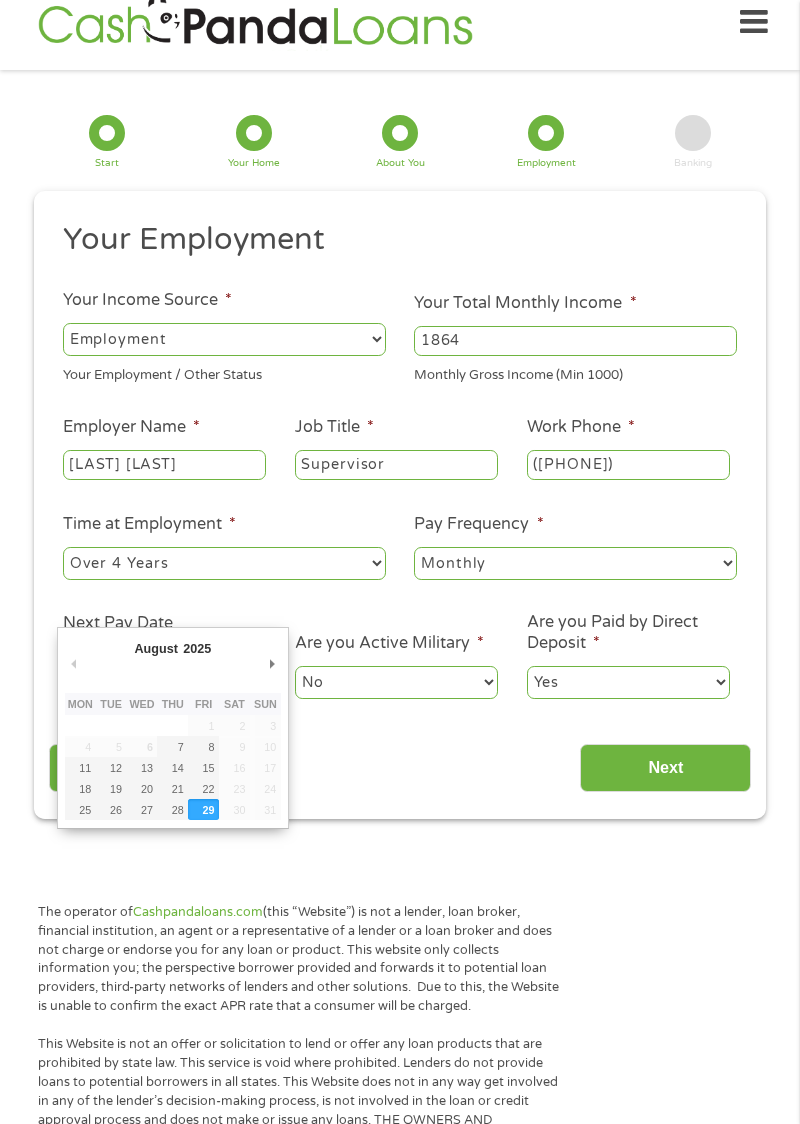 type on "28/08/2025" 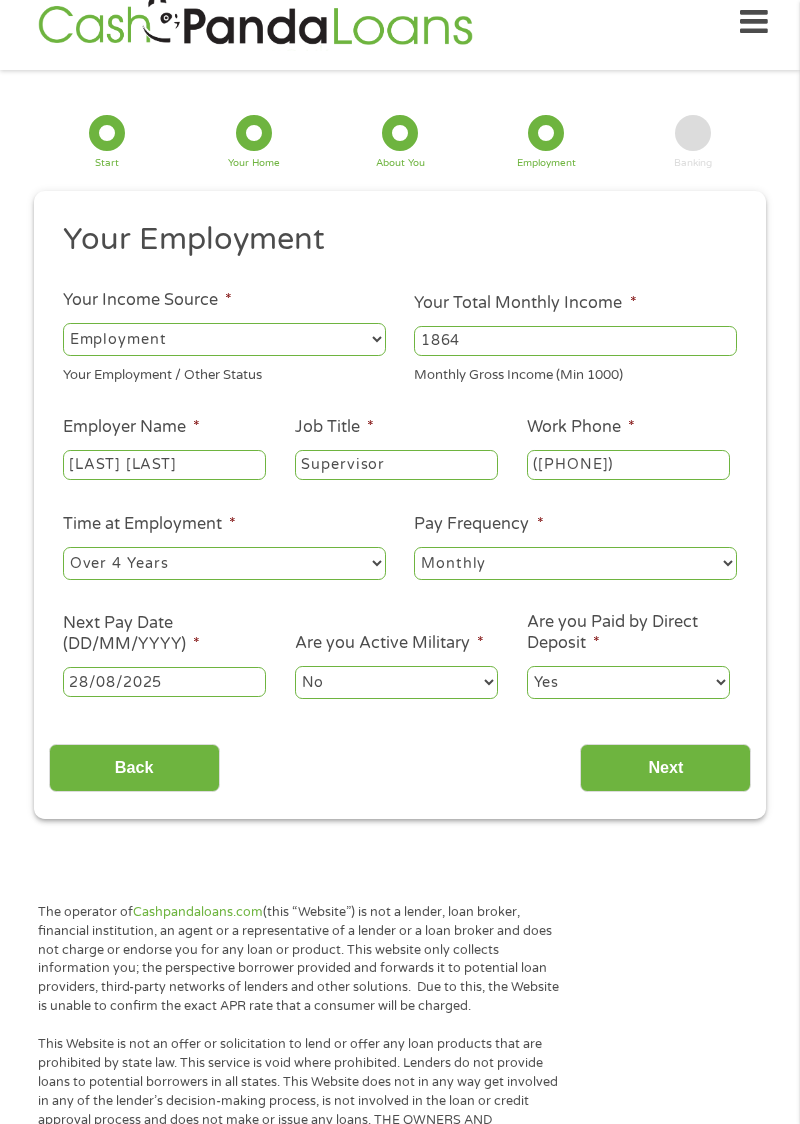 click on "Next" at bounding box center (665, 768) 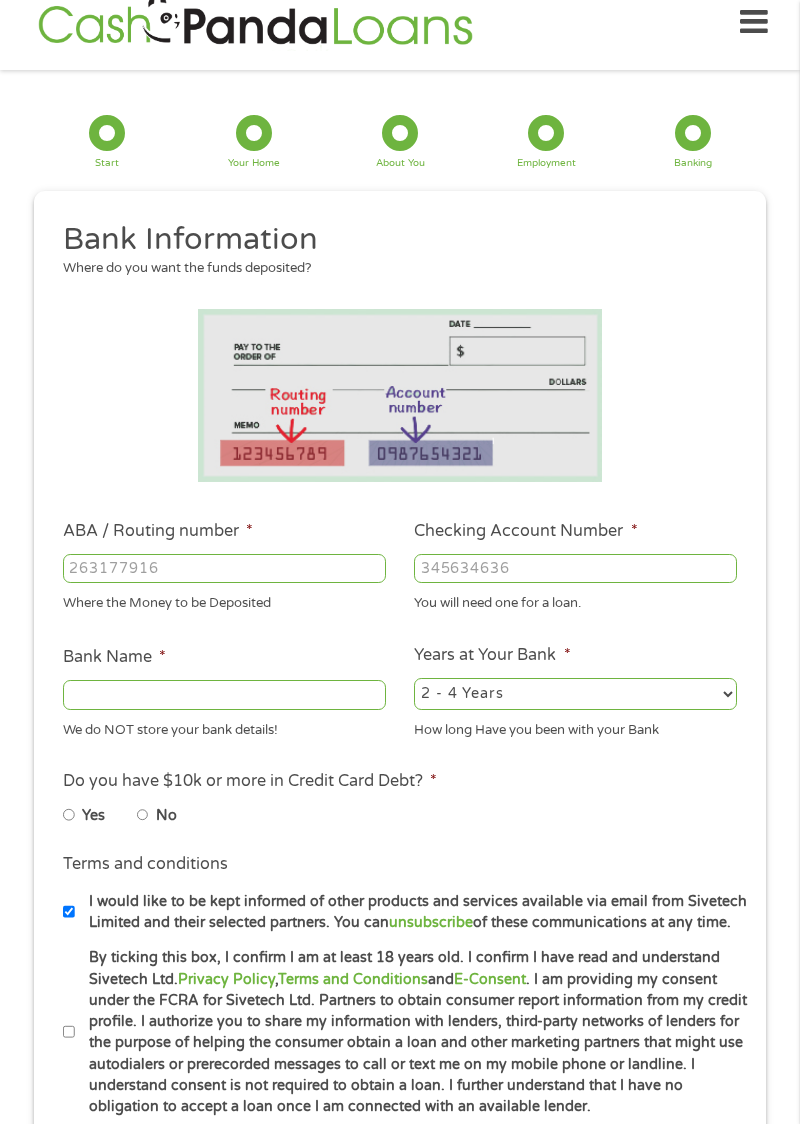 scroll, scrollTop: 0, scrollLeft: 0, axis: both 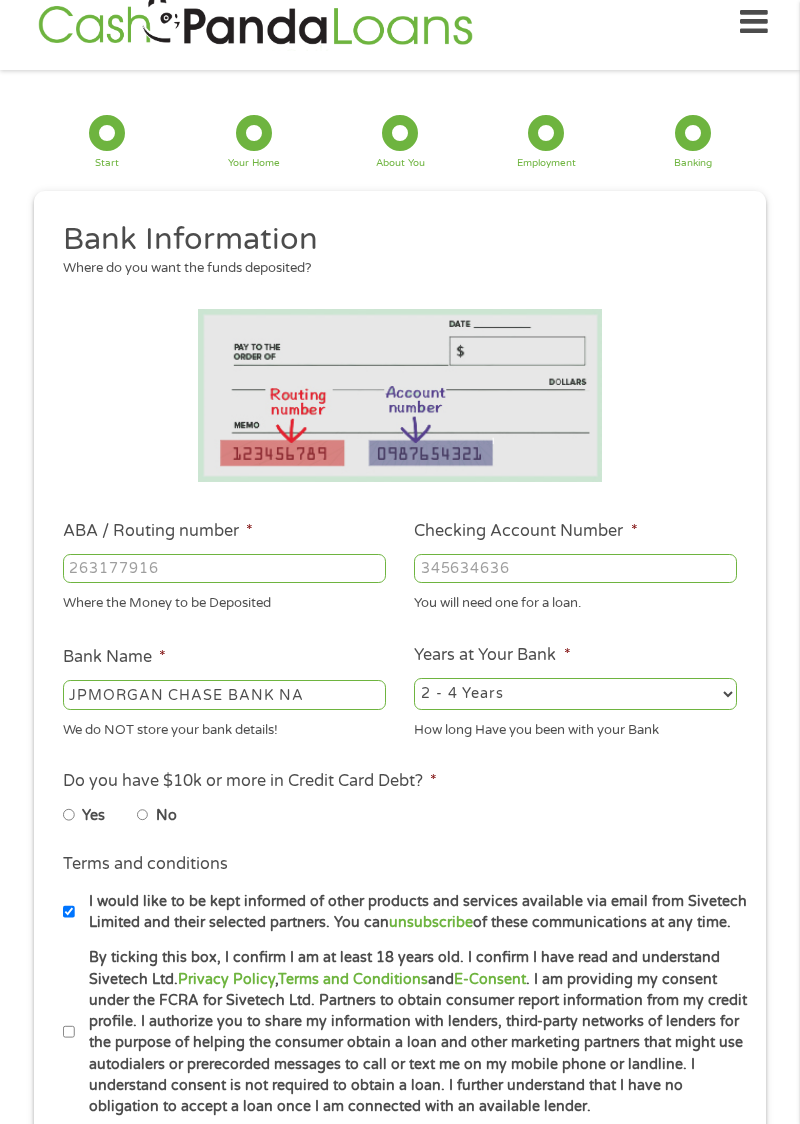 type on "[NUMBER]" 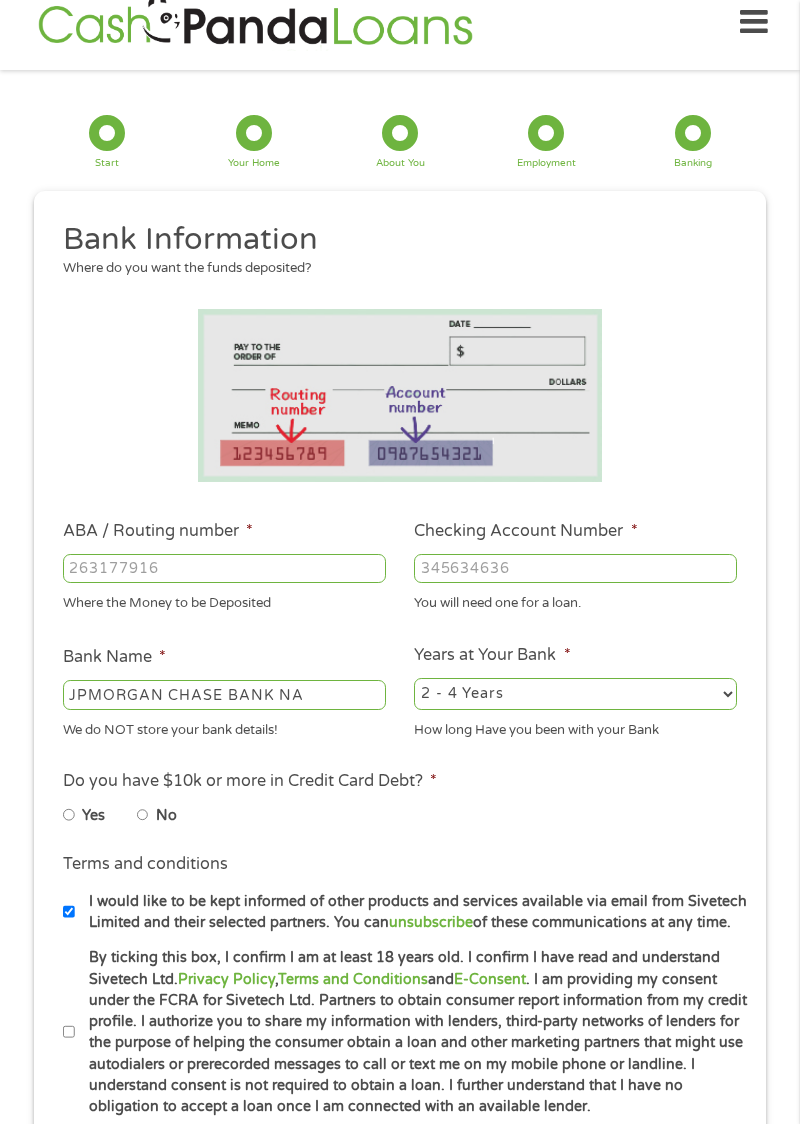 click on "2 - 4 Years 6 - 12 Months 1 - 2 Years Over 4 Years" at bounding box center [575, 694] 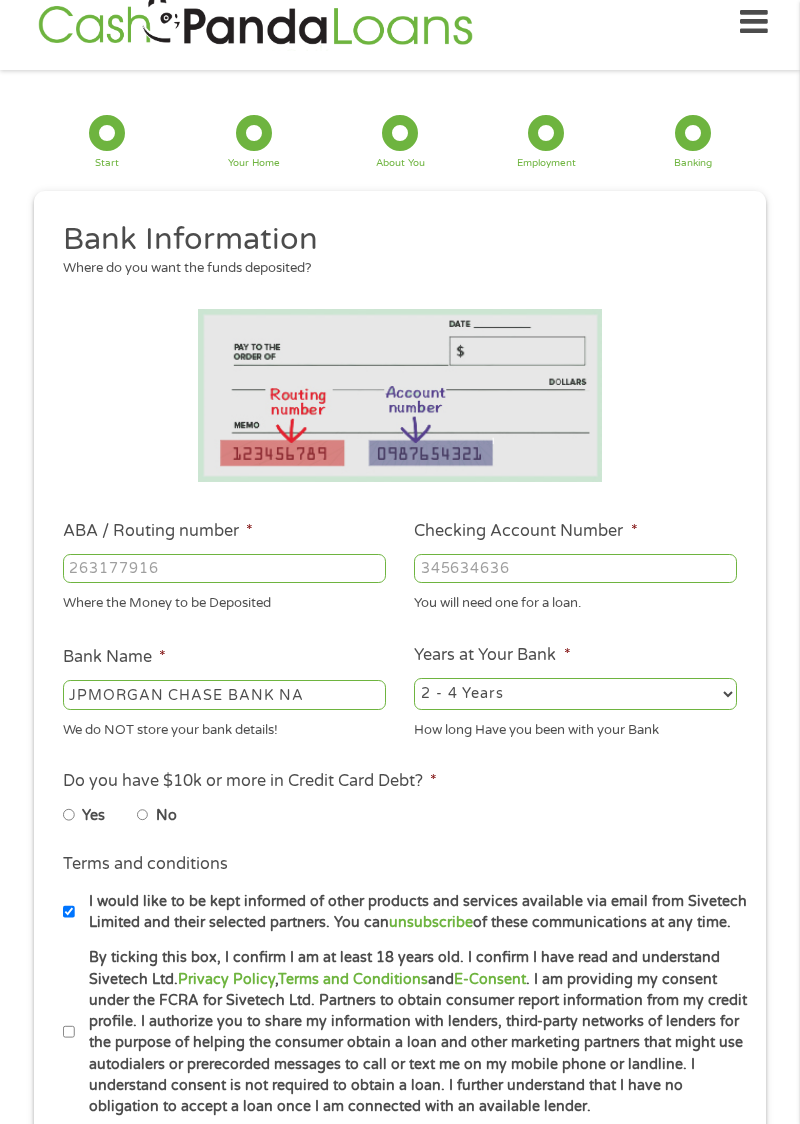 select on "24months" 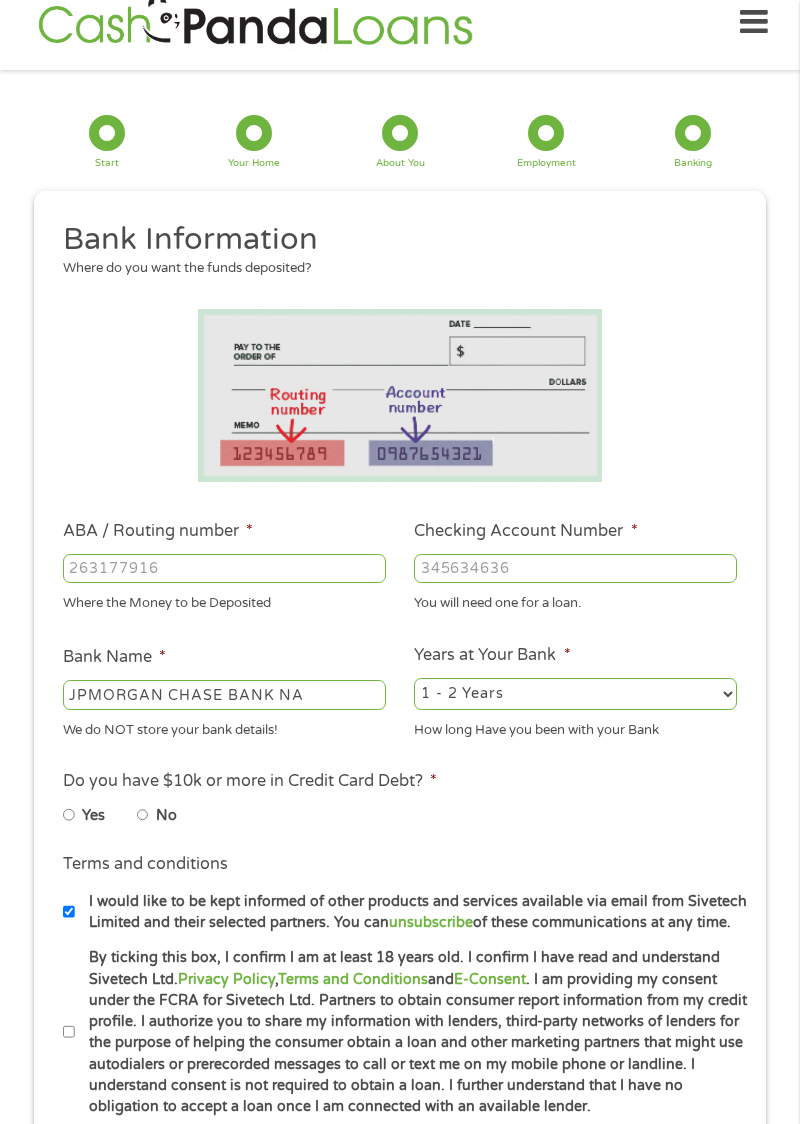 click on "No" at bounding box center (143, 815) 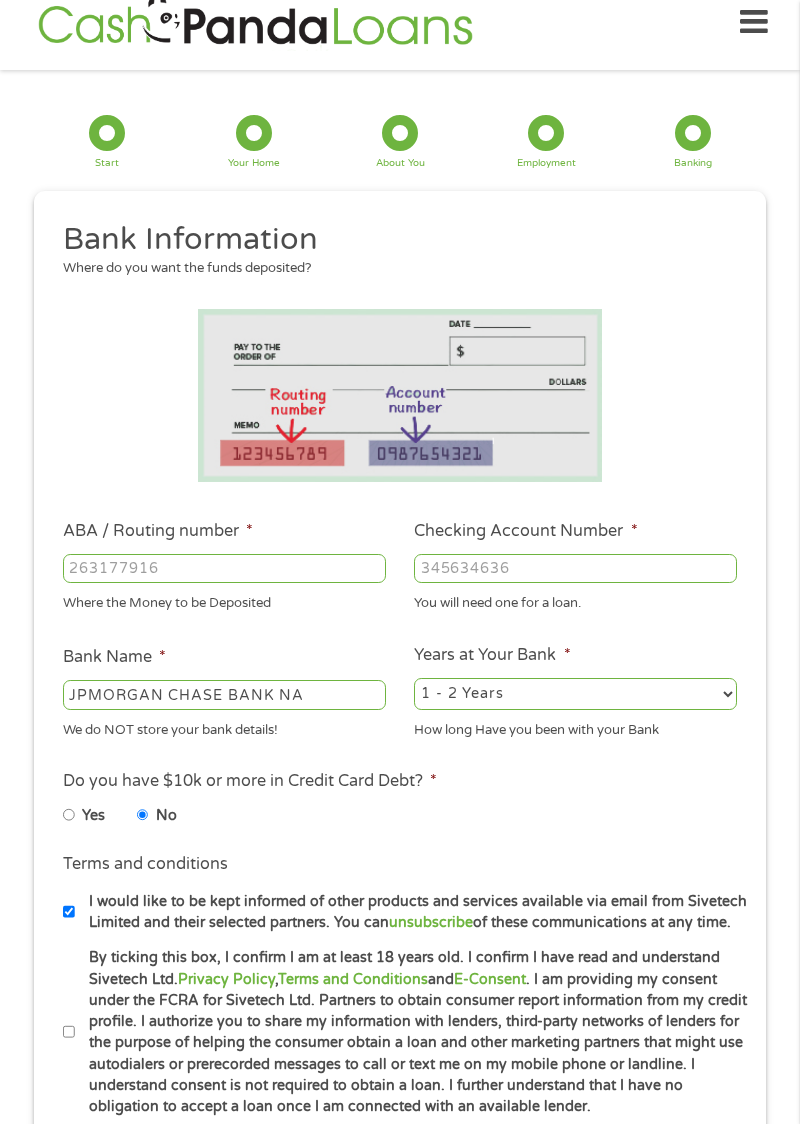 click on "2 - 4 Years 6 - 12 Months 1 - 2 Years Over 4 Years" at bounding box center (575, 694) 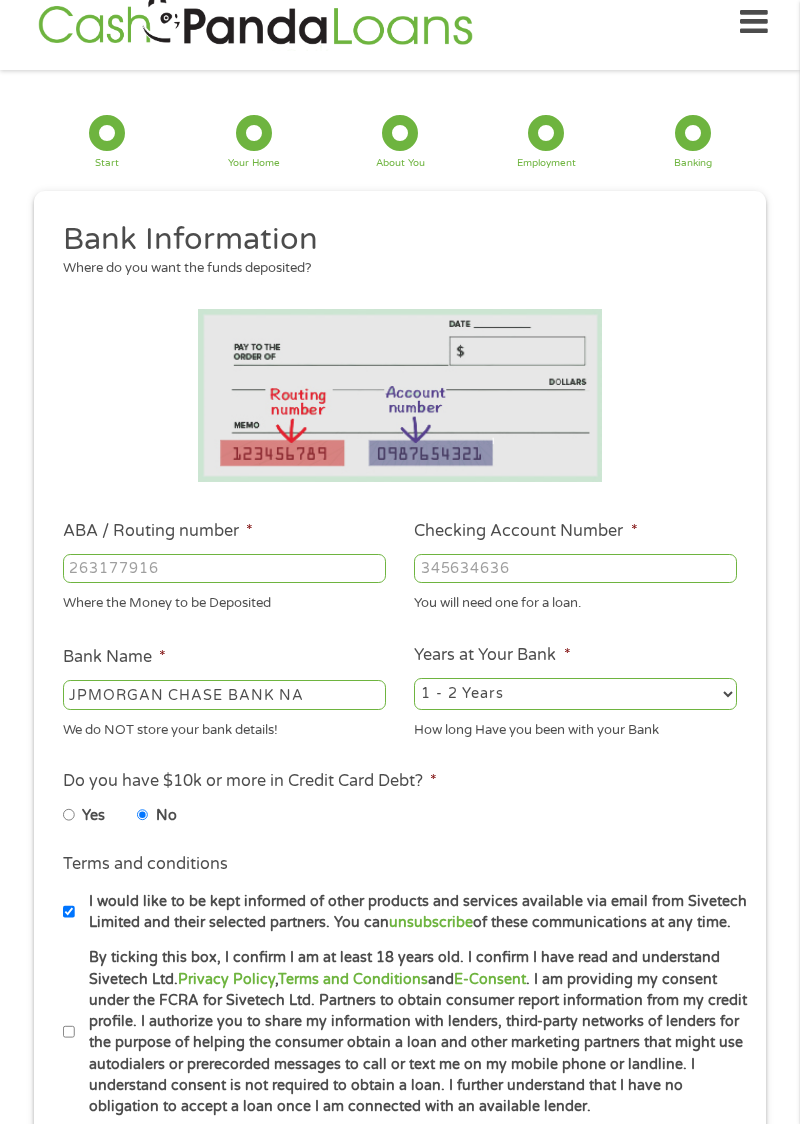 select on "12months" 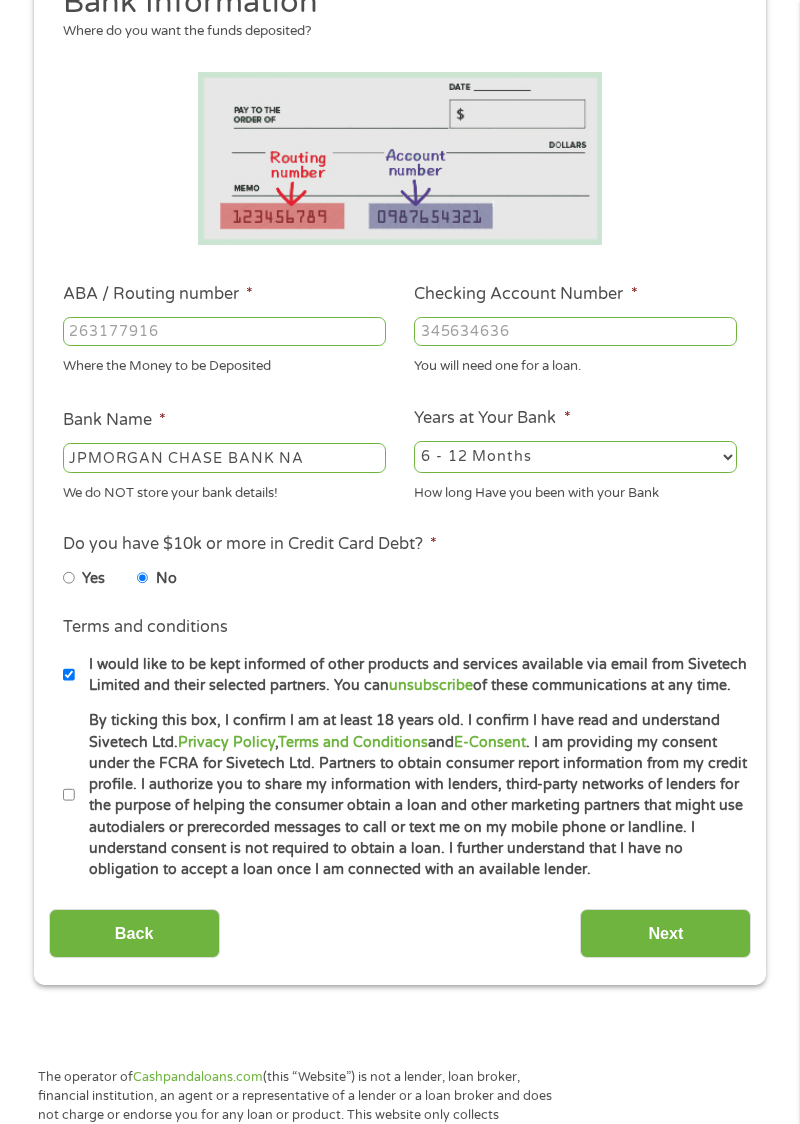 scroll, scrollTop: 263, scrollLeft: 0, axis: vertical 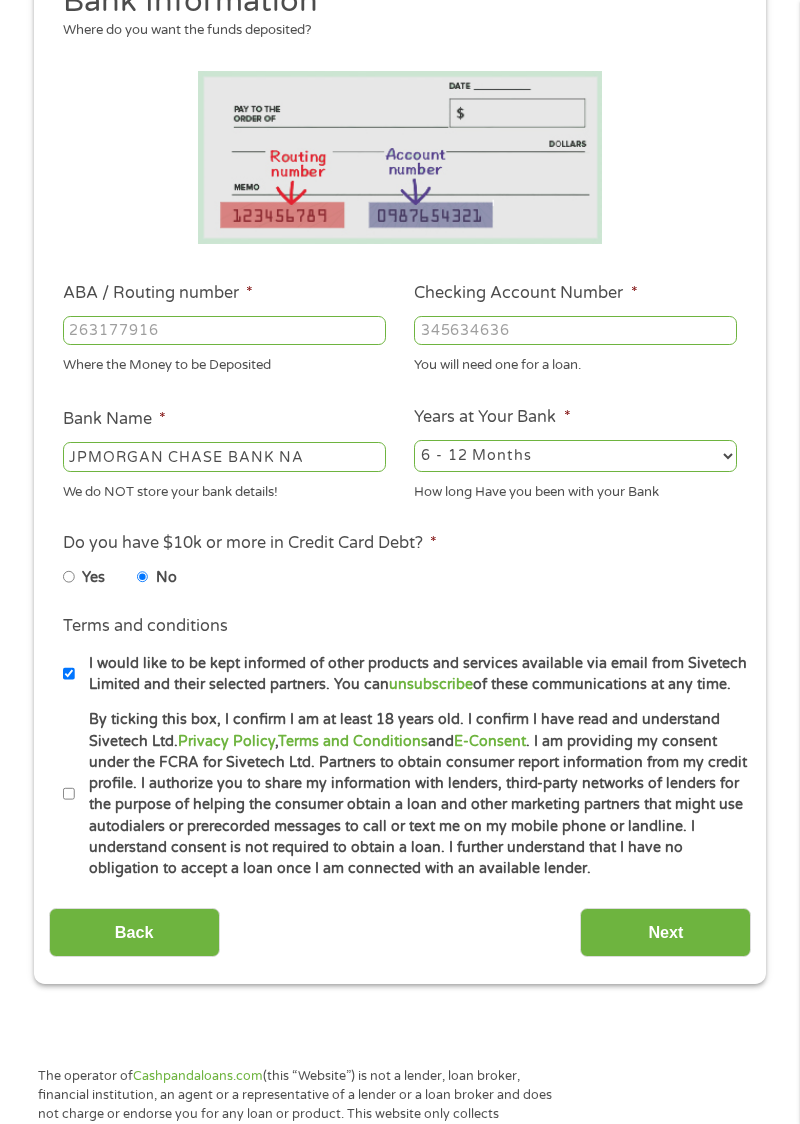 click on "By ticking this box, I confirm I am at least 18 years old. I confirm I have read and understand Sivetech Ltd.  Privacy Policy ,  Terms and Conditions  and  E-Consent . I am providing my consent under the FCRA for Sivetech Ltd. Partners to obtain consumer report information from my credit profile. I authorize you to share my information with lenders, third-party networks of lenders for the purpose of helping the consumer obtain a loan and other marketing partners that might use autodialers or prerecorded messages to call or text me on my mobile phone or landline. I understand consent is not required to obtain a loan. I further understand that I have no obligation to accept a loan once I am connected with an available lender." at bounding box center [412, 794] 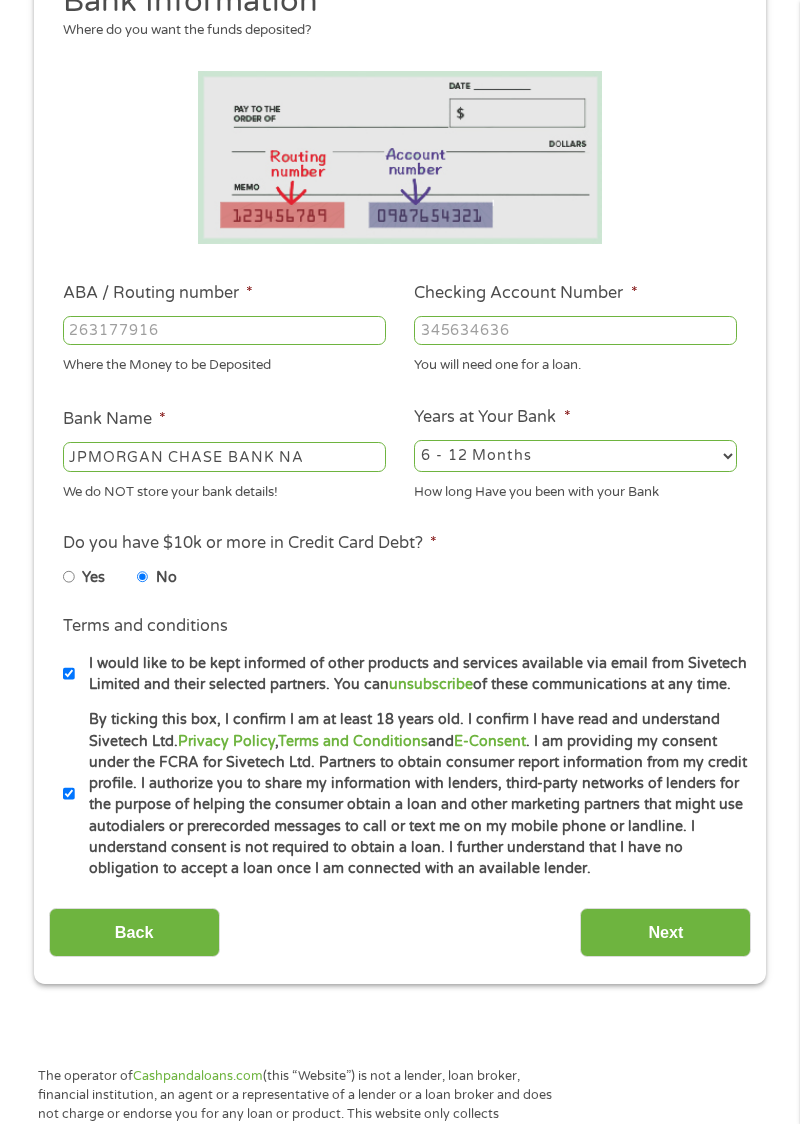 click on "Next" at bounding box center [665, 932] 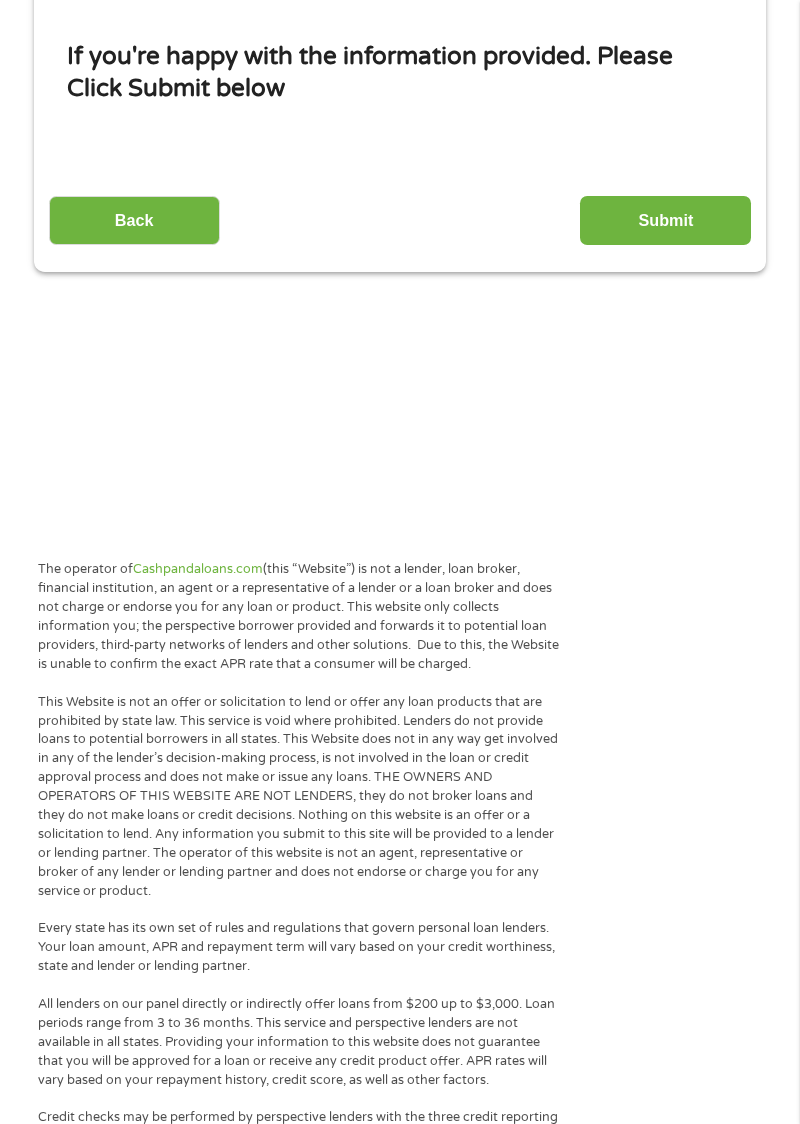 scroll, scrollTop: 0, scrollLeft: 0, axis: both 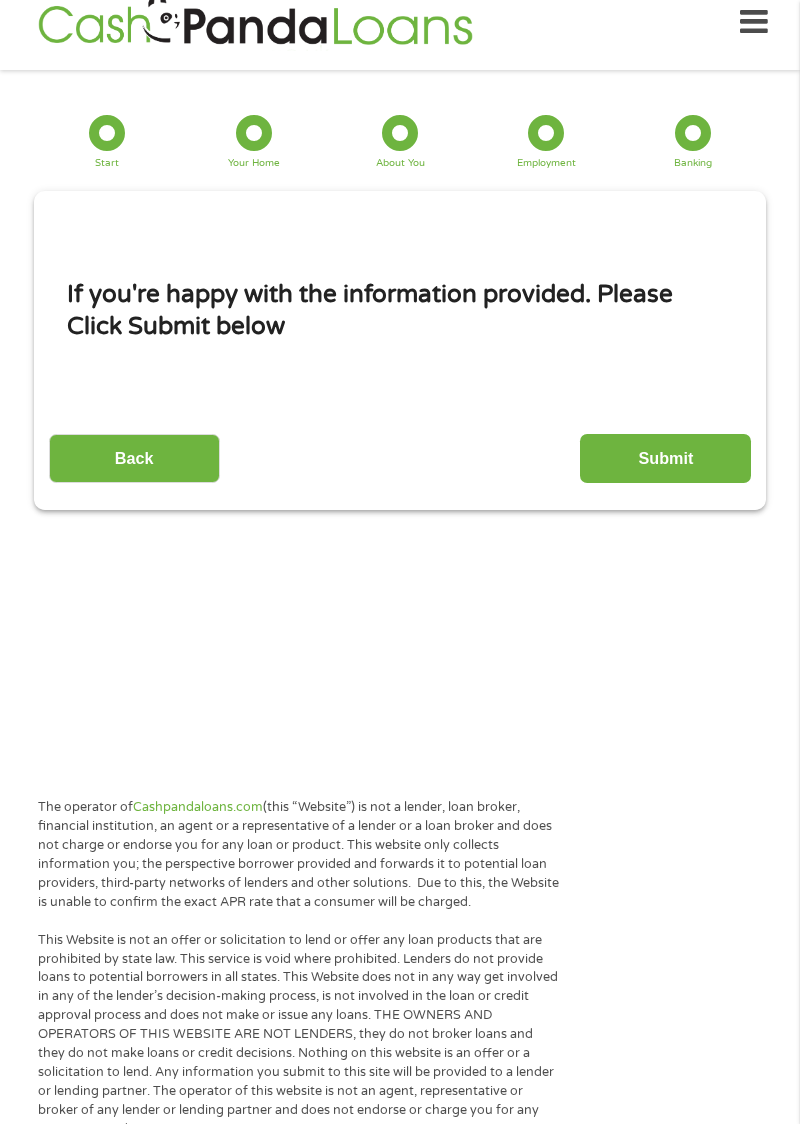 click on "Submit" at bounding box center [665, 458] 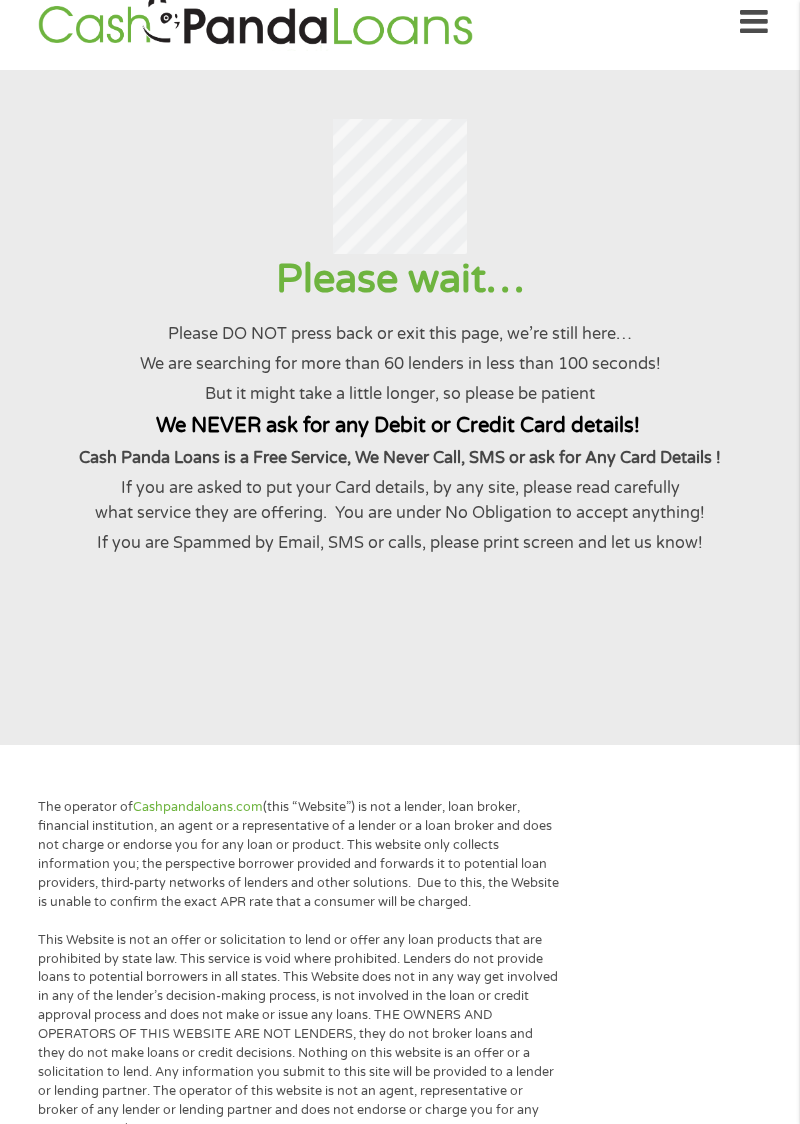 scroll, scrollTop: 0, scrollLeft: 0, axis: both 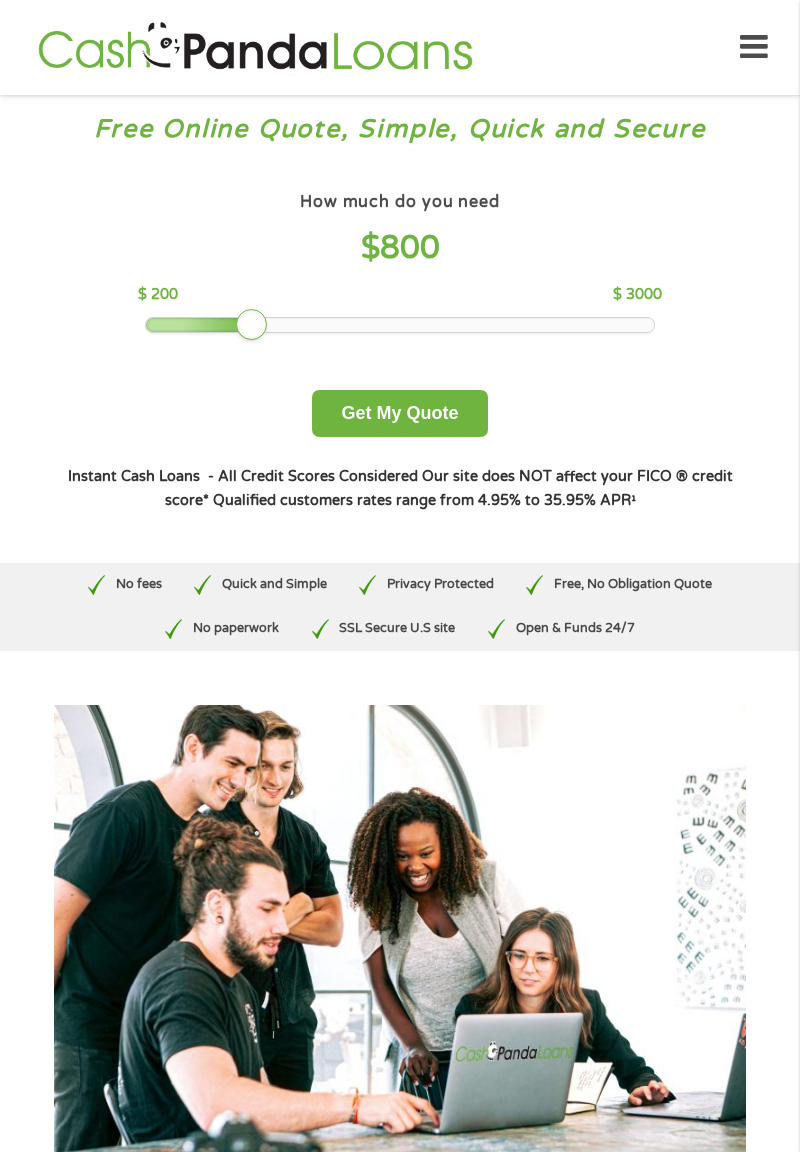click on "How much do you need $  800 $ 200 $ 3000   Get My Quote" at bounding box center (399, 312) 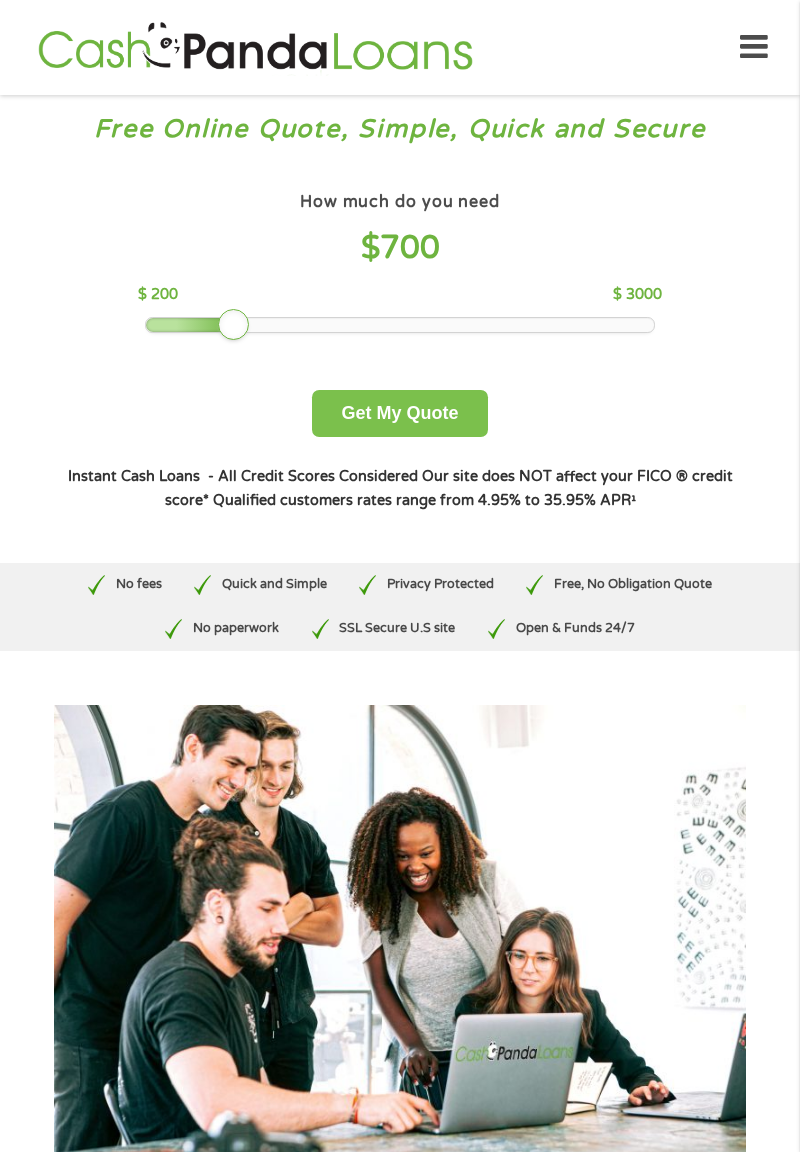 click on "Get My Quote" at bounding box center (399, 413) 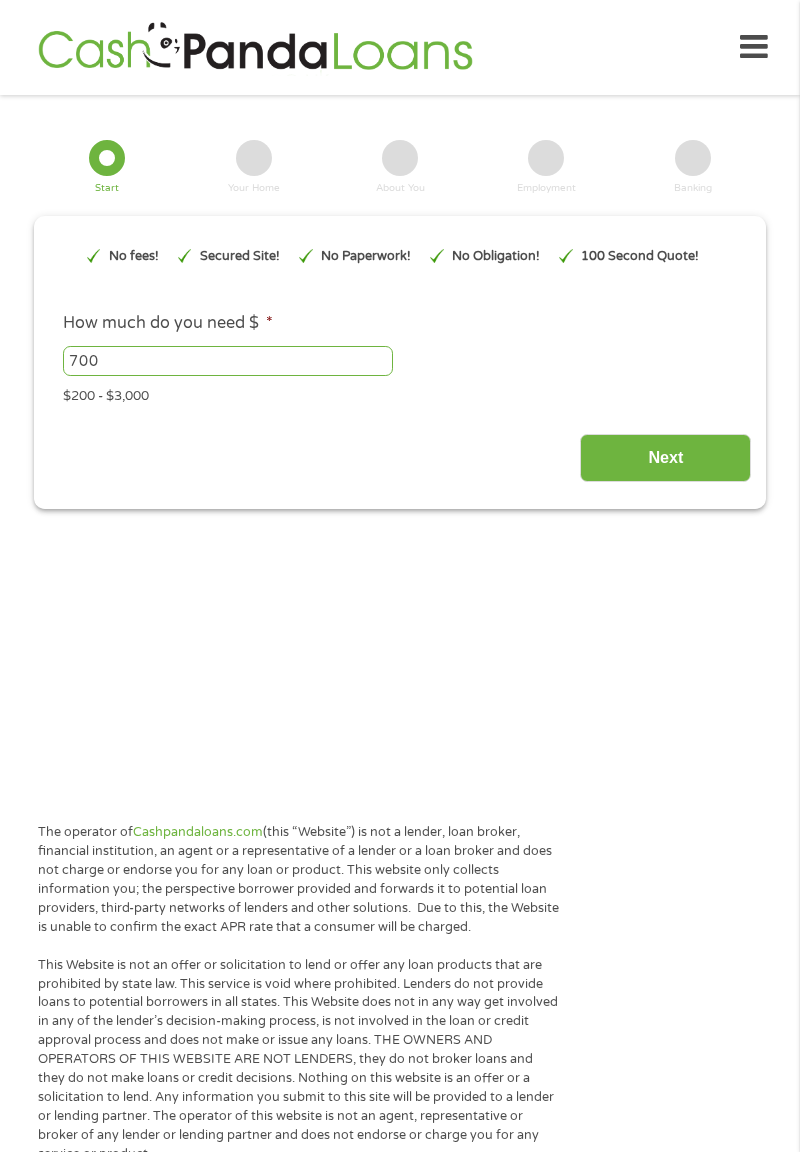 scroll, scrollTop: 0, scrollLeft: 0, axis: both 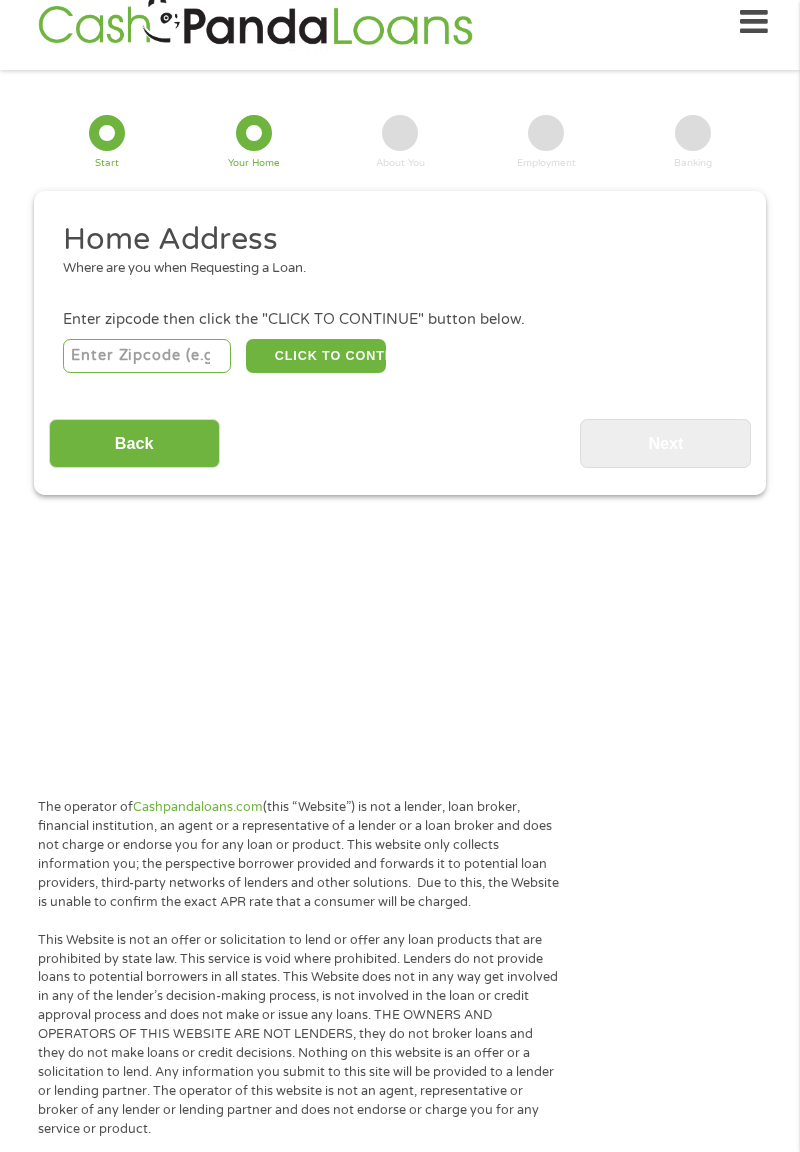 click at bounding box center (147, 356) 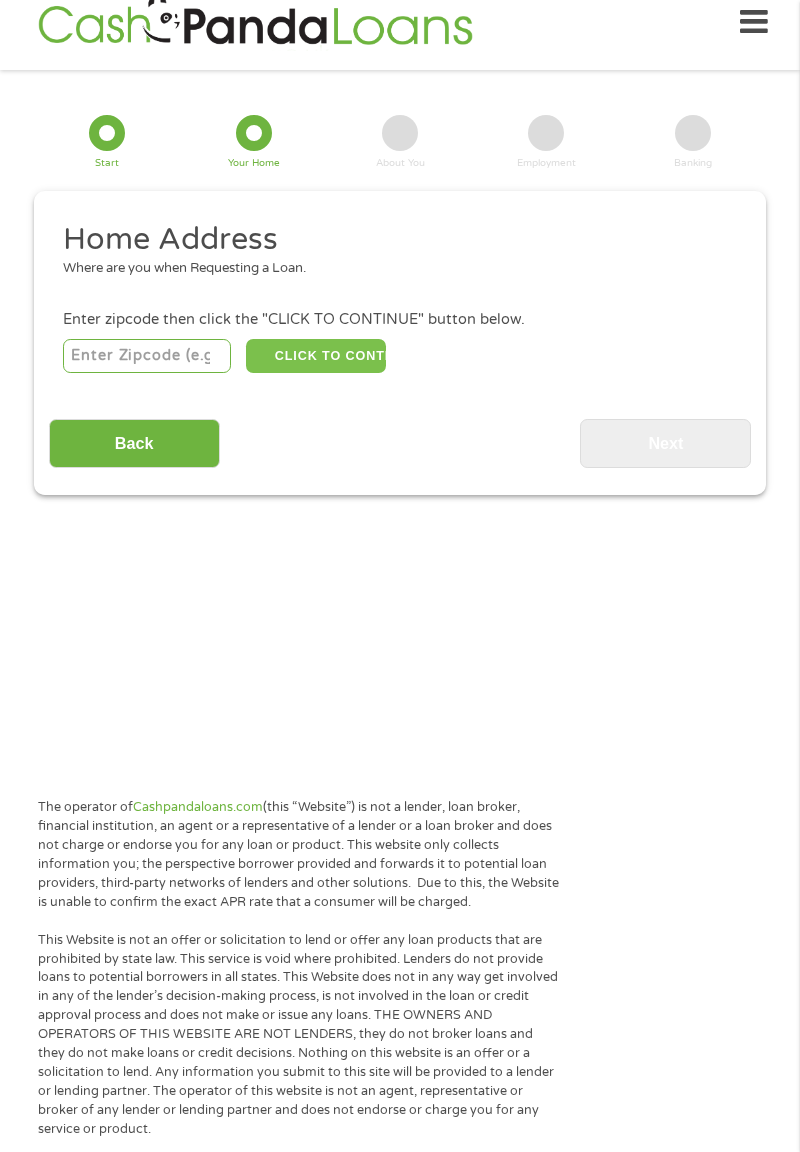click on "CLICK TO CONTINUE" at bounding box center (316, 356) 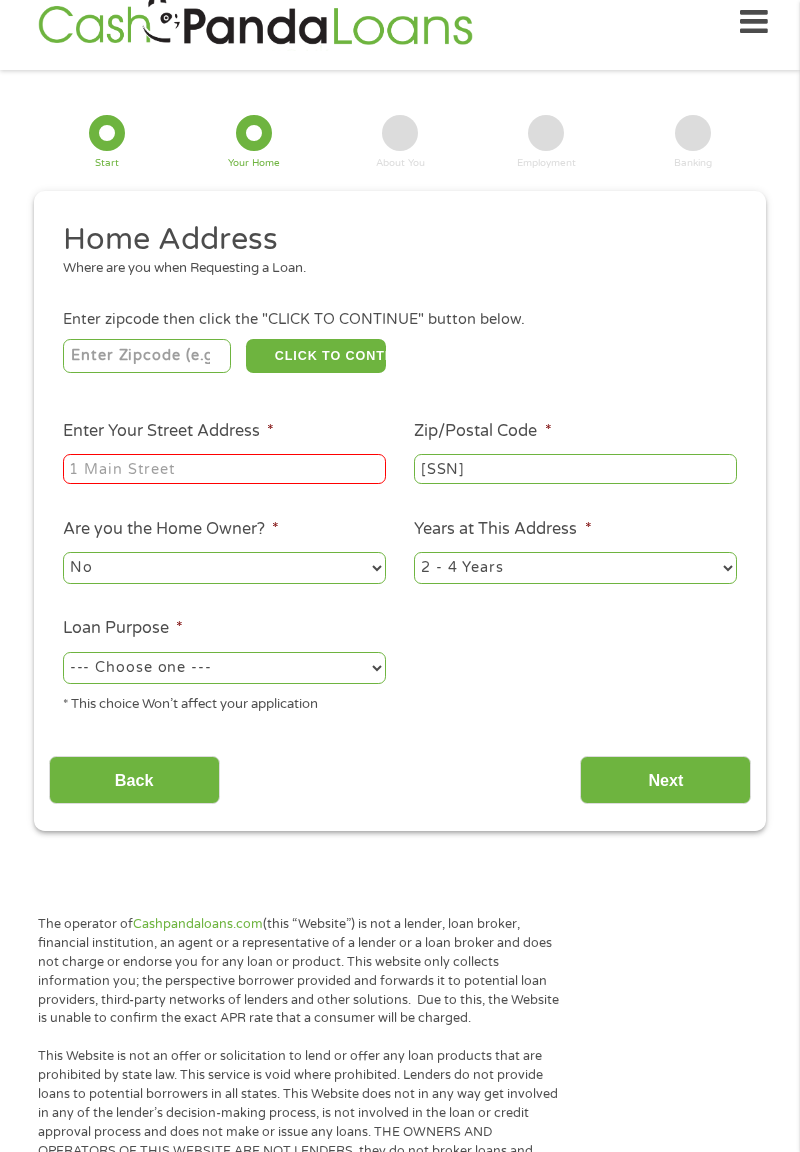 click on "Enter Your Street Address *" at bounding box center (224, 469) 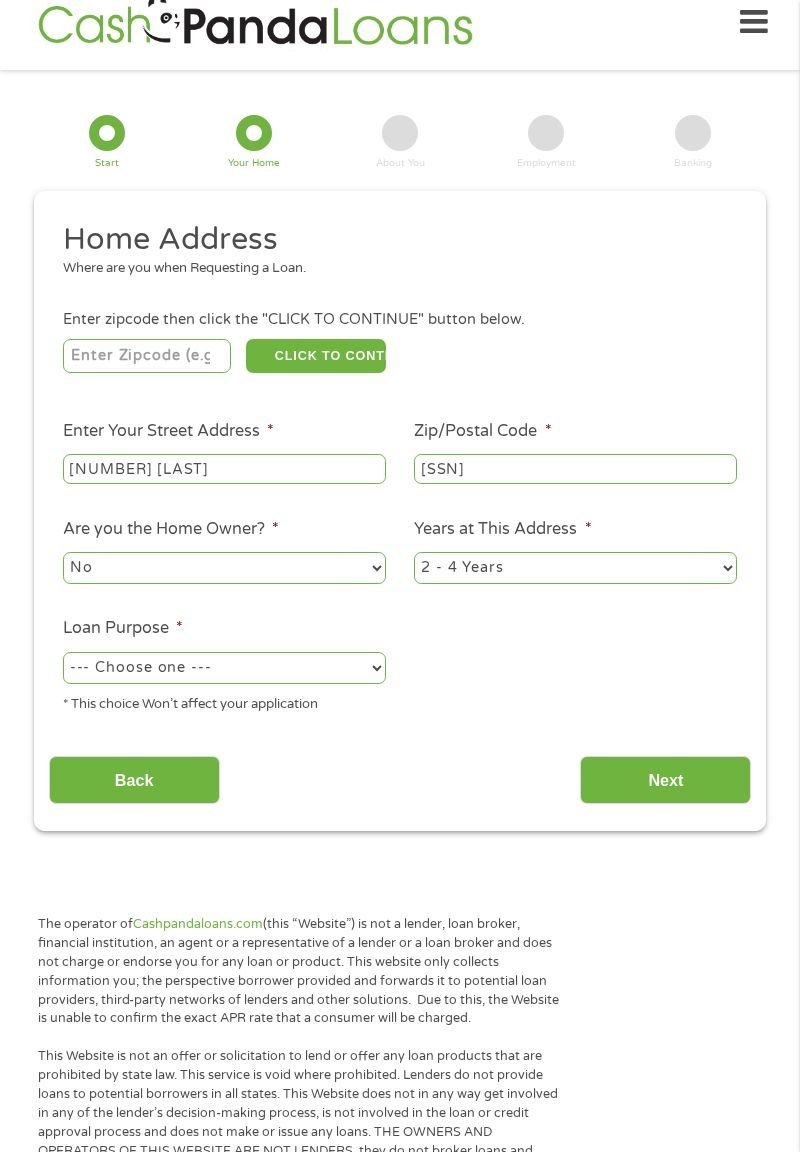 type on "[NUMBER]" 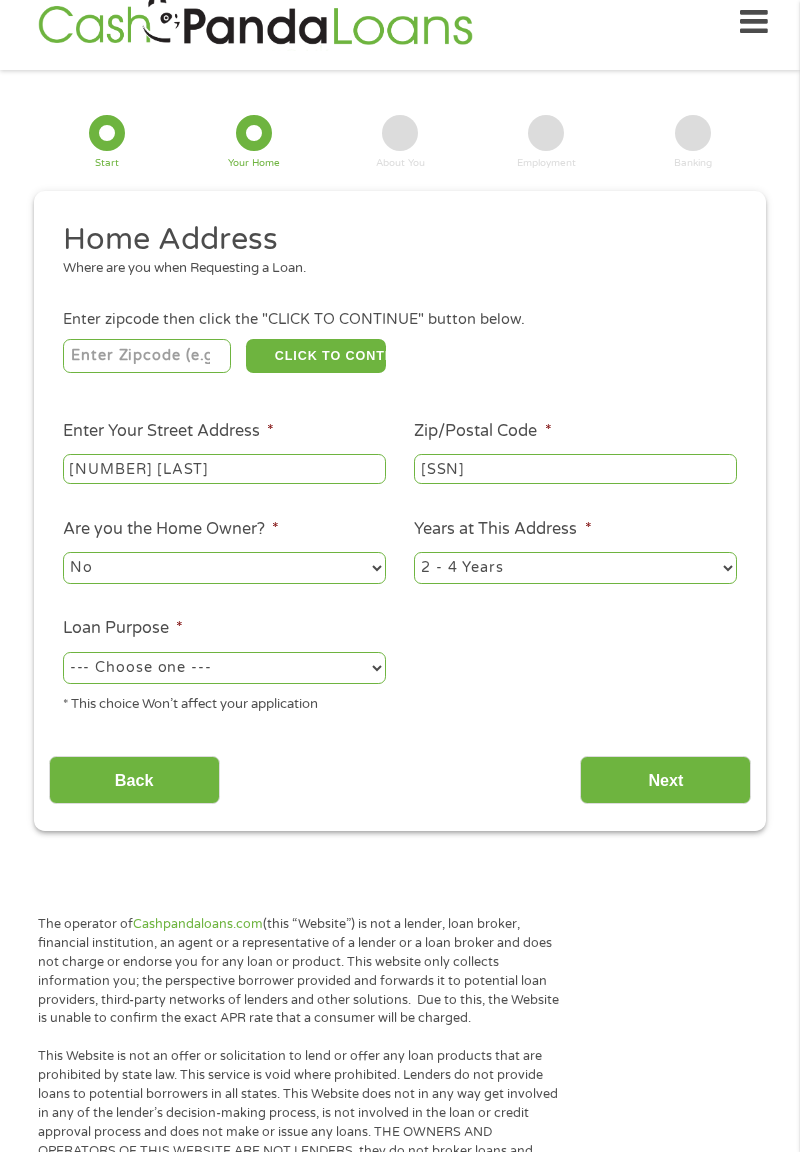 click on "No Yes" at bounding box center (224, 568) 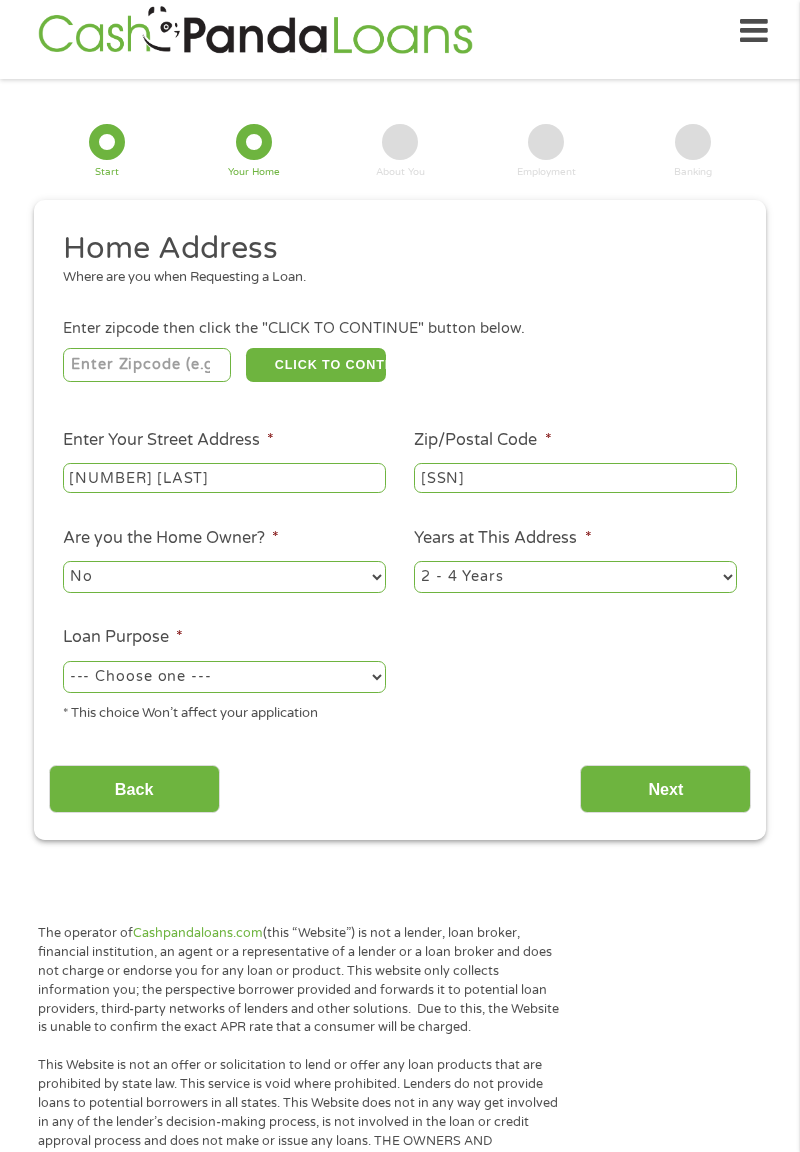 scroll, scrollTop: 0, scrollLeft: 0, axis: both 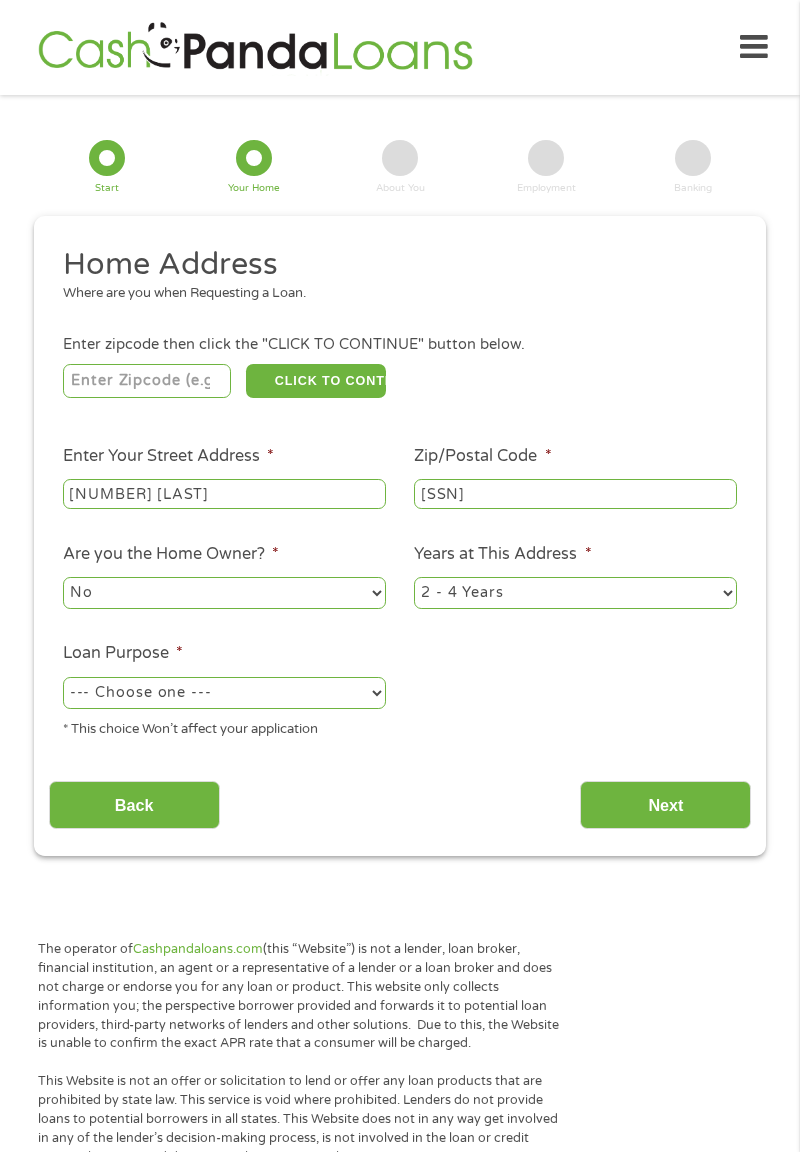 click on "1 Year or less 1 - 2 Years 2 - 4 Years Over 4 Years" at bounding box center [575, 593] 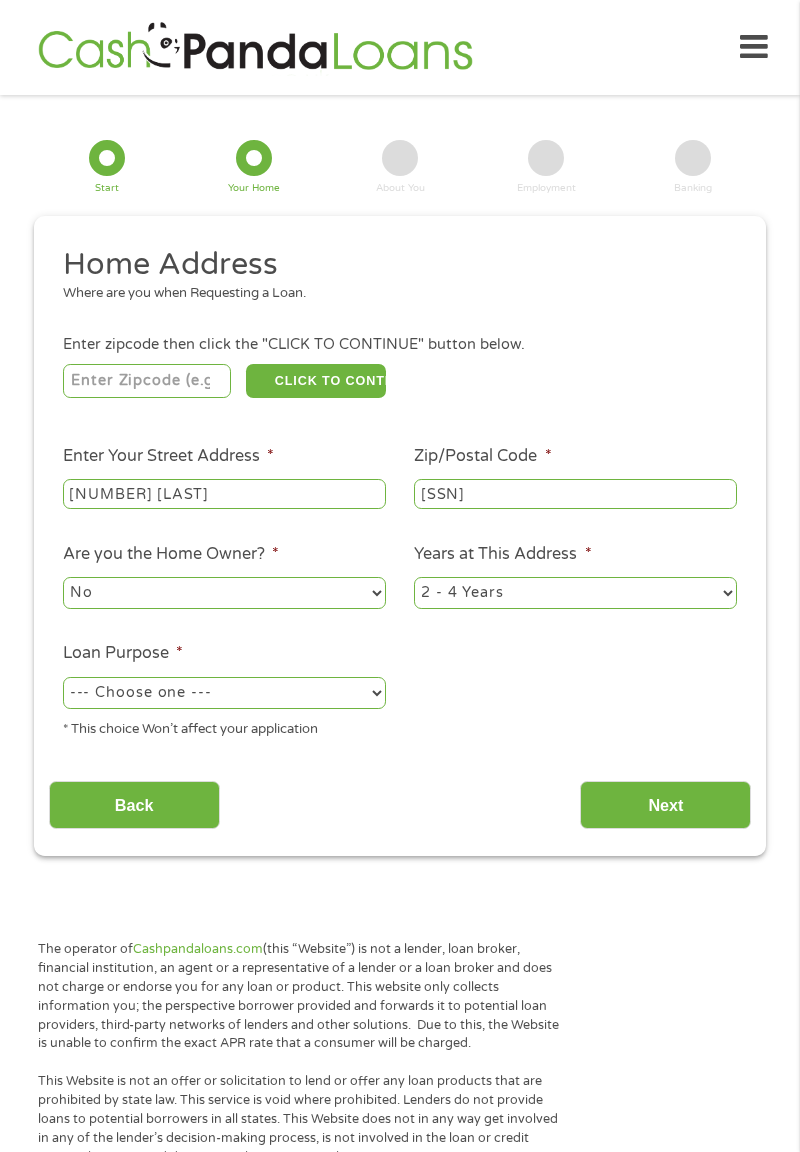 select on "12months" 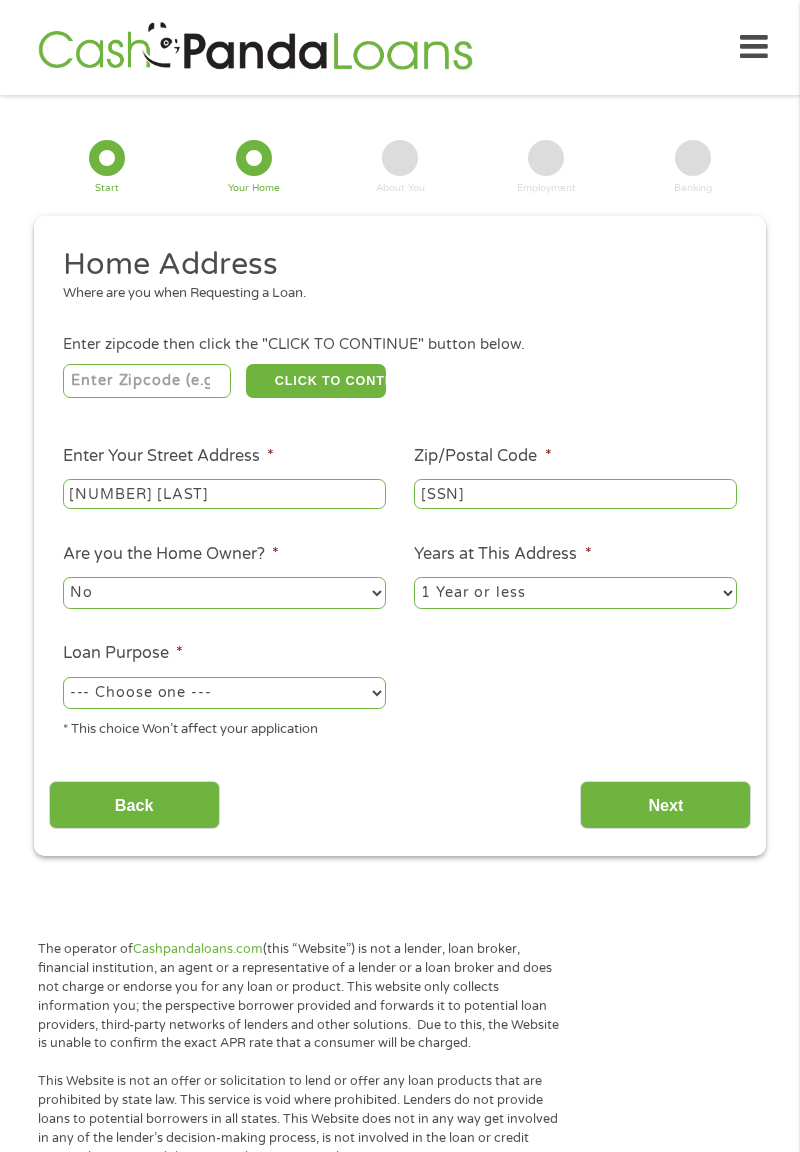 click on "--- Choose one --- Pay Bills Debt Consolidation Home Improvement Major Purchase Car Loan Short Term Cash Medical Expenses Other" at bounding box center [224, 693] 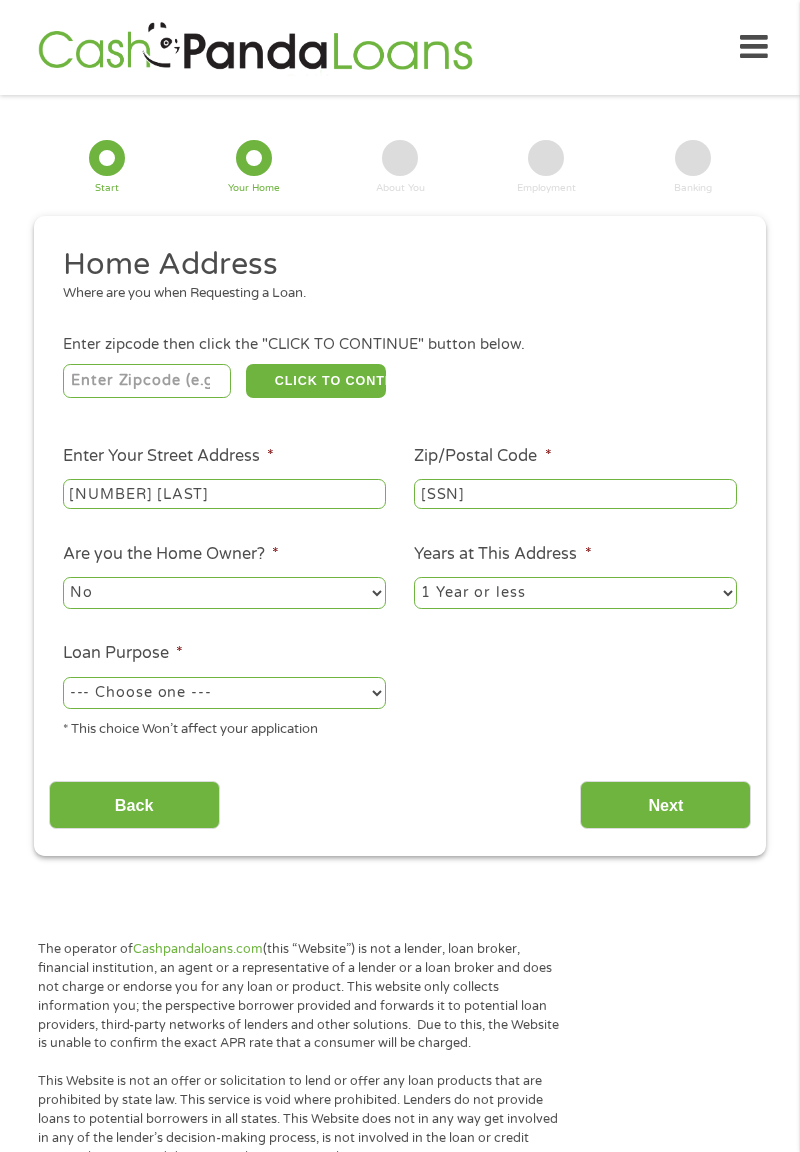 select on "other" 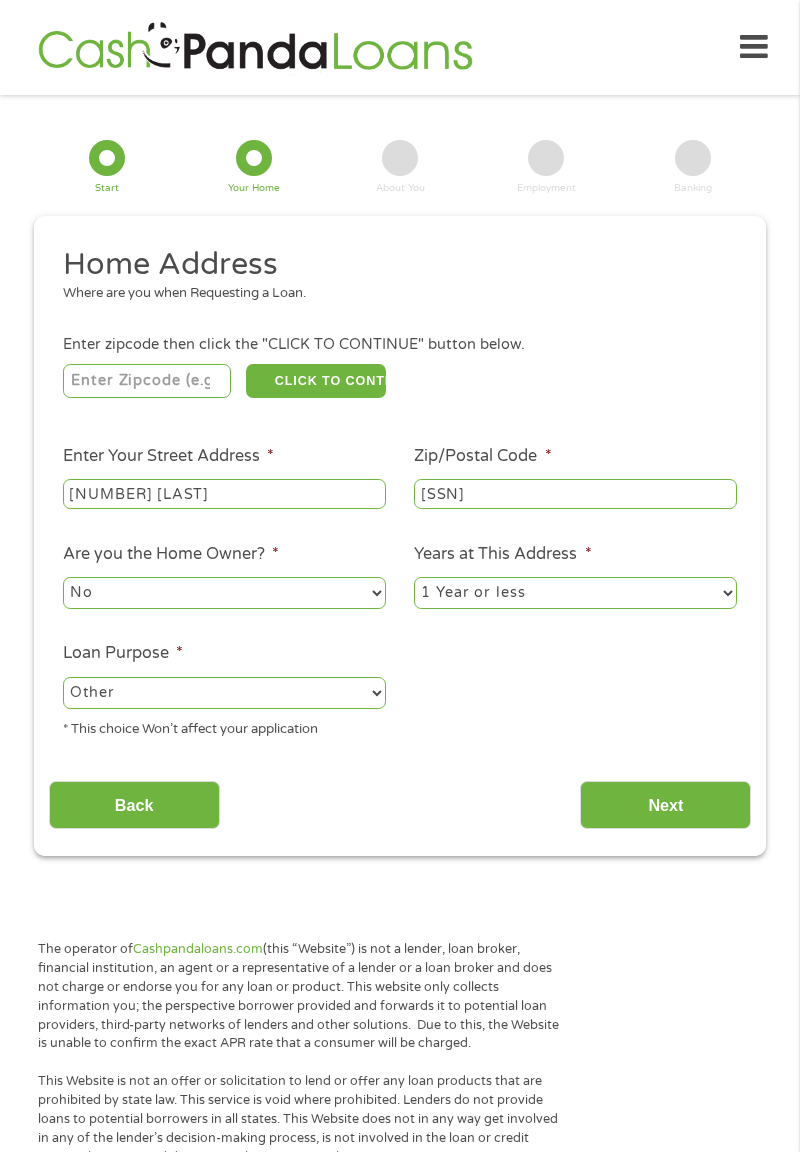 click on "Next" at bounding box center (665, 805) 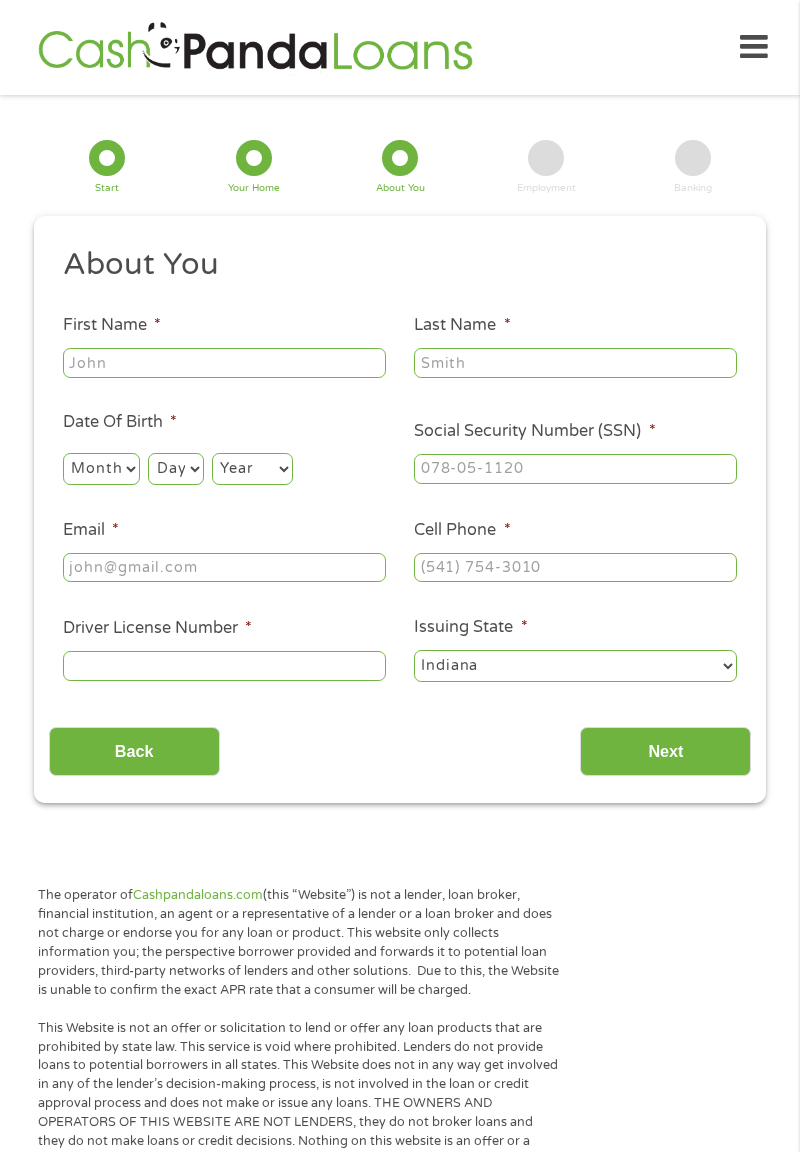 scroll, scrollTop: 25, scrollLeft: 0, axis: vertical 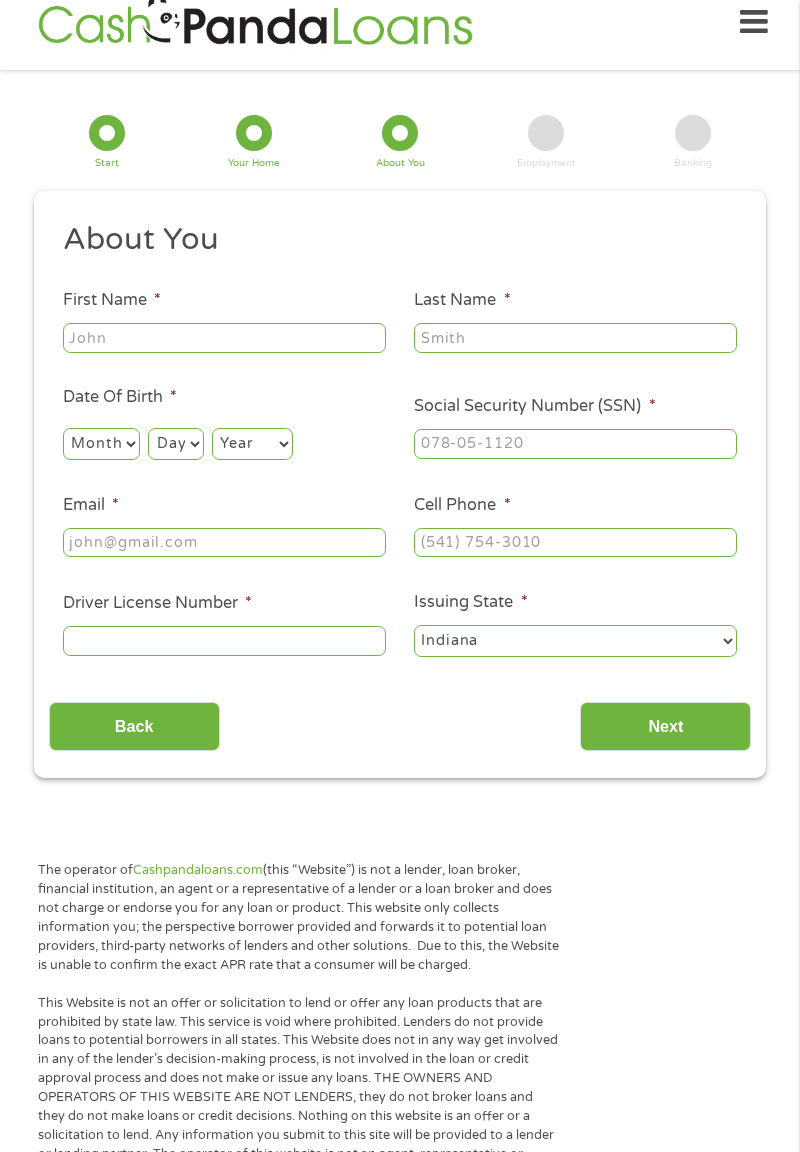 click on "First Name *" at bounding box center (224, 338) 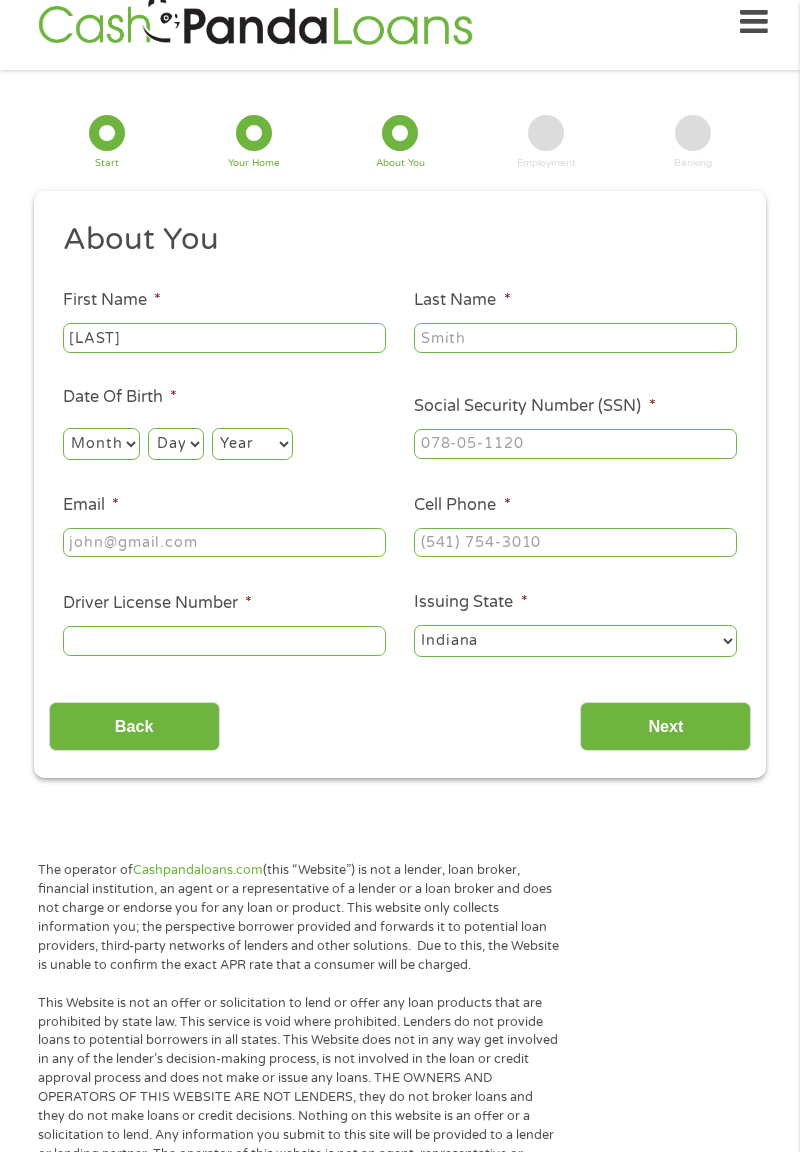 type on "[FIRST]" 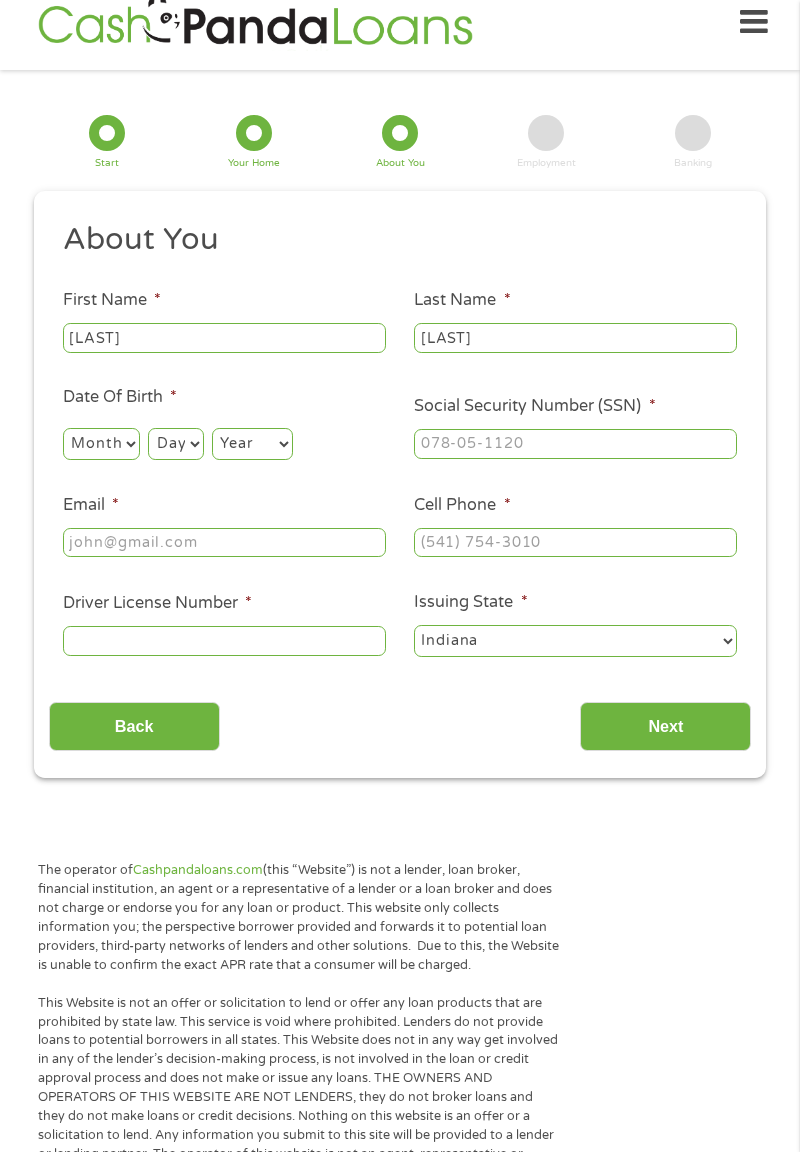 type on "[LAST]" 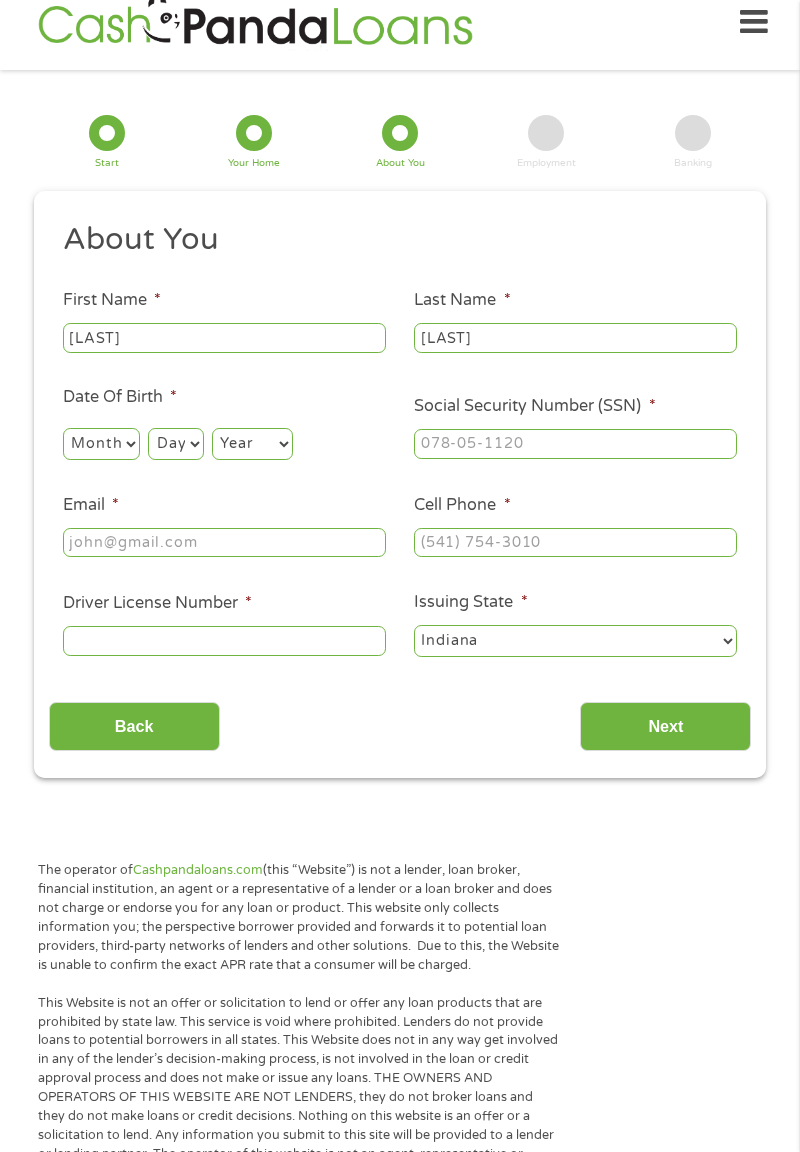 click on "Month 1 2 3 4 5 6 7 8 9 10 11 12" at bounding box center (101, 444) 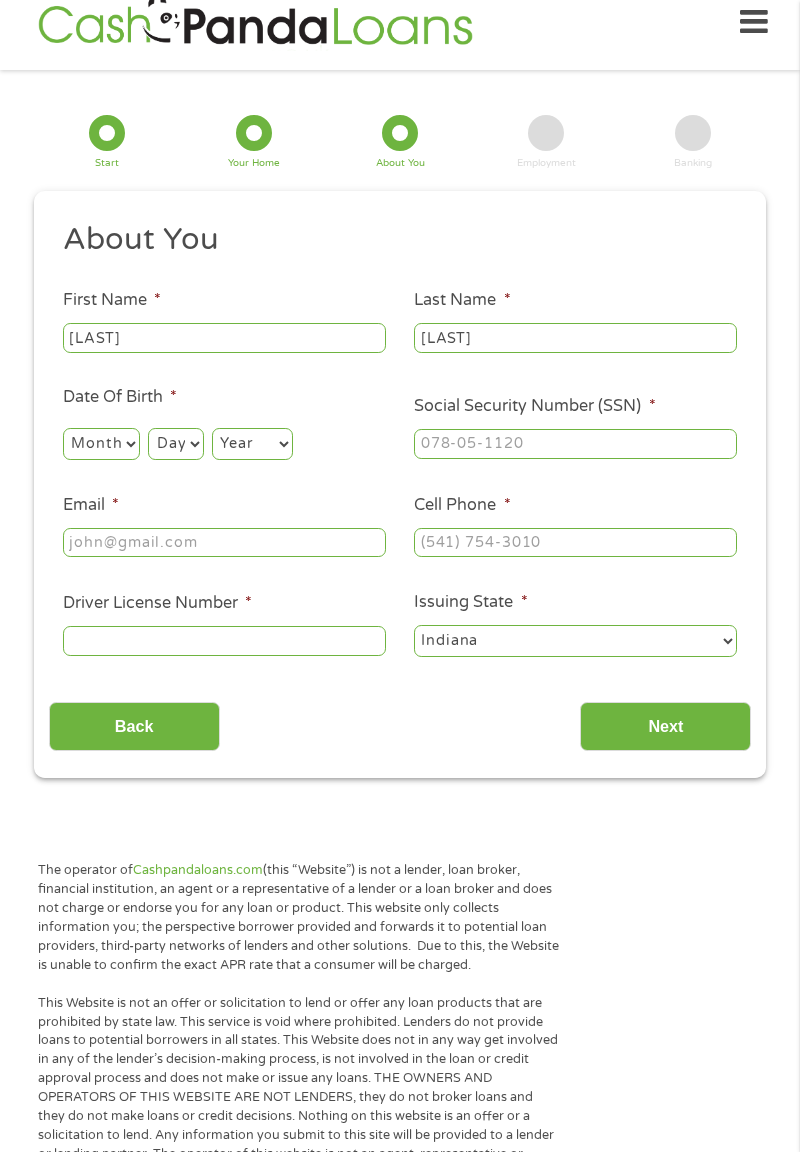 select on "5" 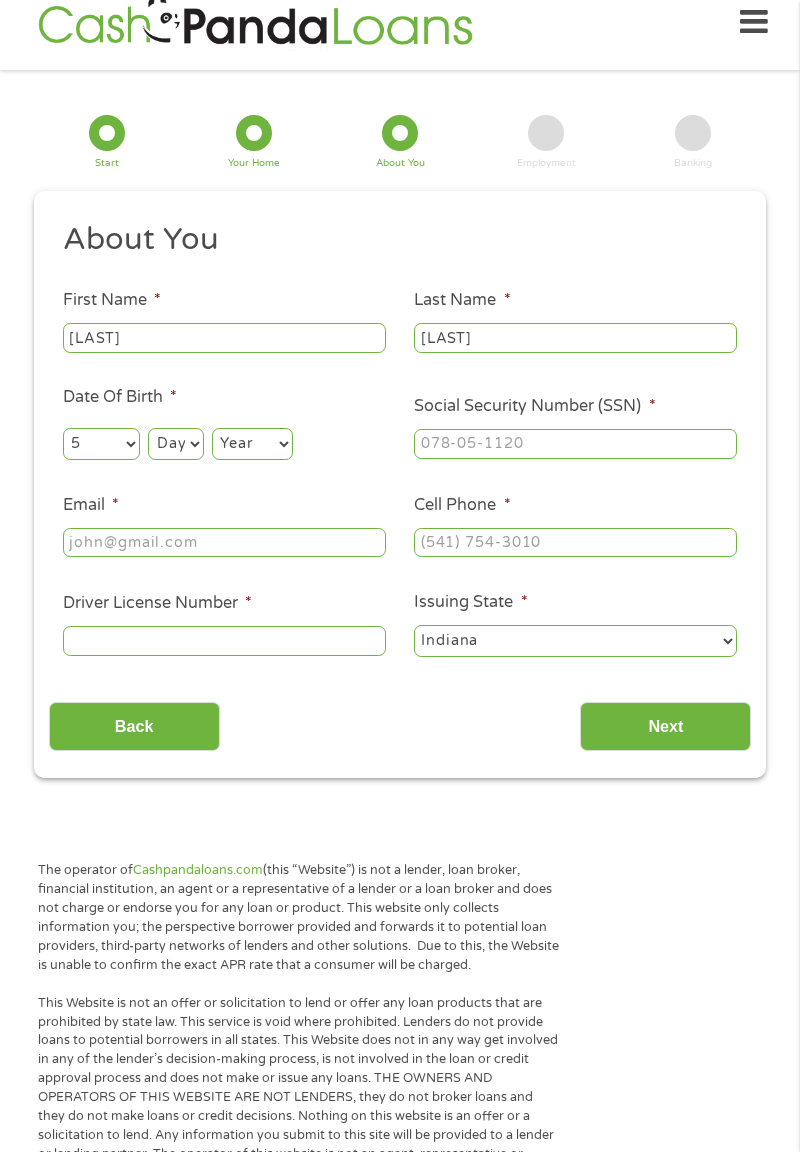 click on "Day 1 2 3 4 5 6 7 8 9 10 11 12 13 14 15 16 17 18 19 20 21 22 23 24 25 26 27 28 29 30 31" at bounding box center (175, 444) 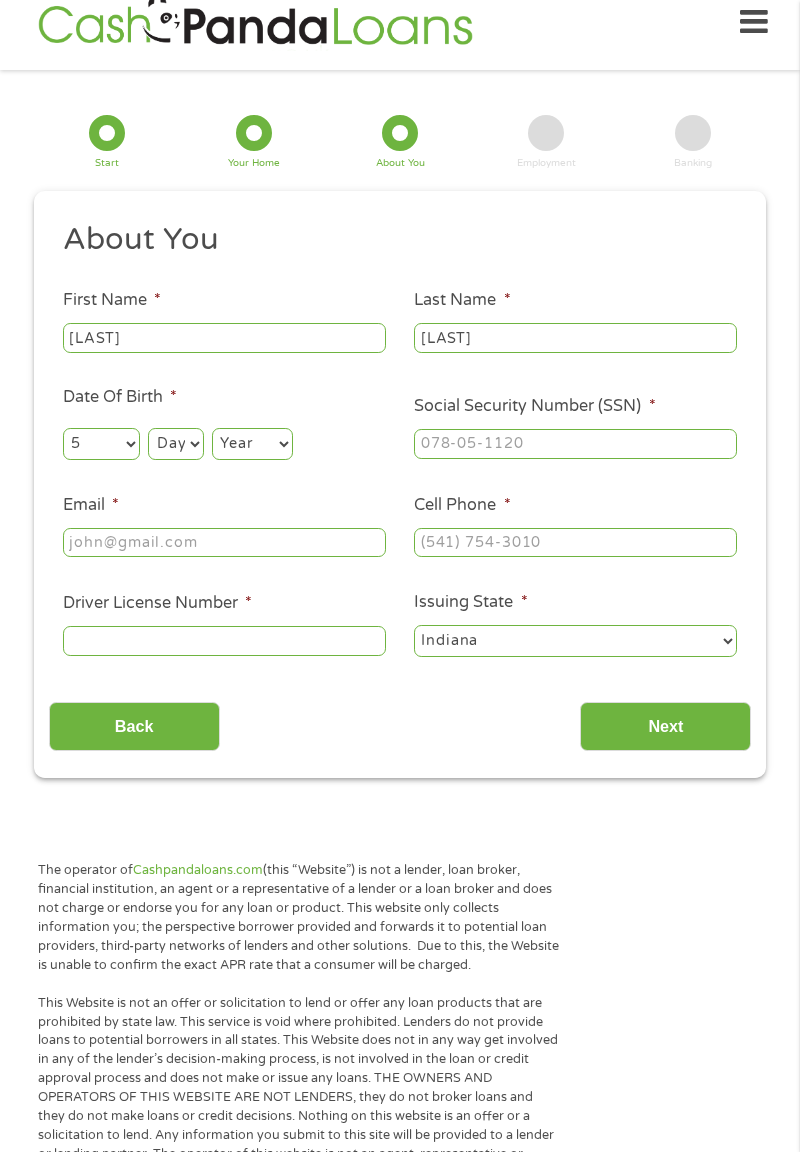 select on "30" 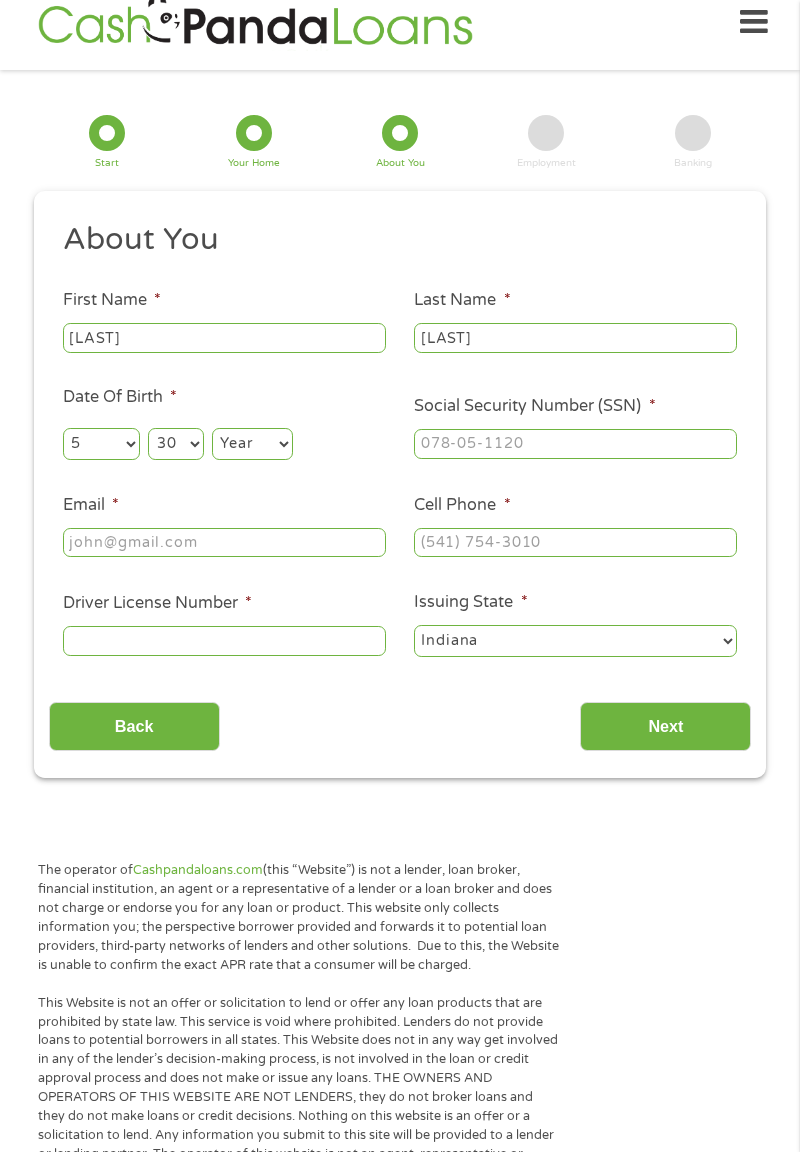 click on "Year 2007 2006 2005 2004 2003 2002 2001 2000 1999 1998 1997 1996 1995 1994 1993 1992 1991 1990 1989 1988 1987 1986 1985 1984 1983 1982 1981 1980 1979 1978 1977 1976 1975 1974 1973 1972 1971 1970 1969 1968 1967 1966 1965 1964 1963 1962 1961 1960 1959 1958 1957 1956 1955 1954 1953 1952 1951 1950 1949 1948 1947 1946 1945 1944 1943 1942 1941 1940 1939 1938 1937 1936 1935 1934 1933 1932 1931 1930 1929 1928 1927 1926 1925 1924 1923 1922 1921 1920" at bounding box center (252, 444) 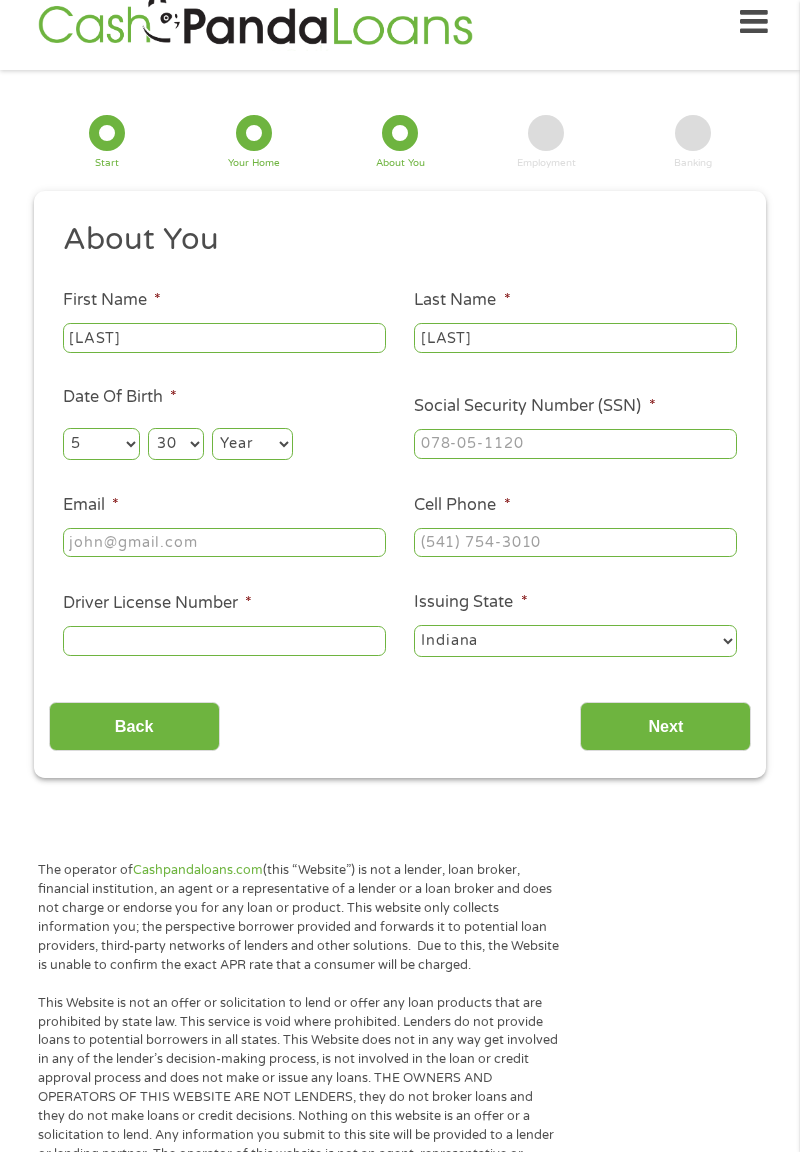 select on "1957" 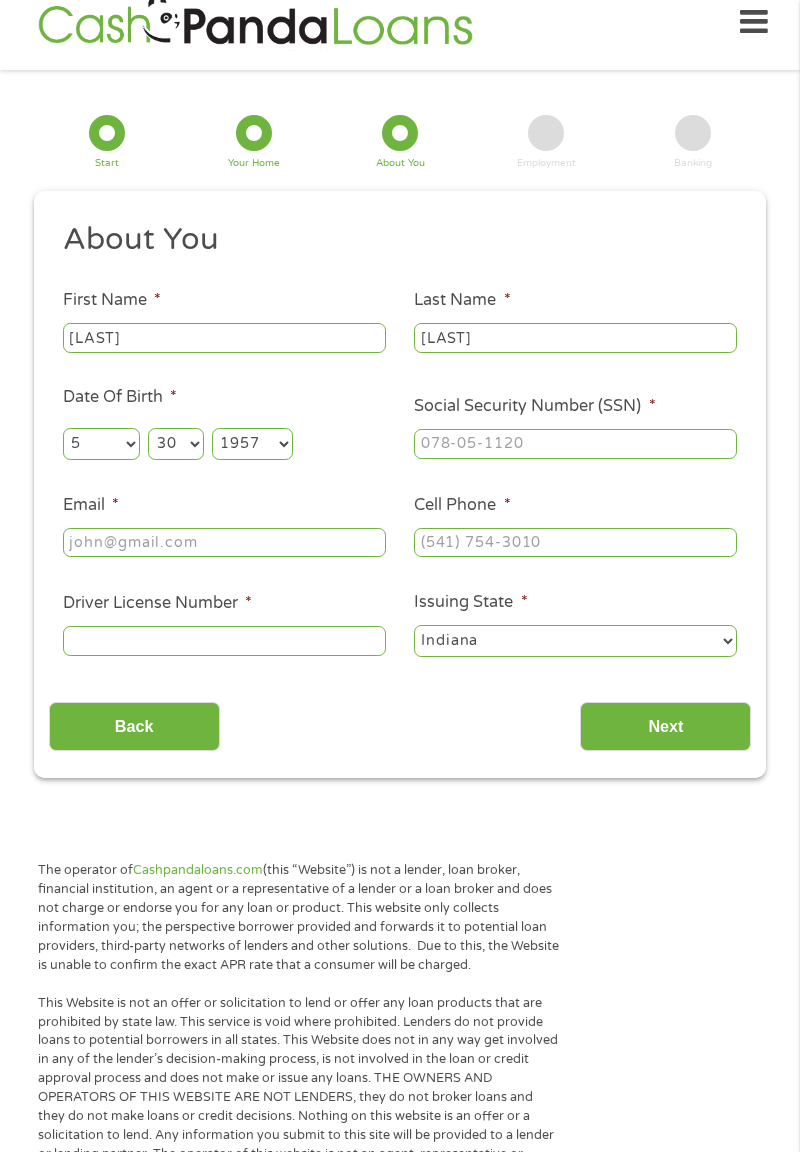 click on "Social Security Number (SSN) *" at bounding box center (575, 444) 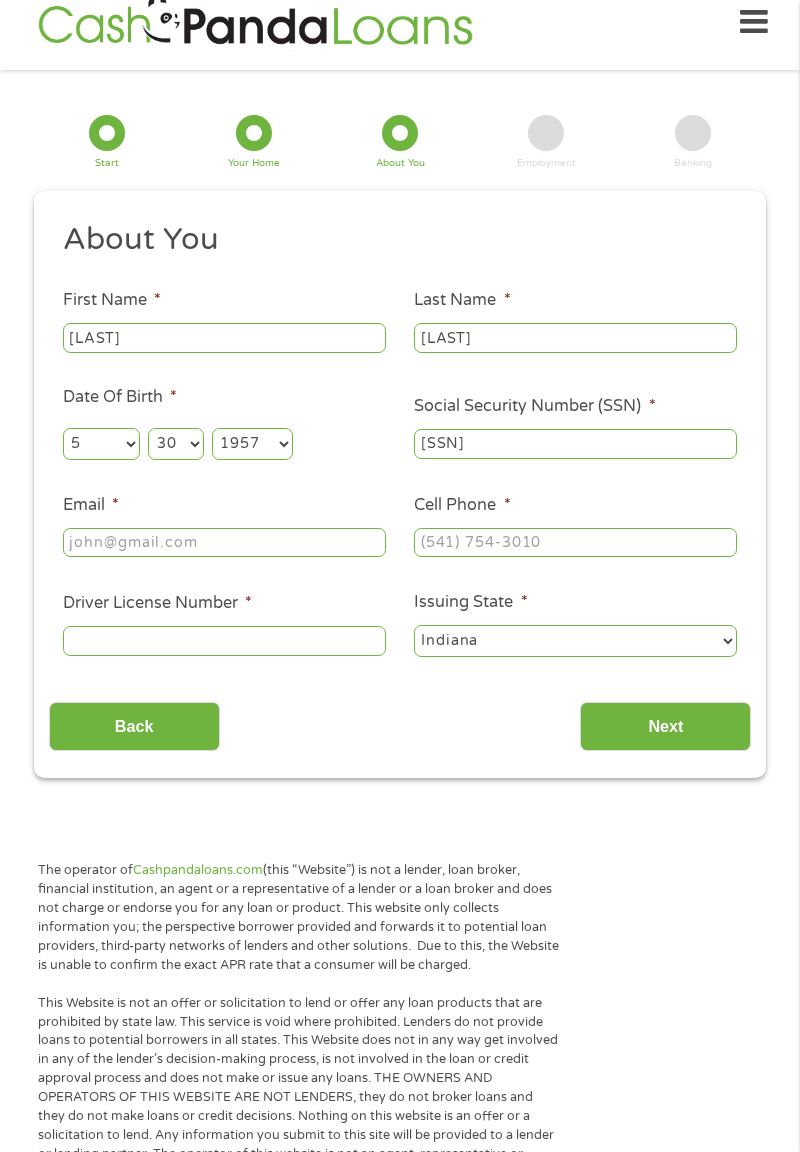 type on "[SSN]" 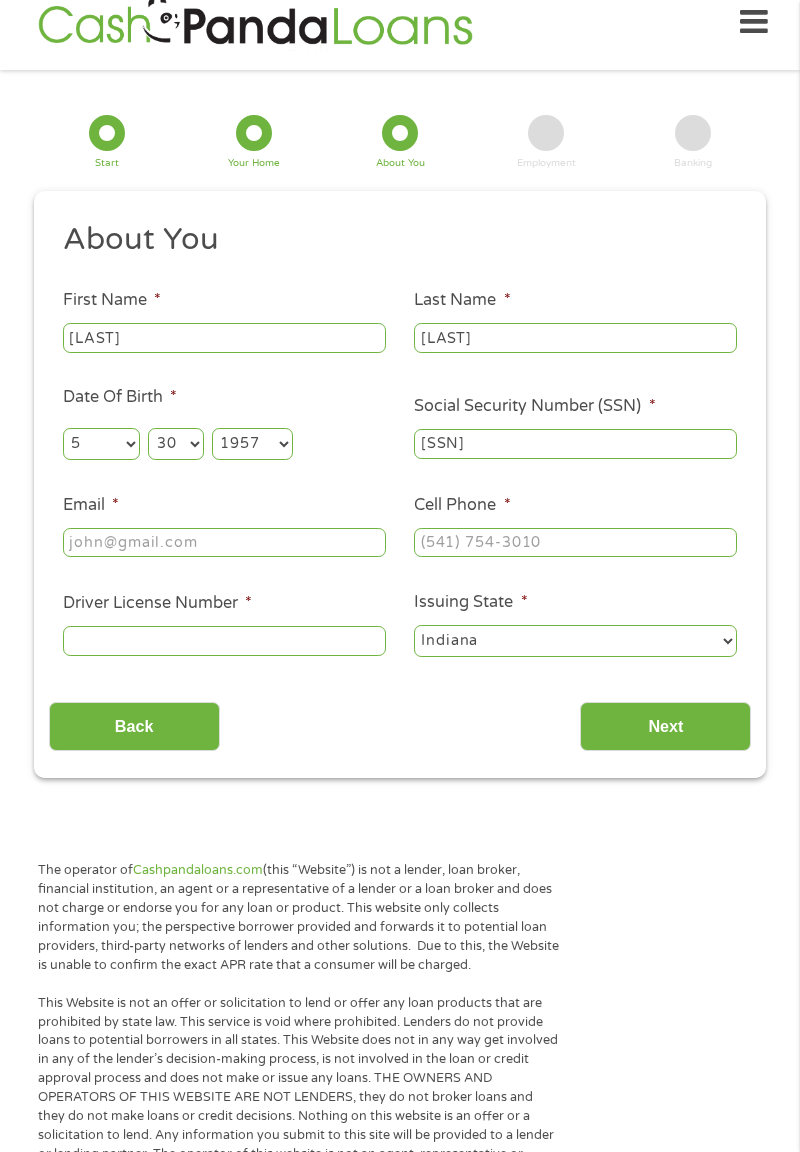 click on "Email *" at bounding box center (224, 543) 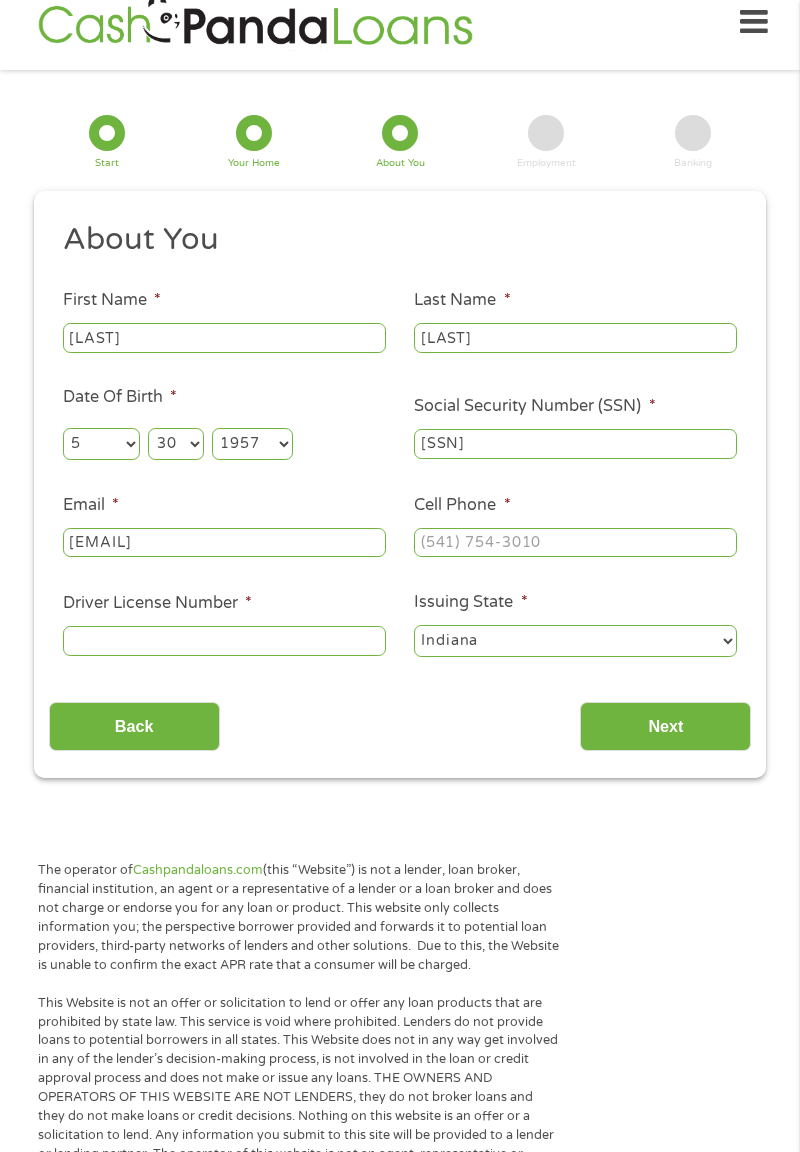 type on "[EMAIL]" 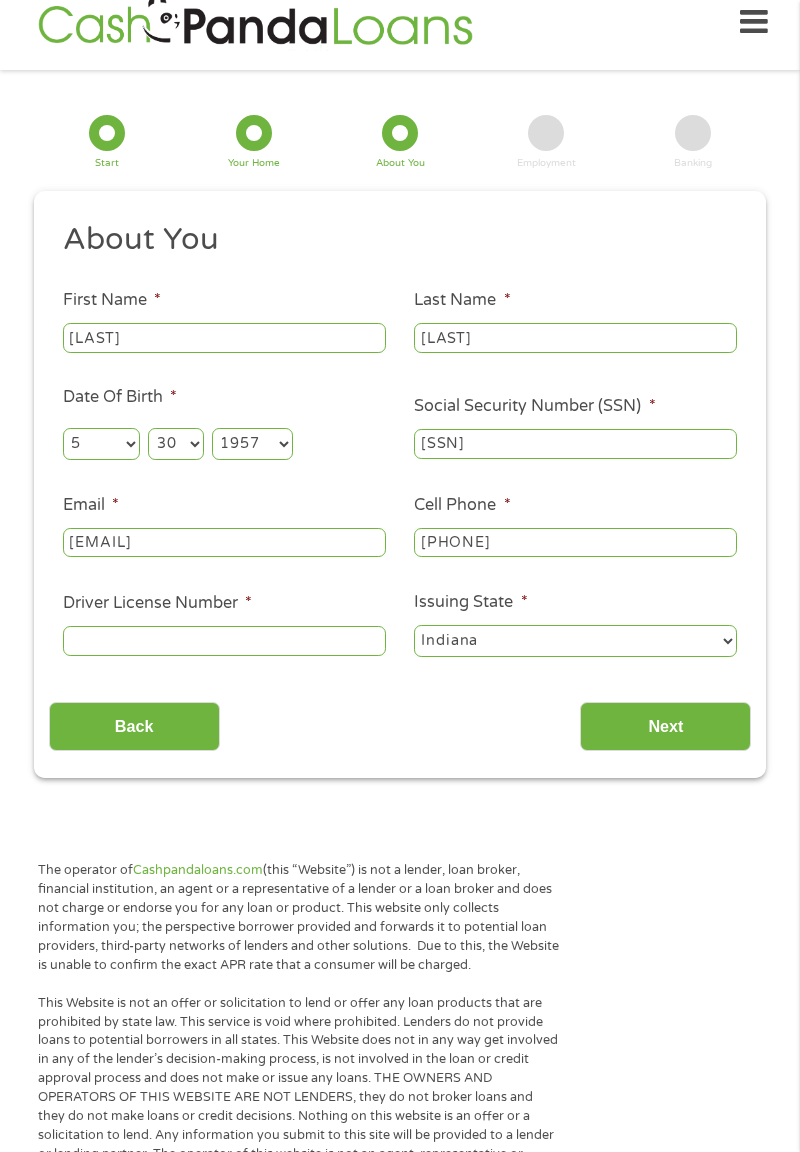 type on "([PHONE])" 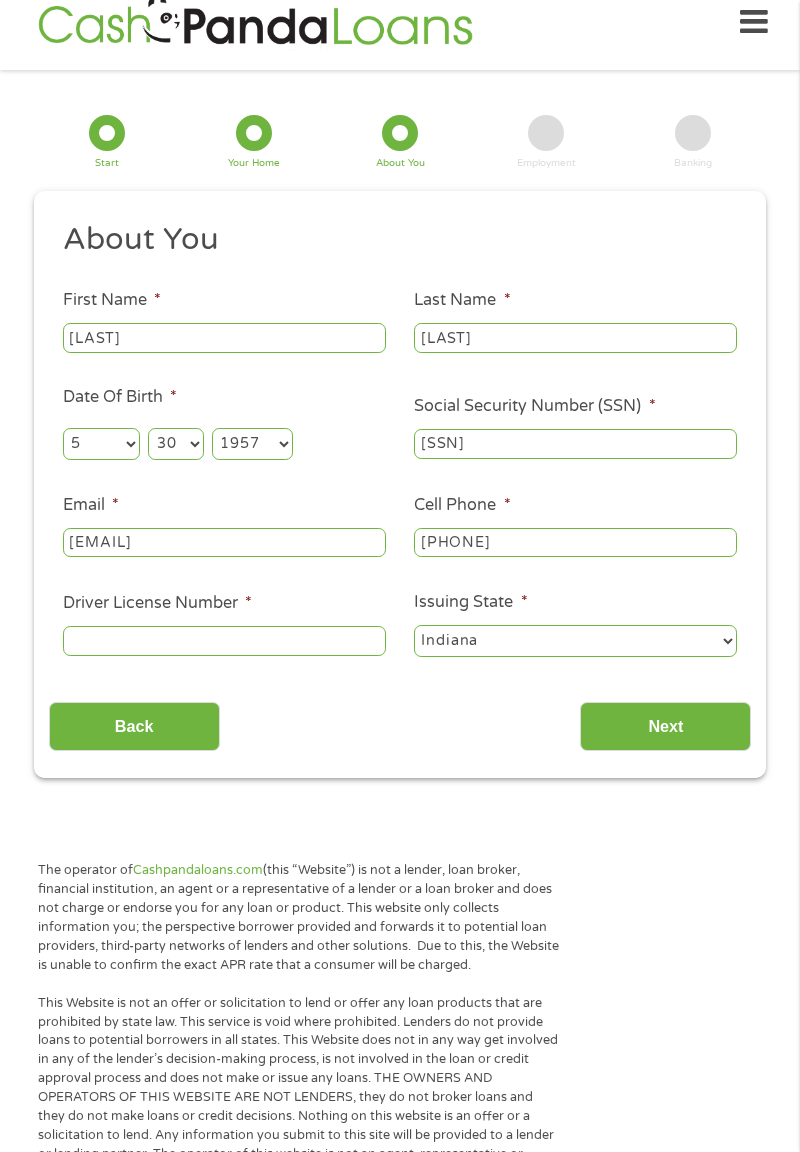 click on "Driver License Number *" at bounding box center (224, 641) 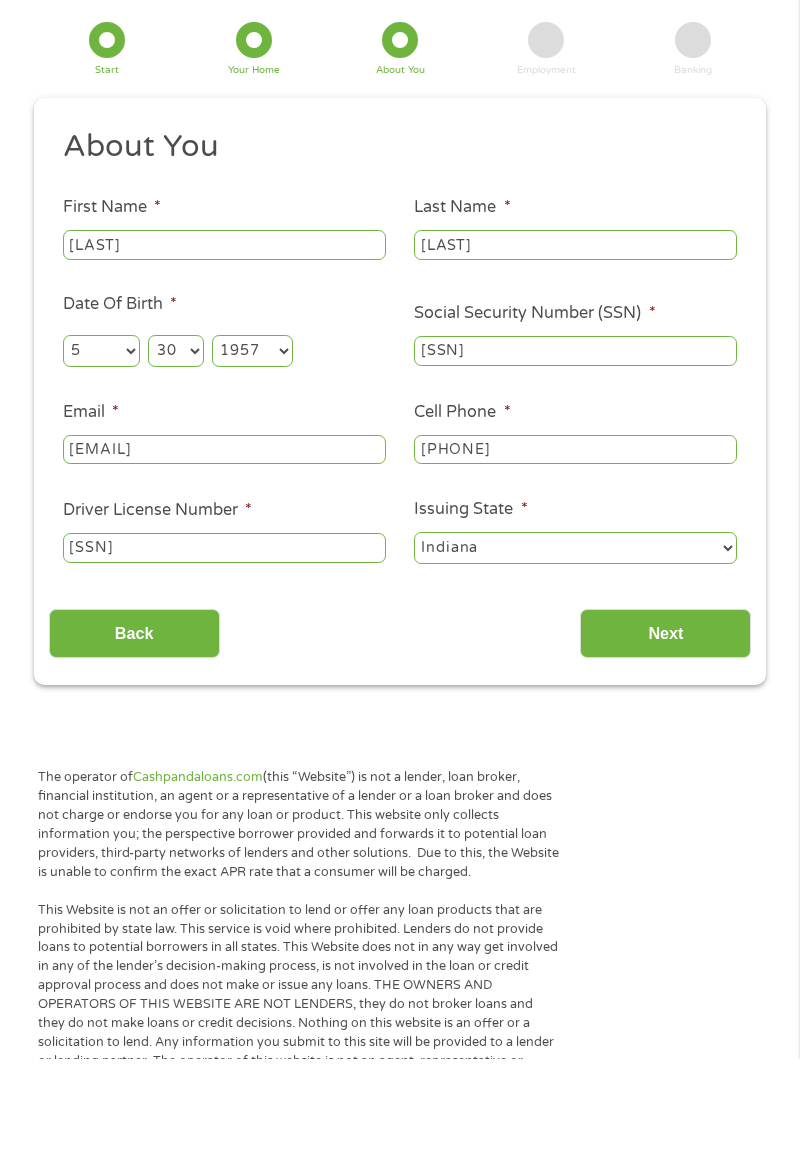 scroll, scrollTop: 25, scrollLeft: 0, axis: vertical 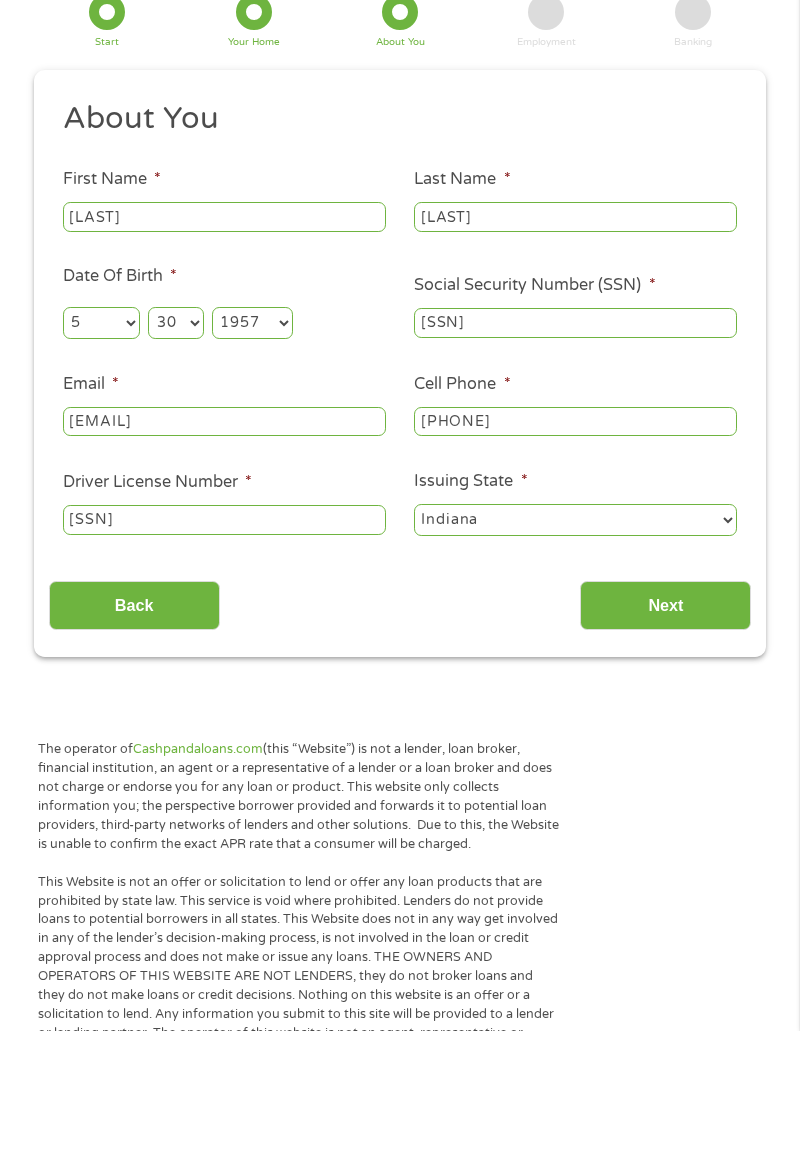type on "[NUMBER]" 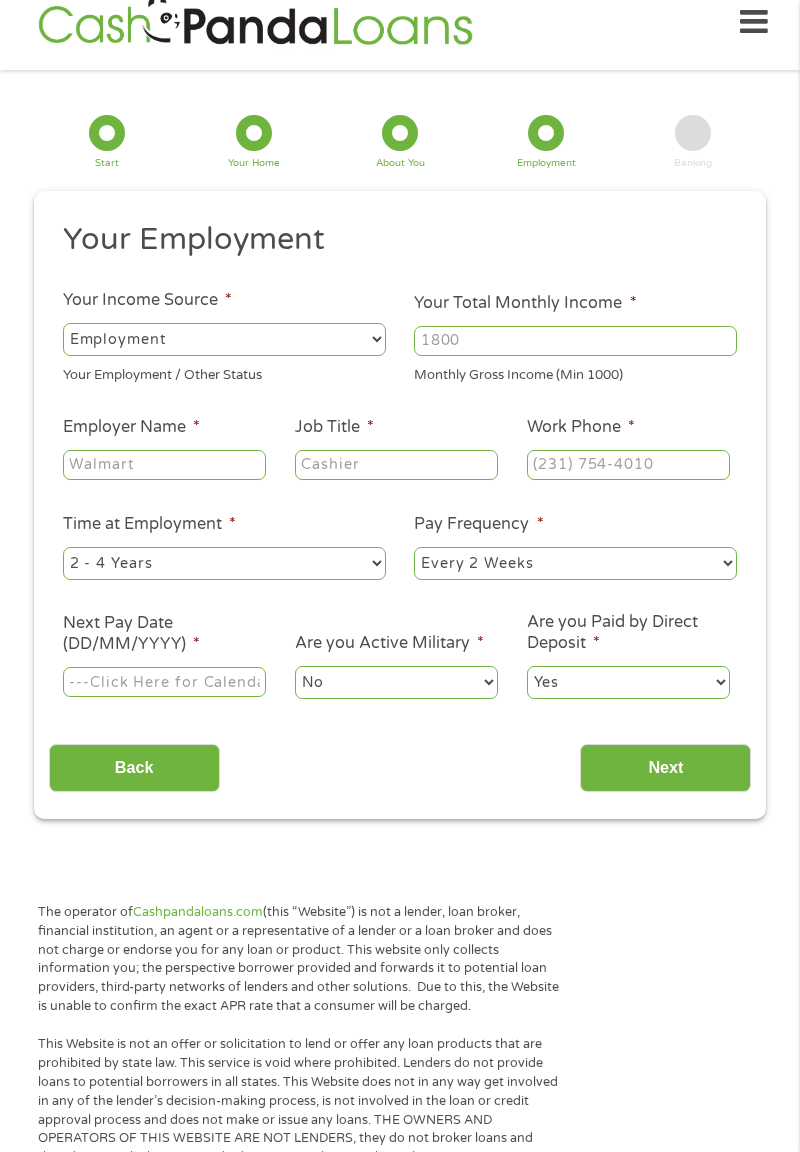 scroll, scrollTop: 0, scrollLeft: 0, axis: both 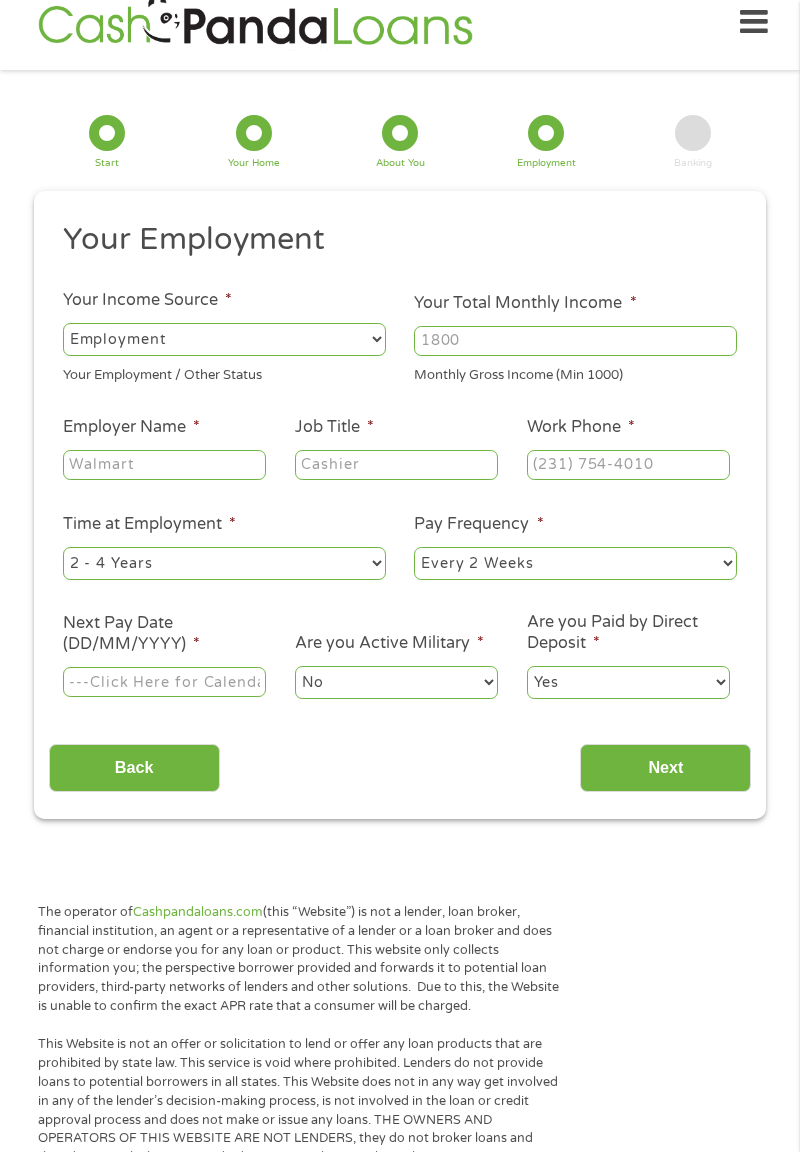 click on "Your Total Monthly Income *" at bounding box center (575, 341) 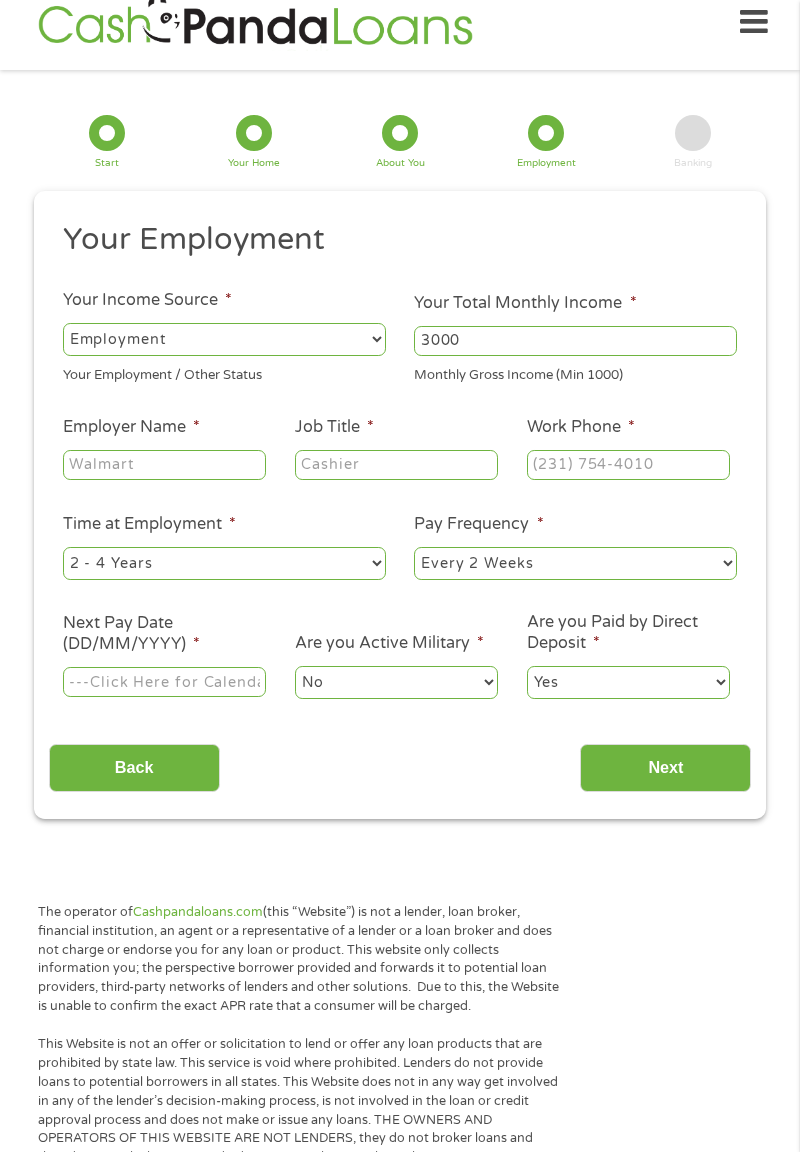 type on "3000" 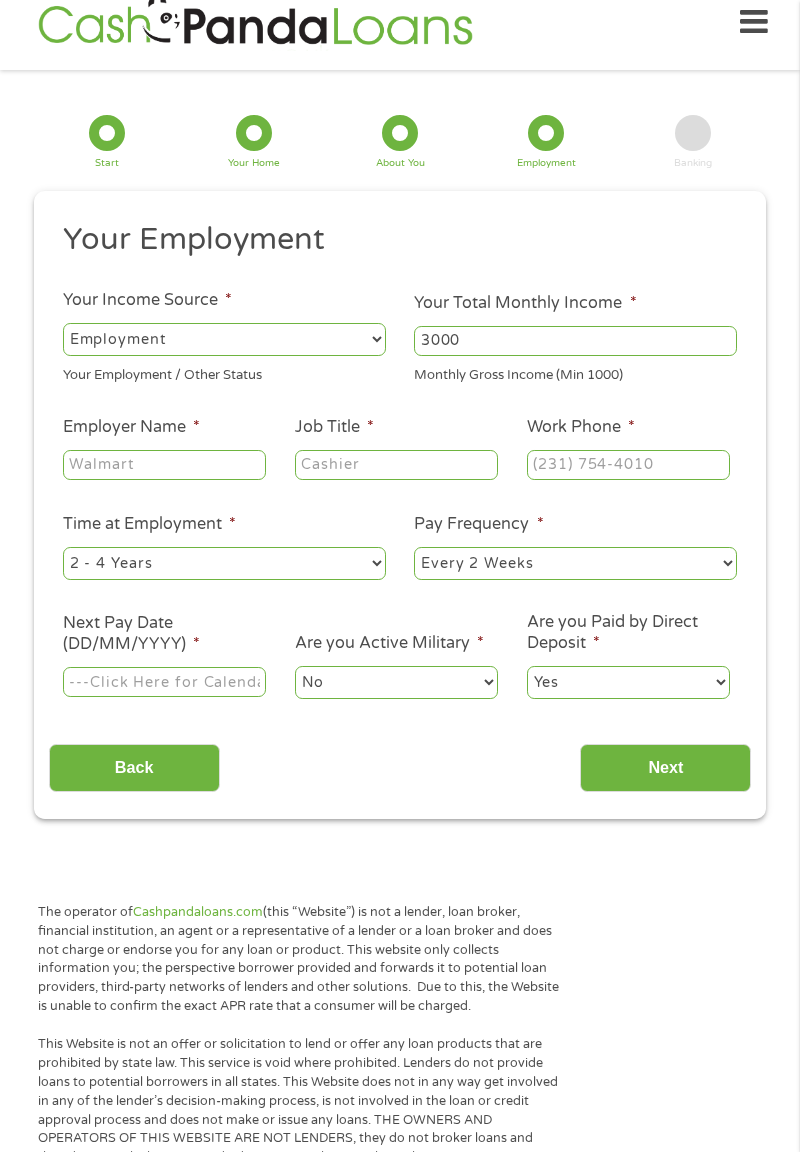 click on "--- Choose one --- Employment Self Employed Benefits" at bounding box center (224, 339) 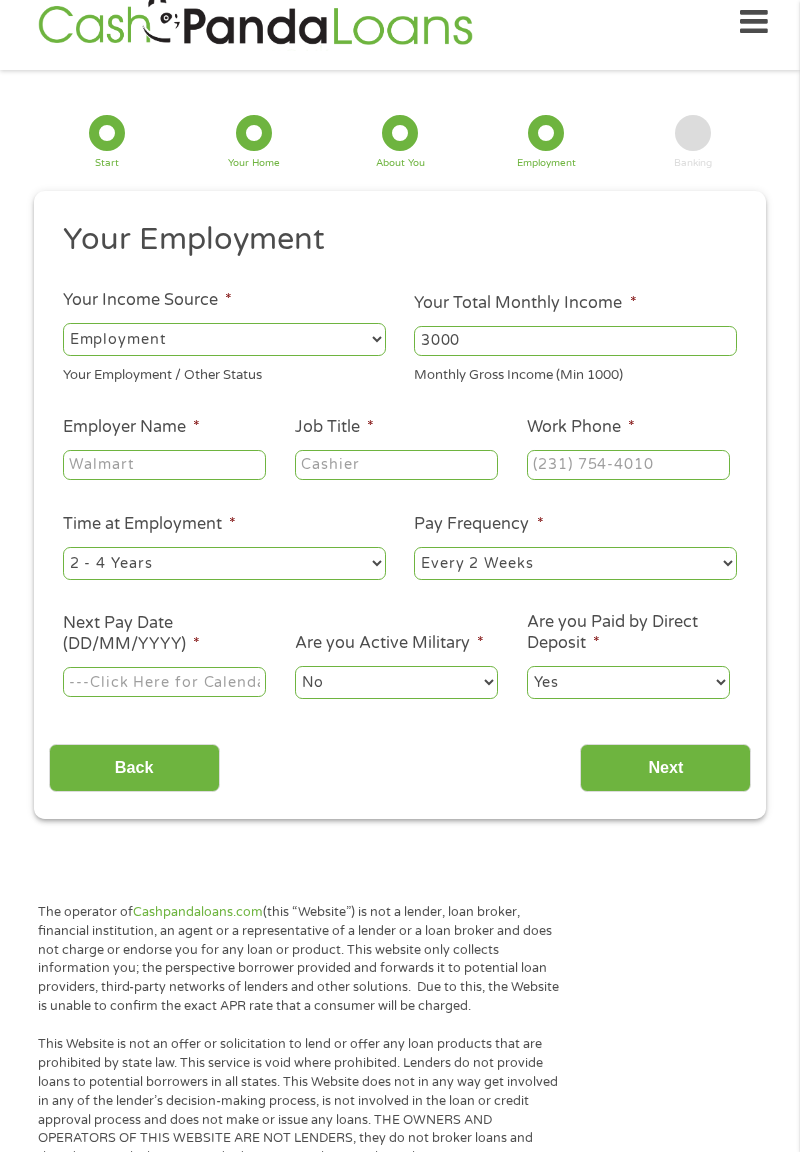 select on "benefits" 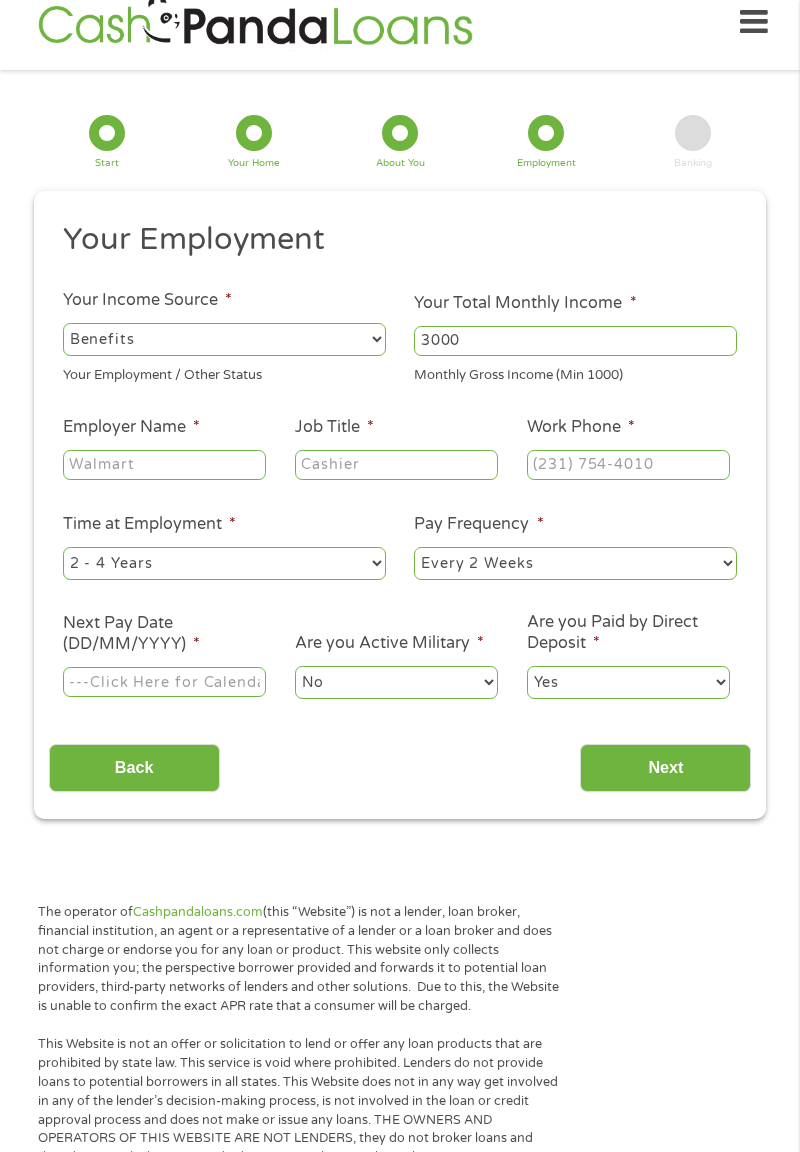 type on "Other" 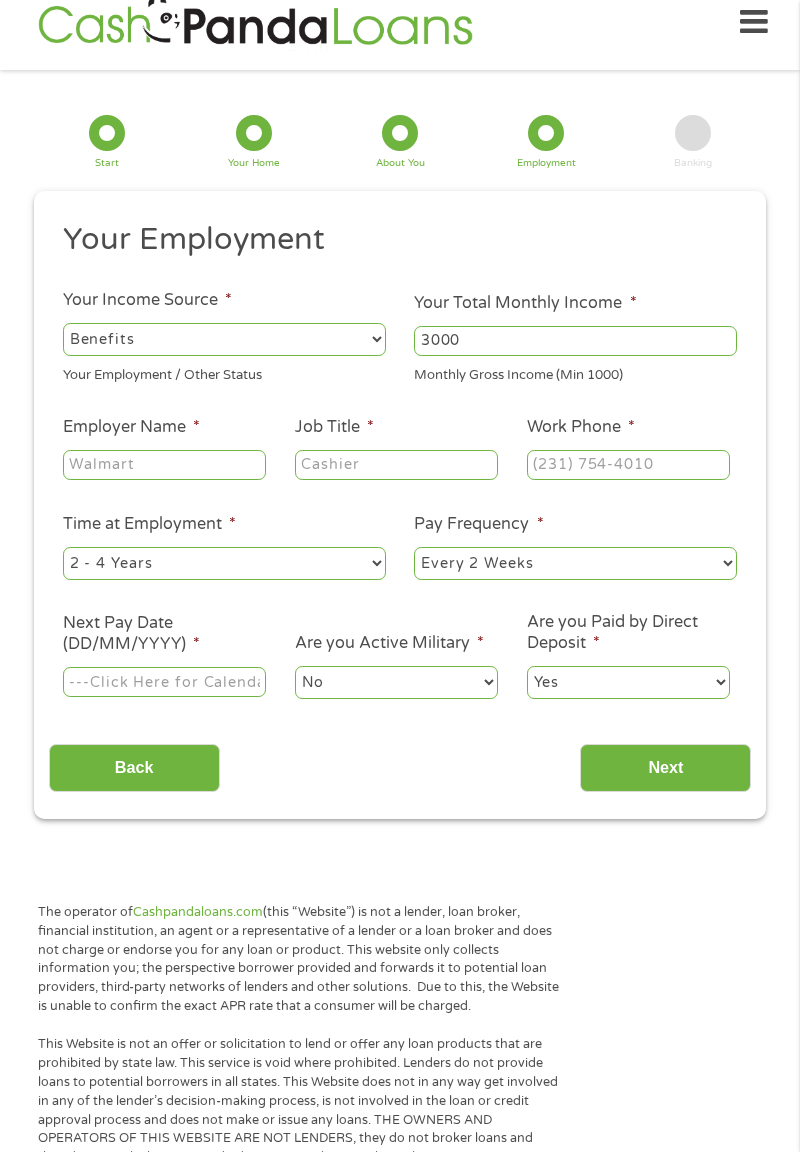 type on "([PHONE])" 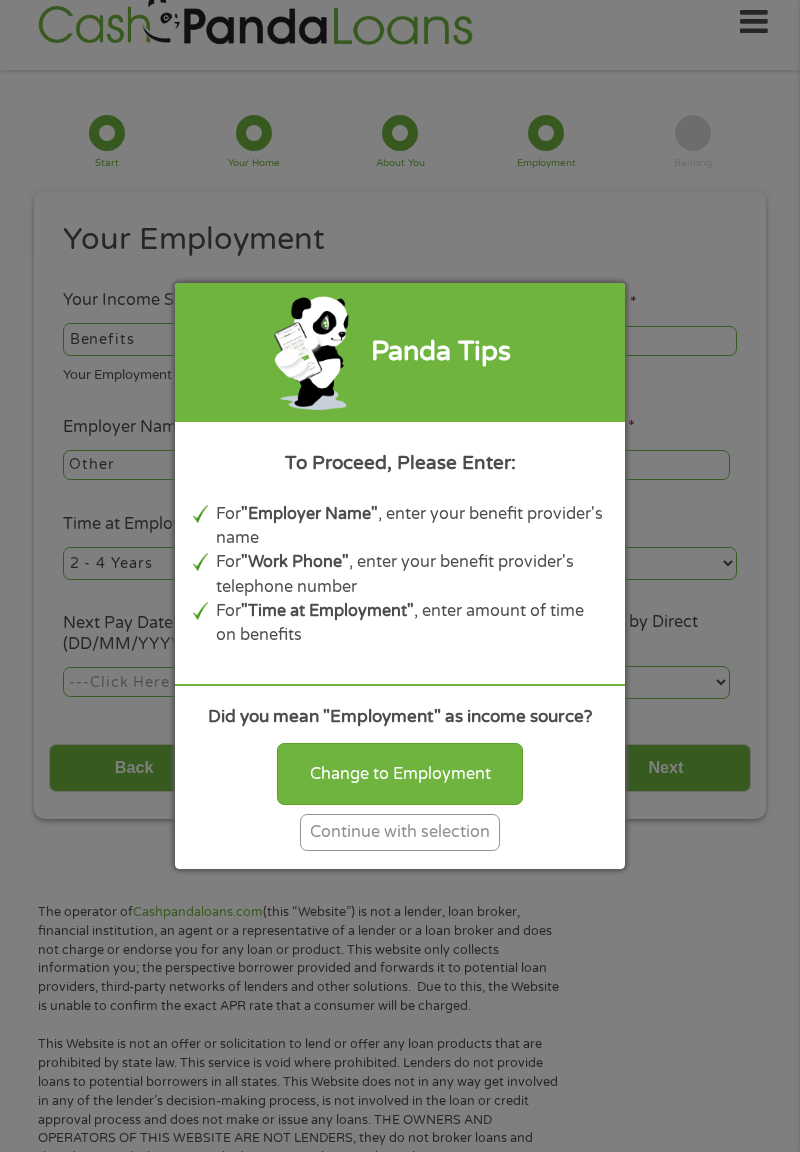 click on "Continue with selection" at bounding box center [400, 832] 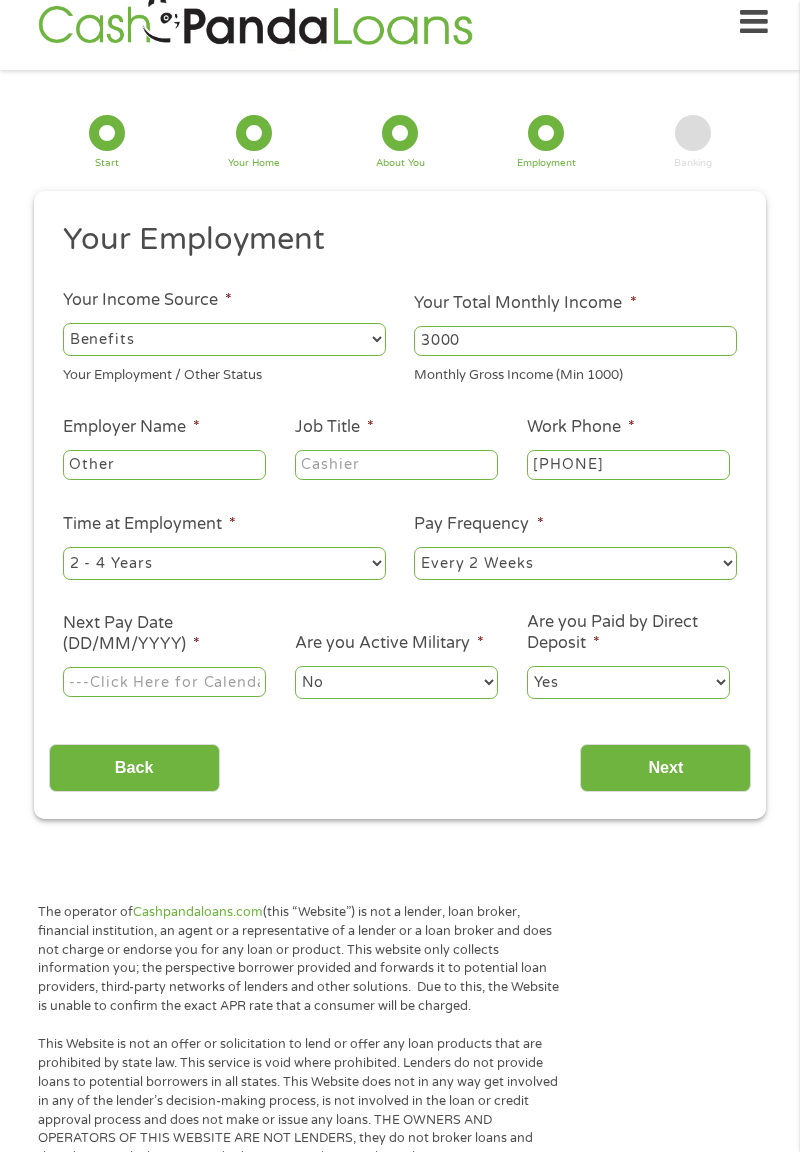 click on "--- Choose one --- Every 2 Weeks Every Week Monthly Semi-Monthly" at bounding box center (575, 563) 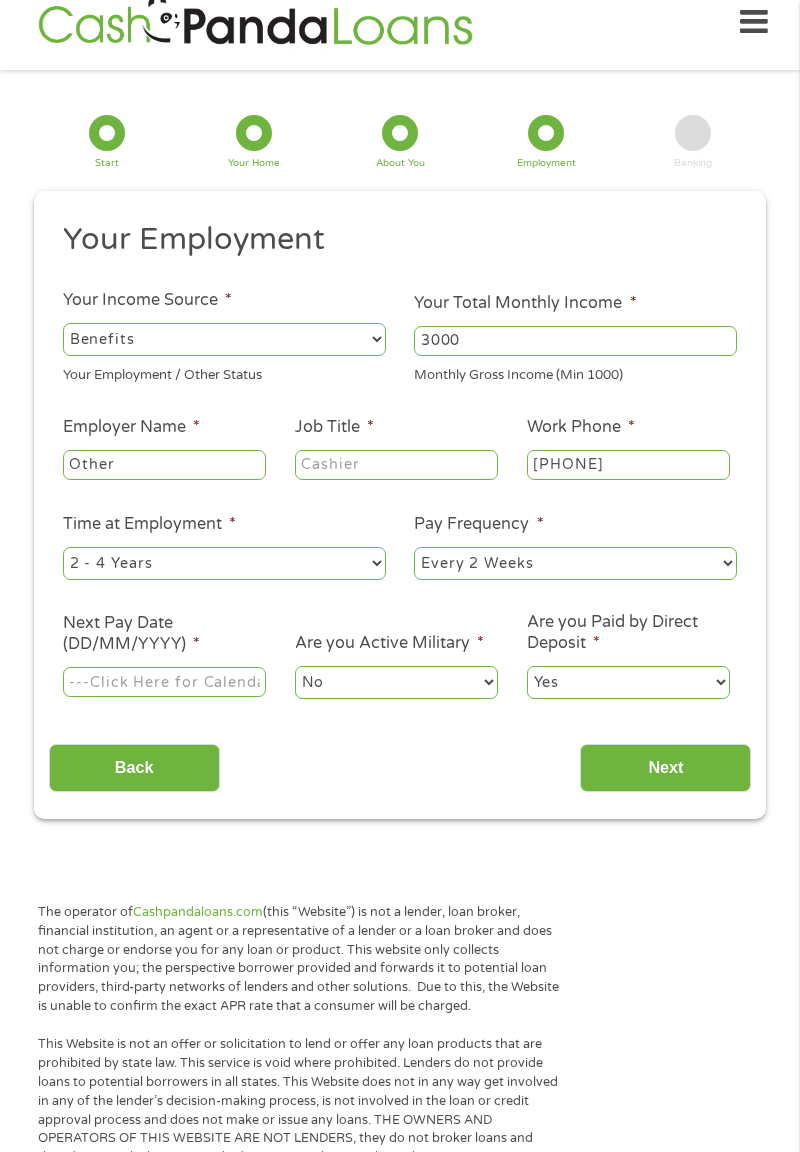 select on "monthly" 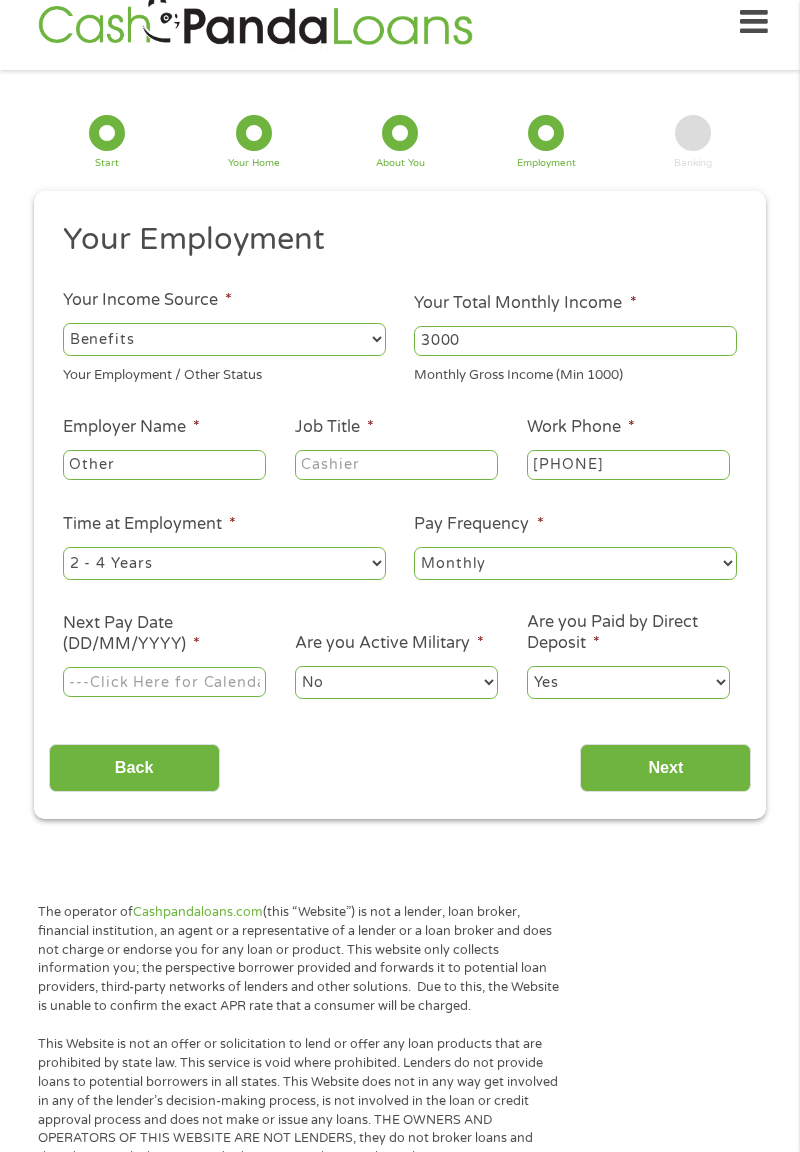 click on "([PHONE])" at bounding box center [628, 465] 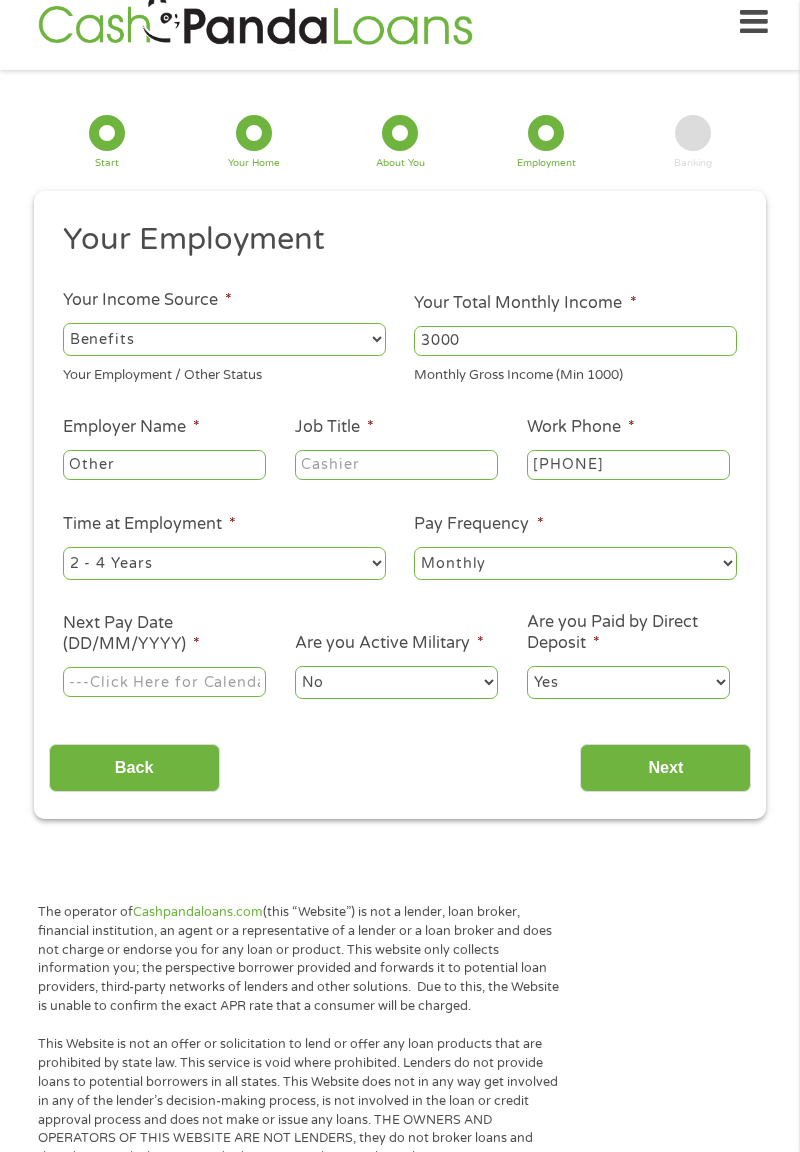 click on "--- Choose one --- 1 Year or less 1 - 2 Years 2 - 4 Years Over 4 Years" at bounding box center (224, 563) 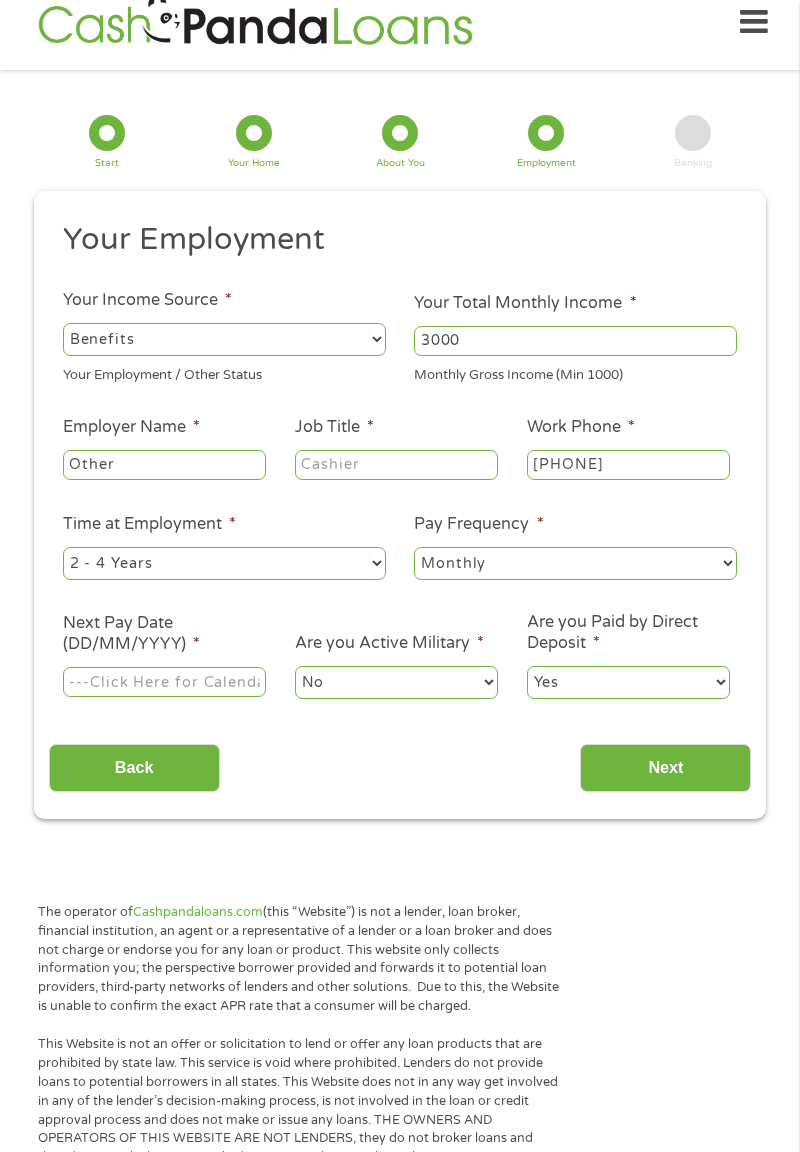 click on "Next Pay Date (DD/MM/YYYY) *" at bounding box center (164, 634) 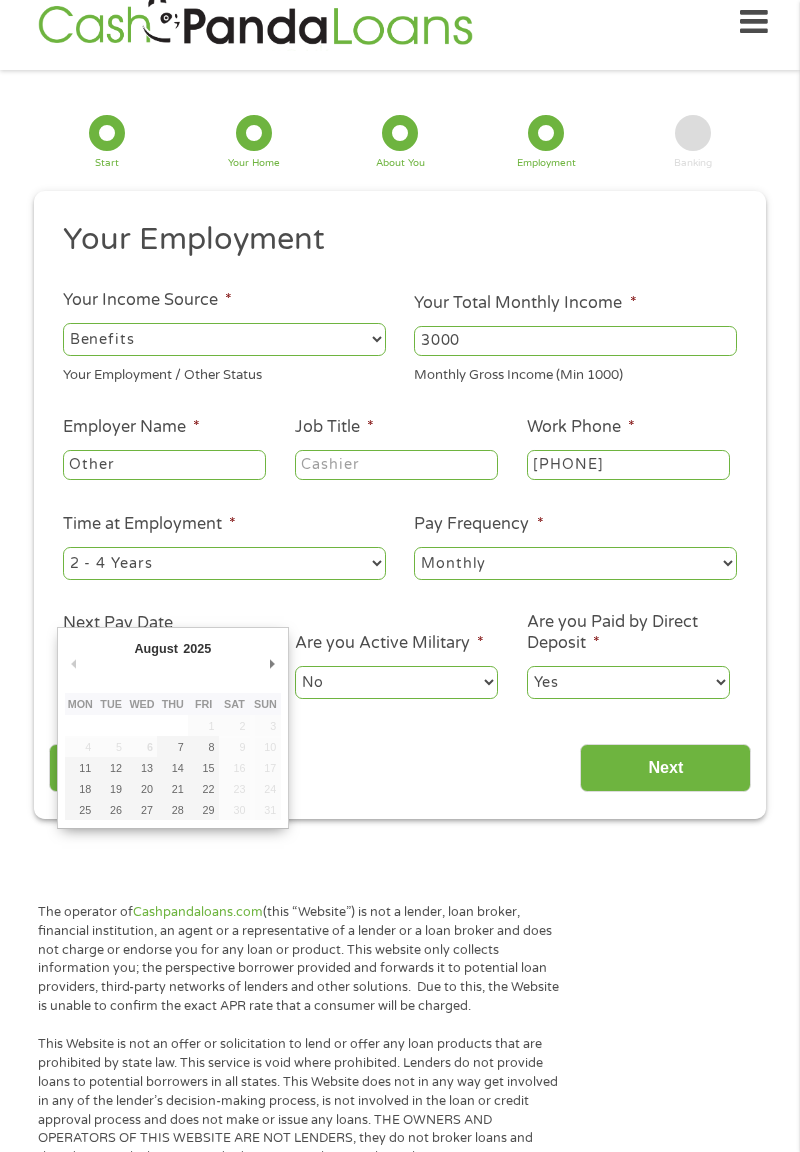 type on "28/08/2025" 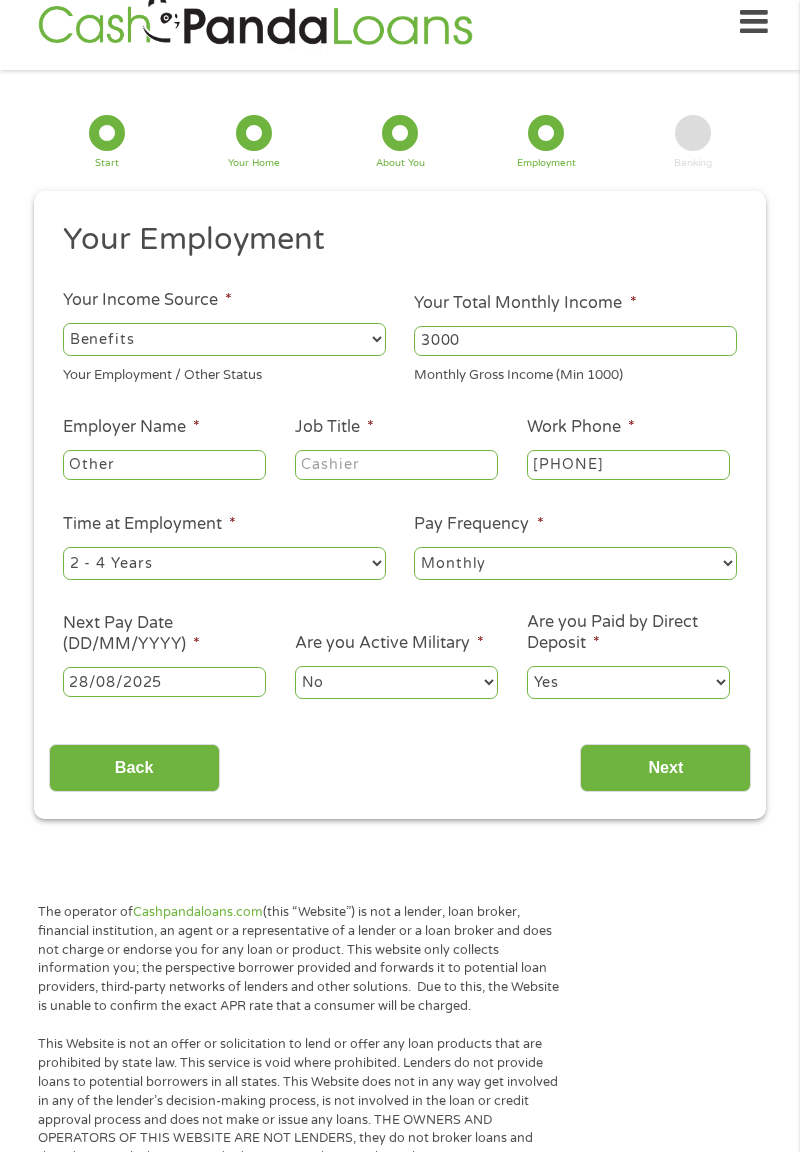 click on "Job Title *" at bounding box center [396, 465] 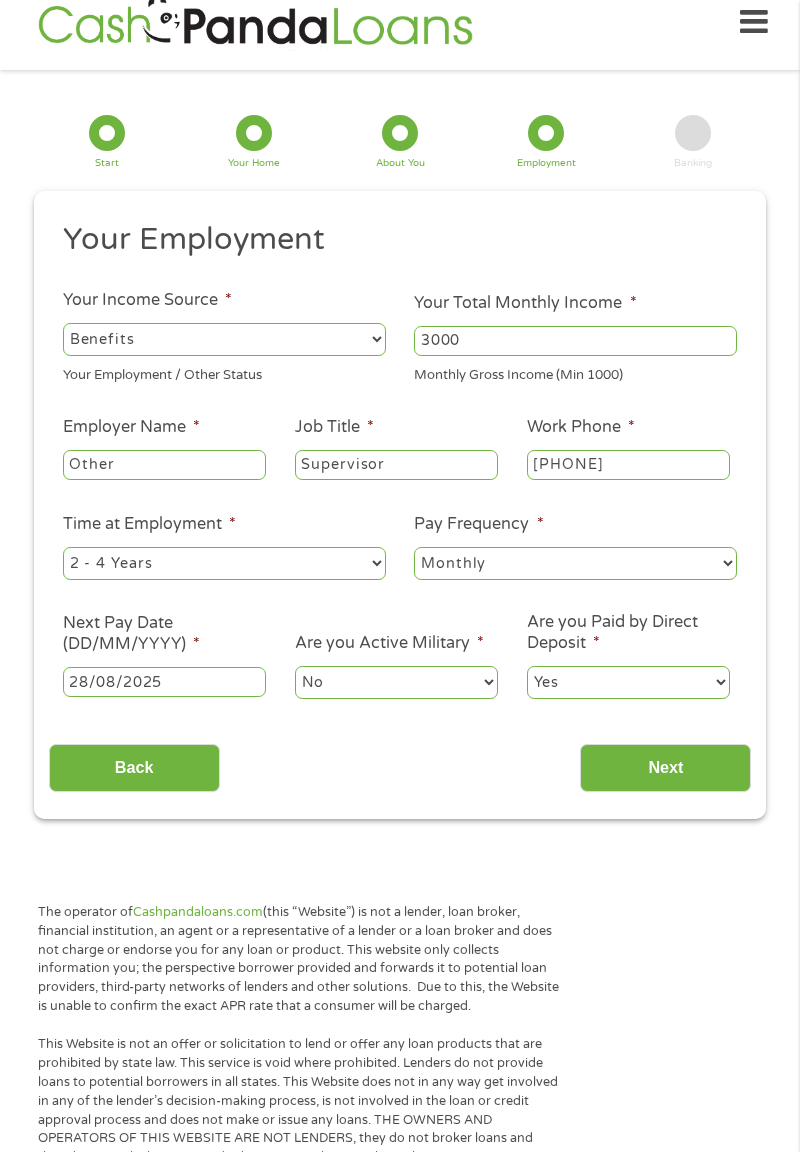 type on "Supervisor" 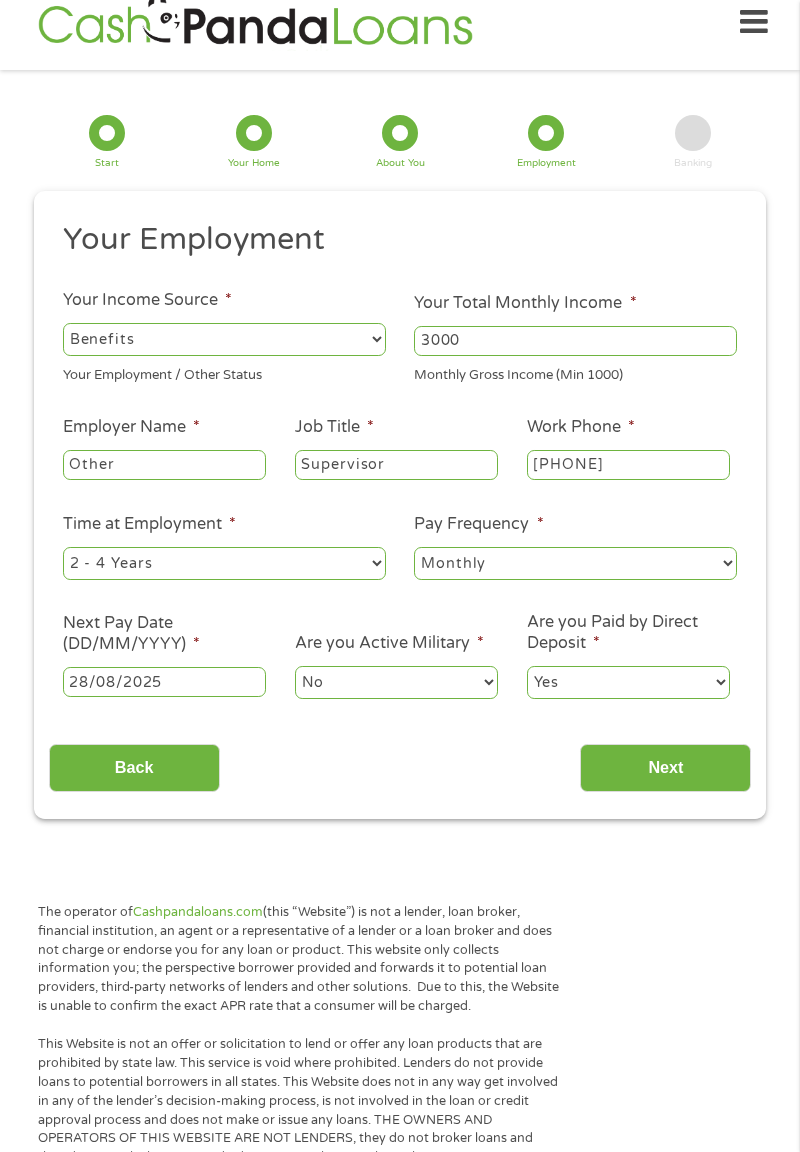 type on "([PHONE])" 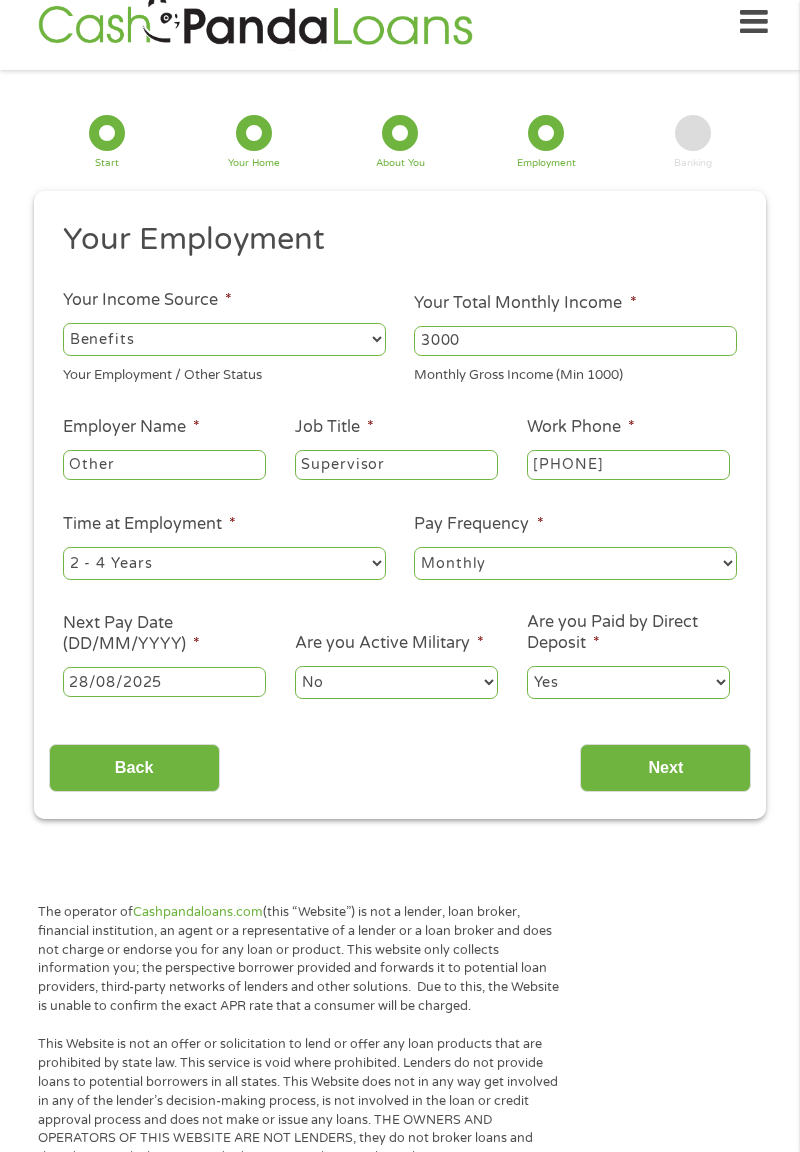 click on "Next" at bounding box center (665, 768) 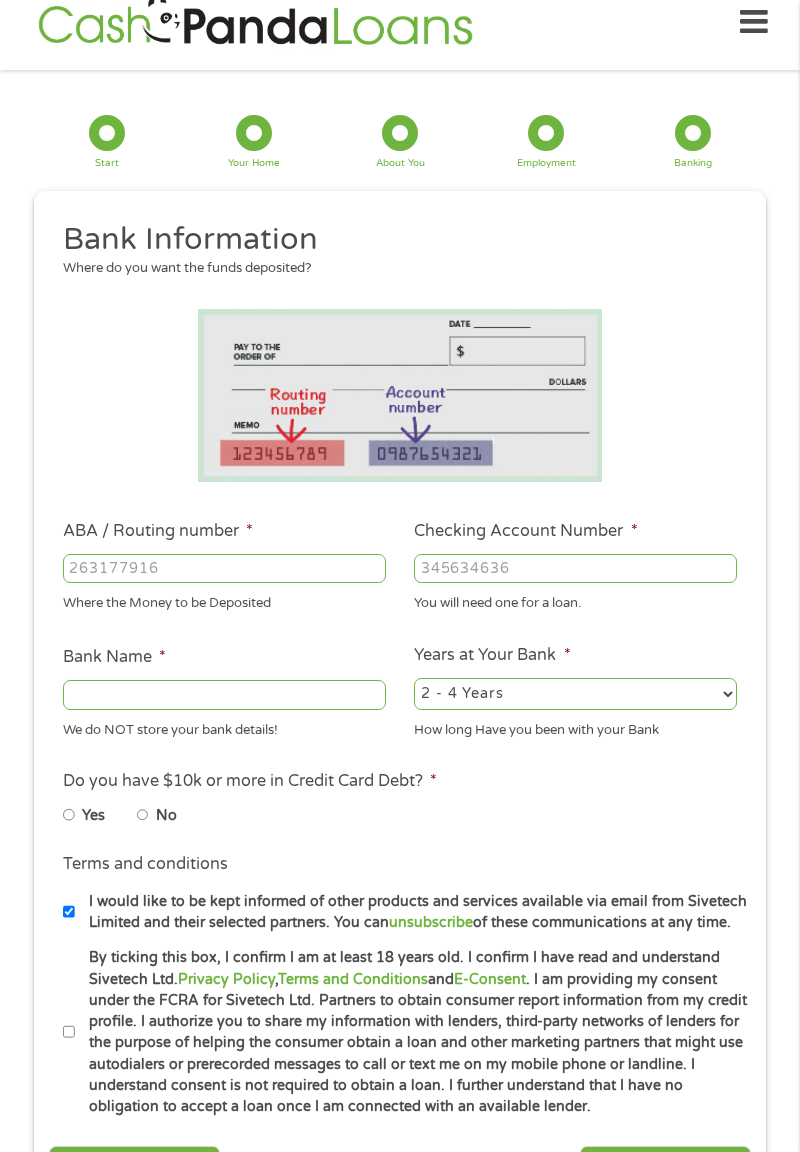 scroll, scrollTop: 0, scrollLeft: 0, axis: both 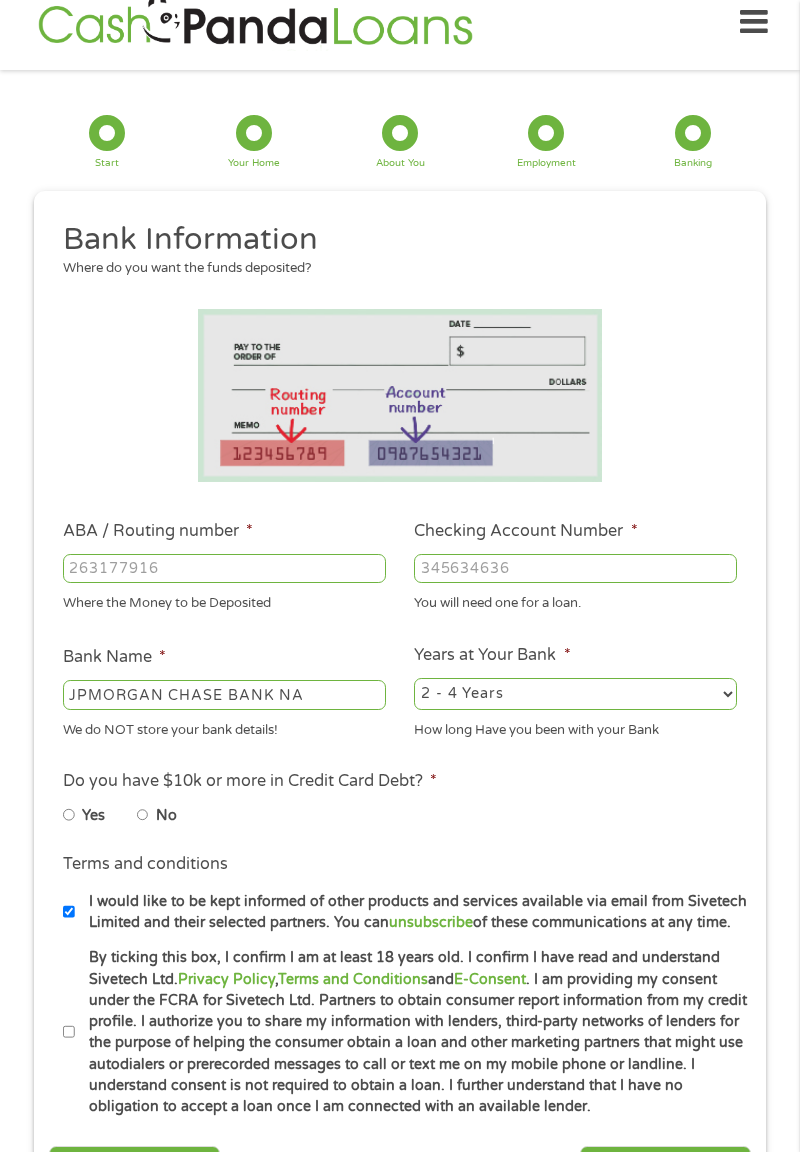 type on "[NUMBER]" 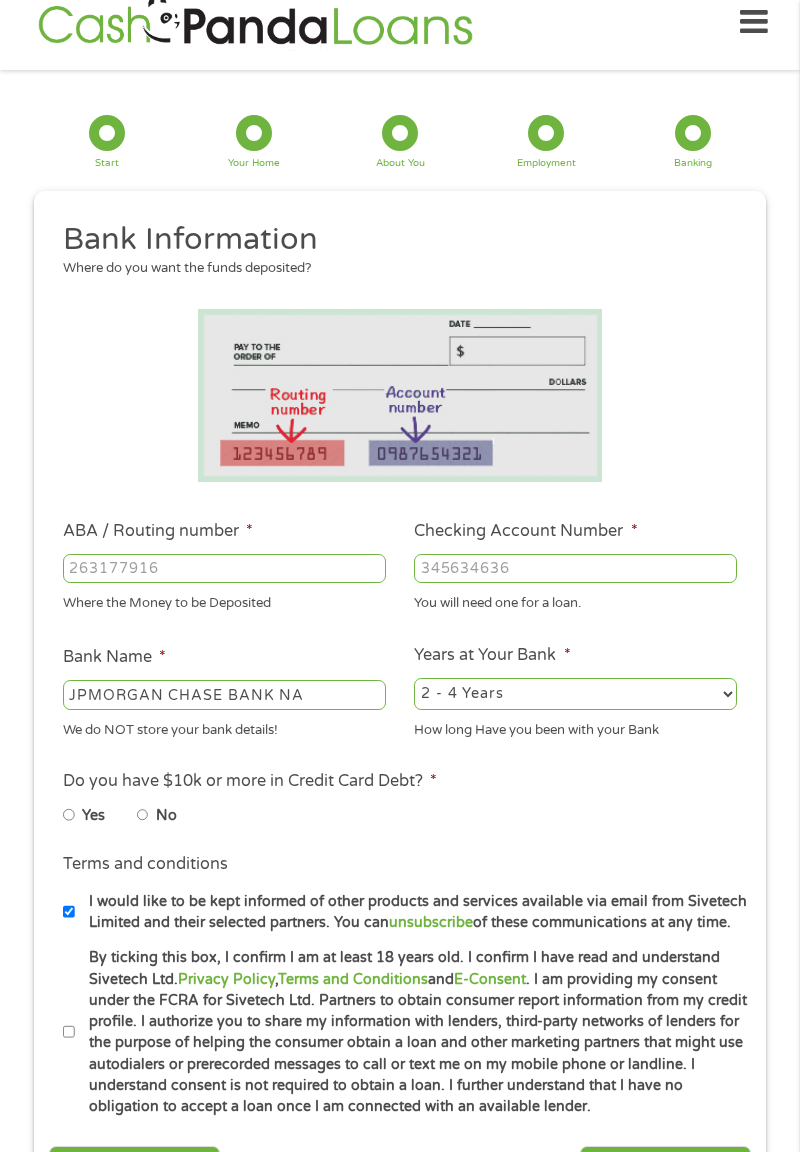 click on "2 - 4 Years 6 - 12 Months 1 - 2 Years Over 4 Years" at bounding box center (575, 694) 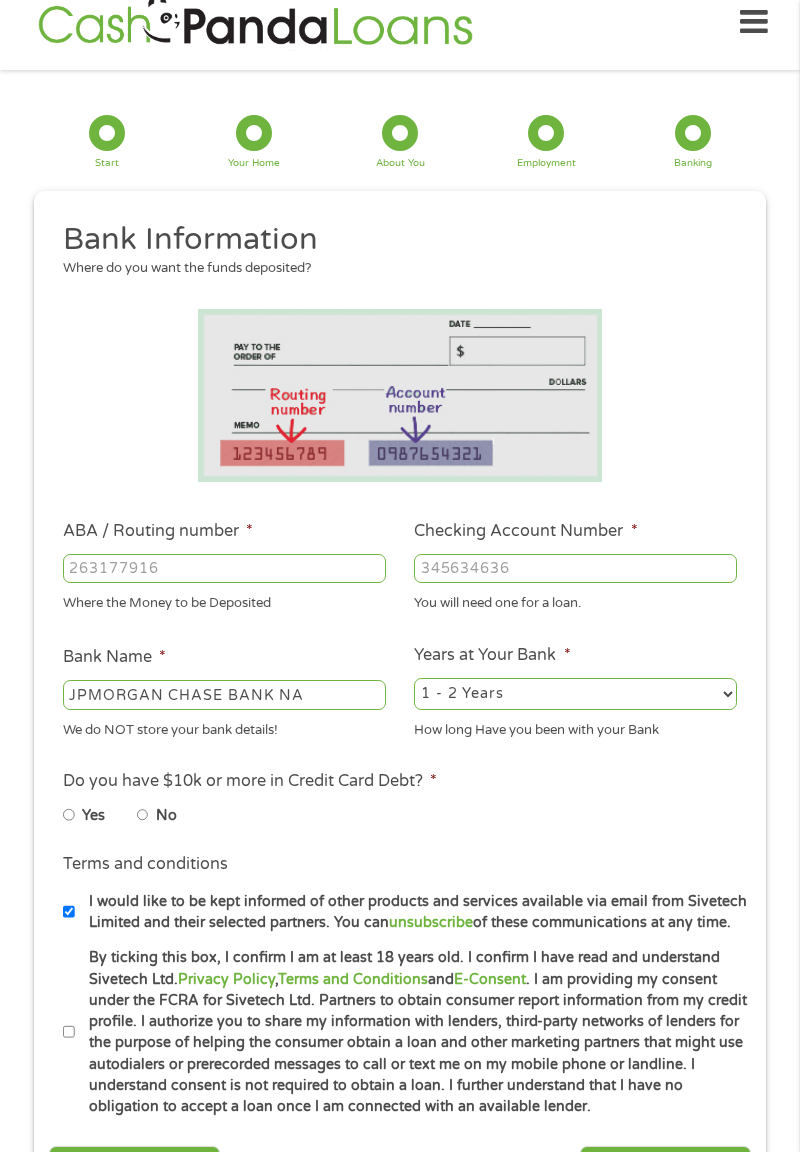 click on "2 - 4 Years 6 - 12 Months 1 - 2 Years Over 4 Years" at bounding box center (575, 694) 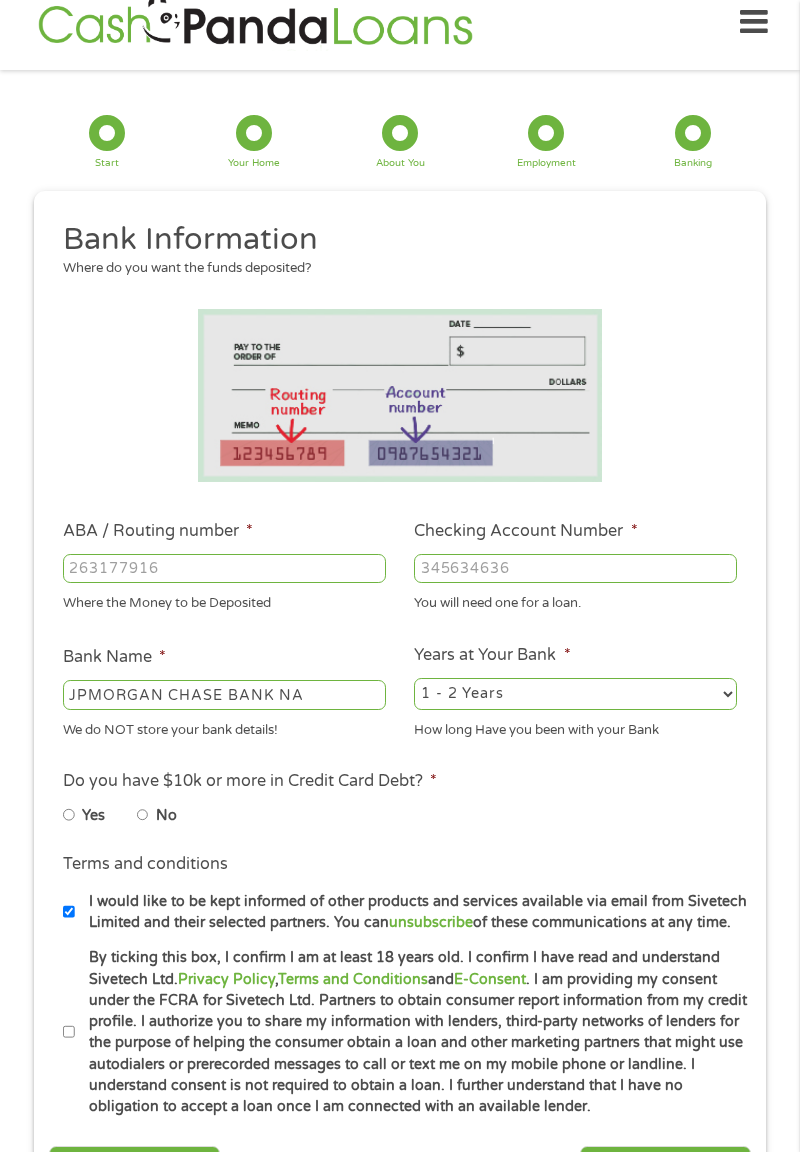 select on "12months" 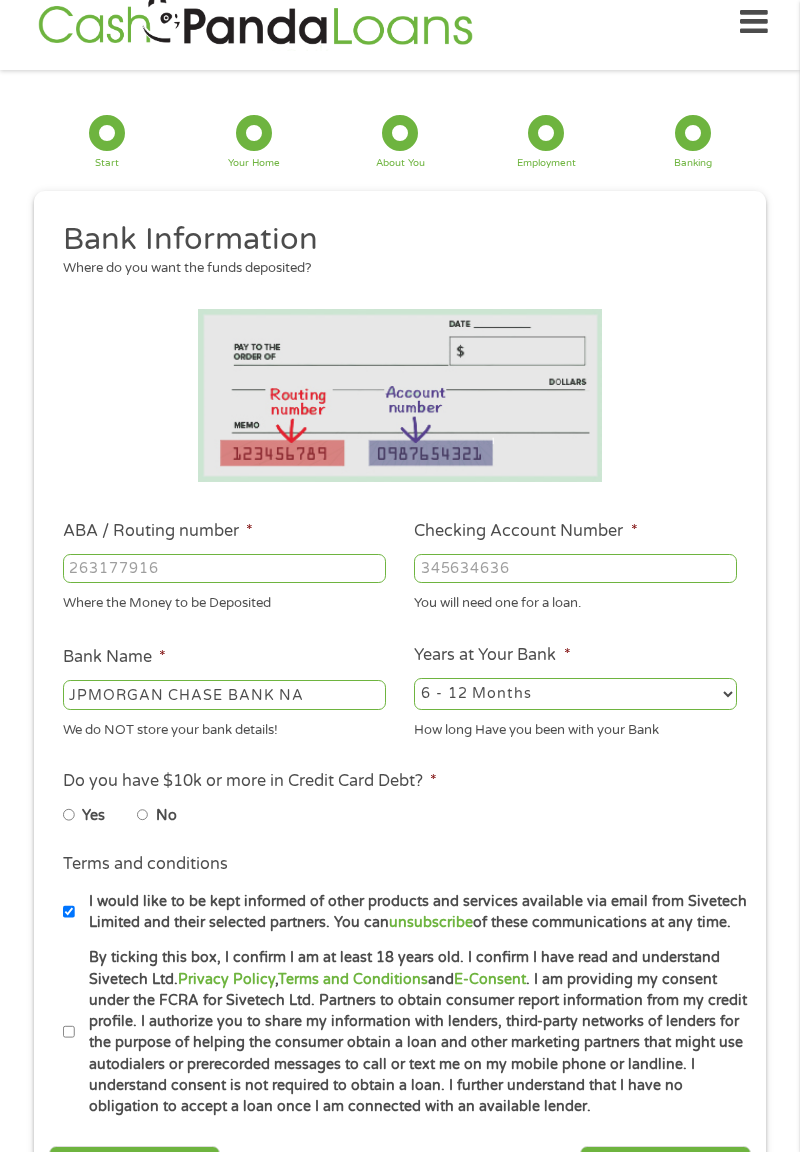 click on "No" at bounding box center [166, 816] 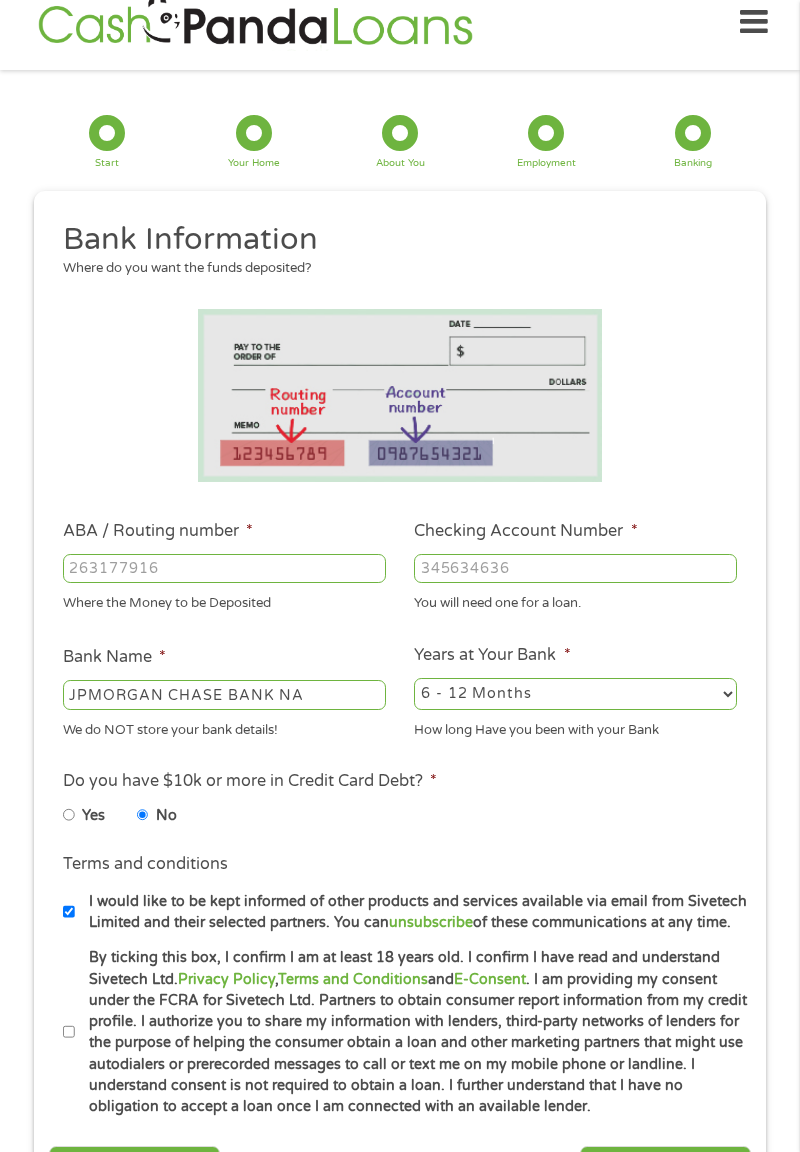 click on "By ticking this box, I confirm I am at least 18 years old. I confirm I have read and understand Sivetech Ltd.  Privacy Policy ,  Terms and Conditions  and  E-Consent . I am providing my consent under the FCRA for Sivetech Ltd. Partners to obtain consumer report information from my credit profile. I authorize you to share my information with lenders, third-party networks of lenders for the purpose of helping the consumer obtain a loan and other marketing partners that might use autodialers or prerecorded messages to call or text me on my mobile phone or landline. I understand consent is not required to obtain a loan. I further understand that I have no obligation to accept a loan once I am connected with an available lender." at bounding box center [412, 1032] 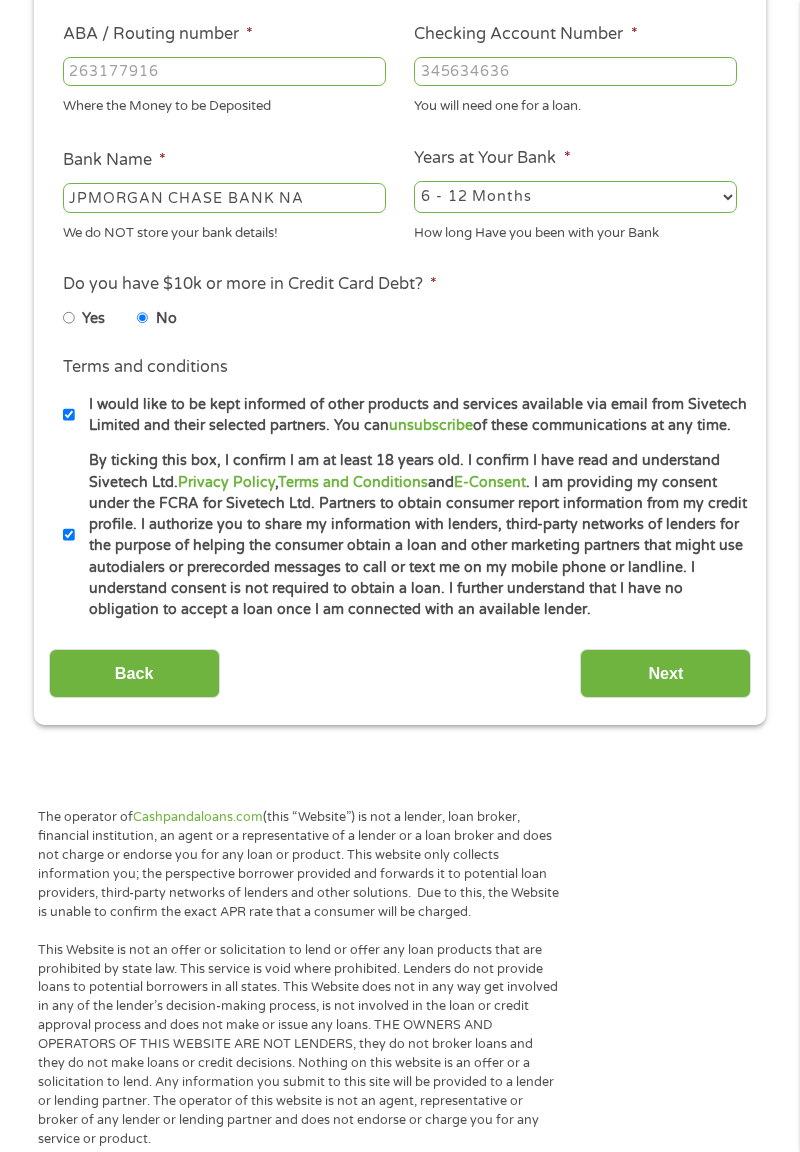 scroll, scrollTop: 526, scrollLeft: 0, axis: vertical 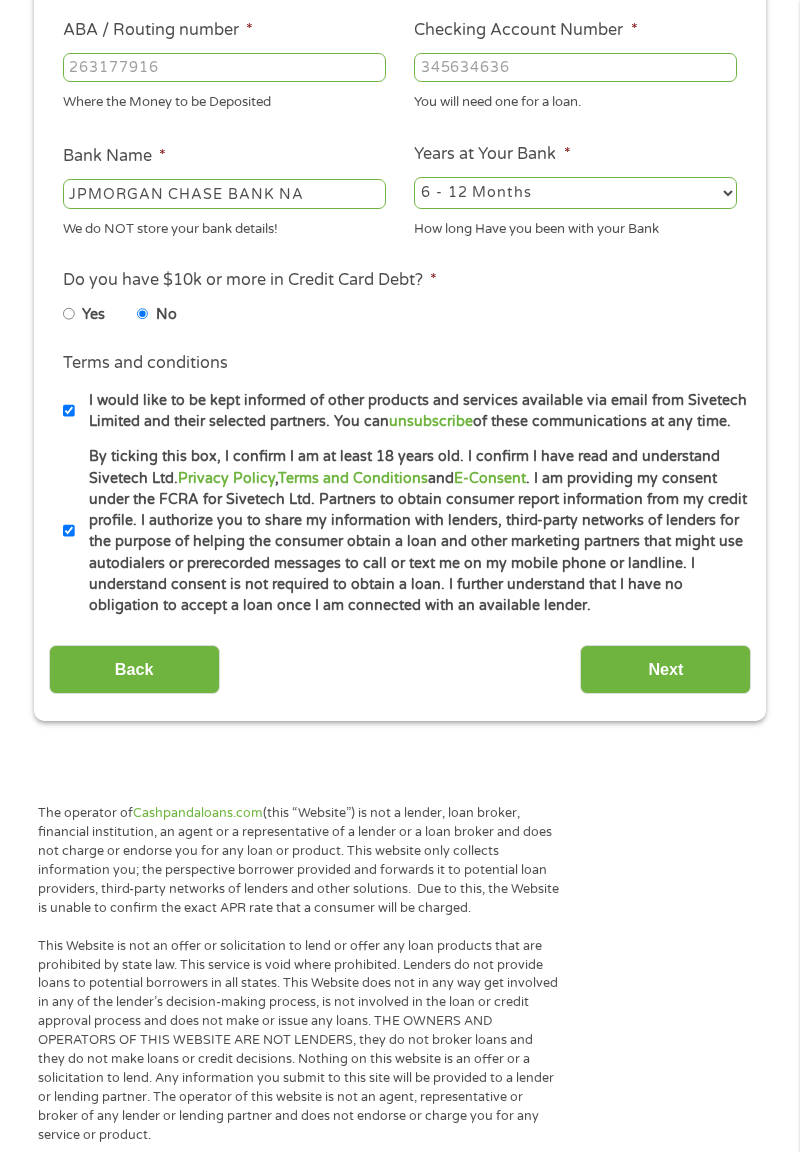click on "Next" at bounding box center (665, 669) 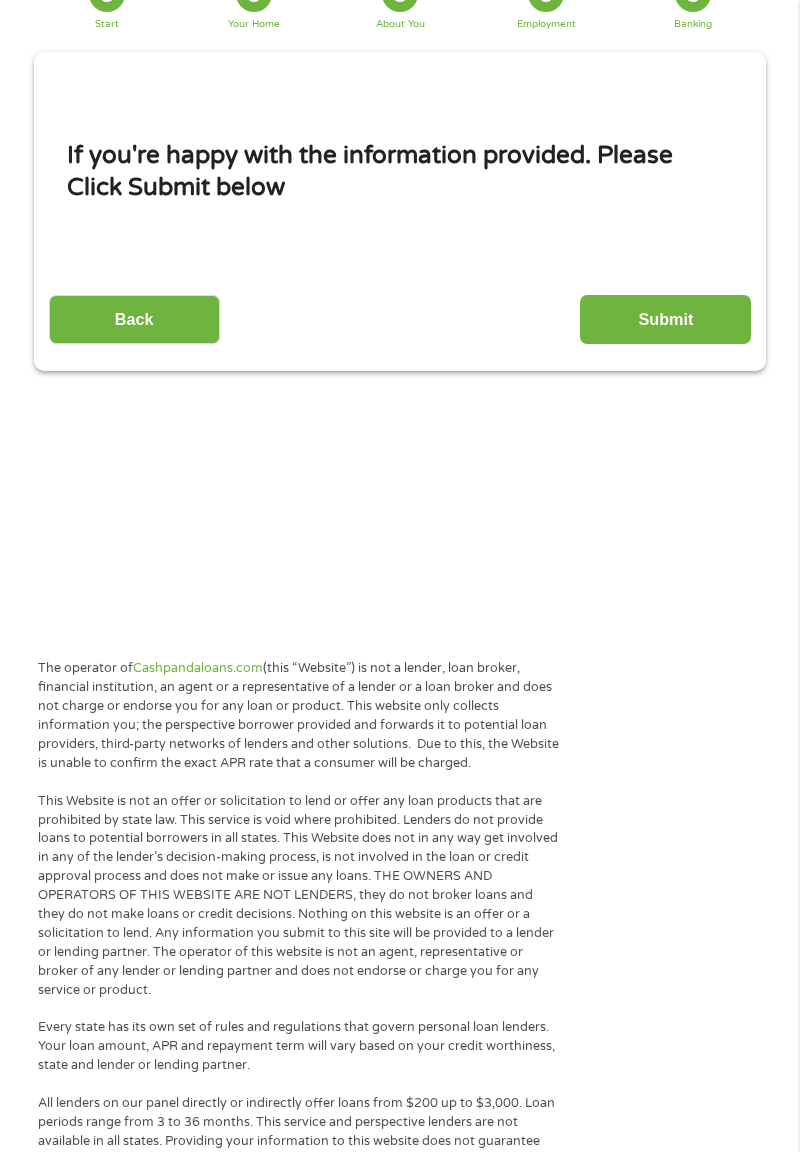 scroll, scrollTop: 0, scrollLeft: 0, axis: both 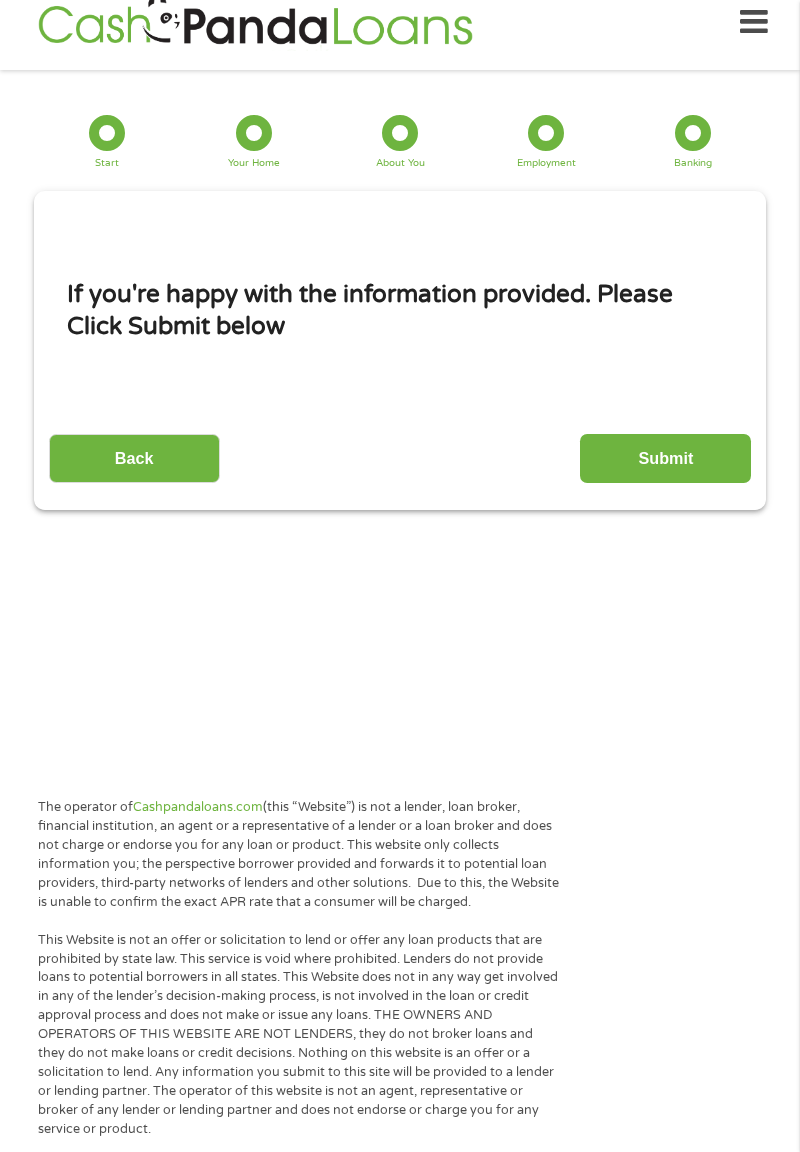 click on "Submit" at bounding box center [665, 458] 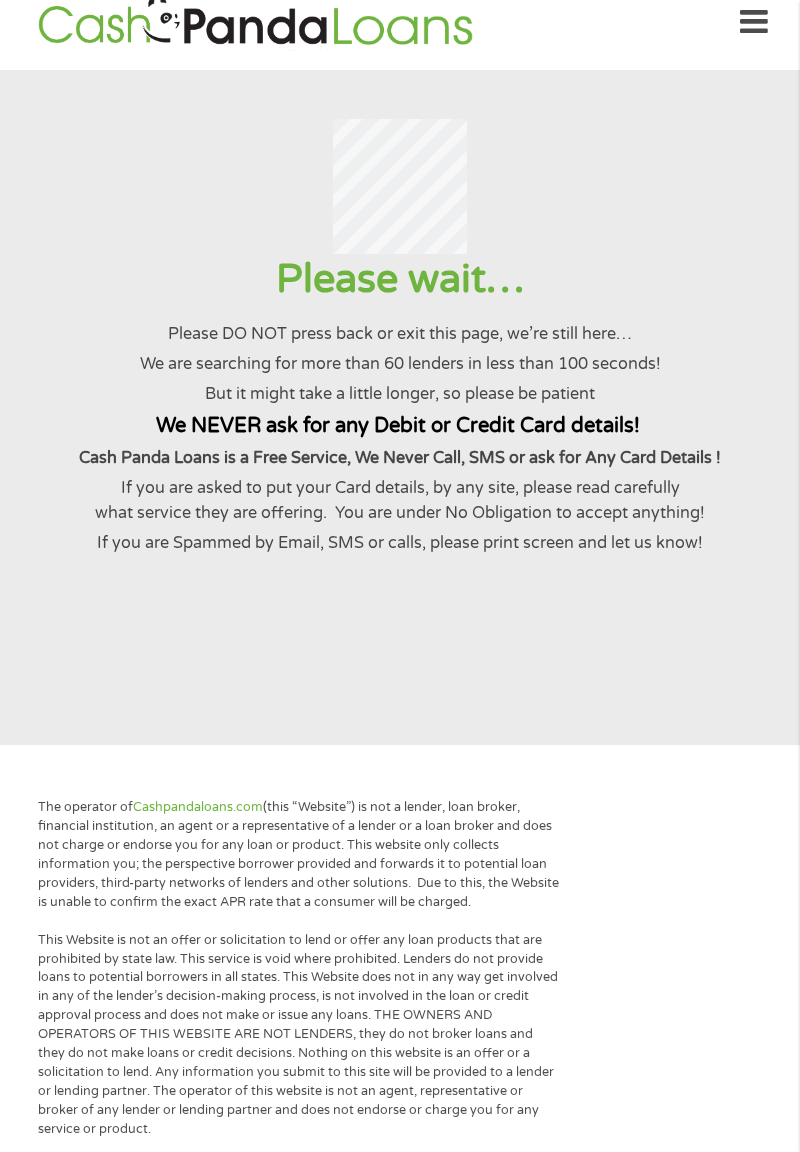 scroll, scrollTop: 0, scrollLeft: 0, axis: both 